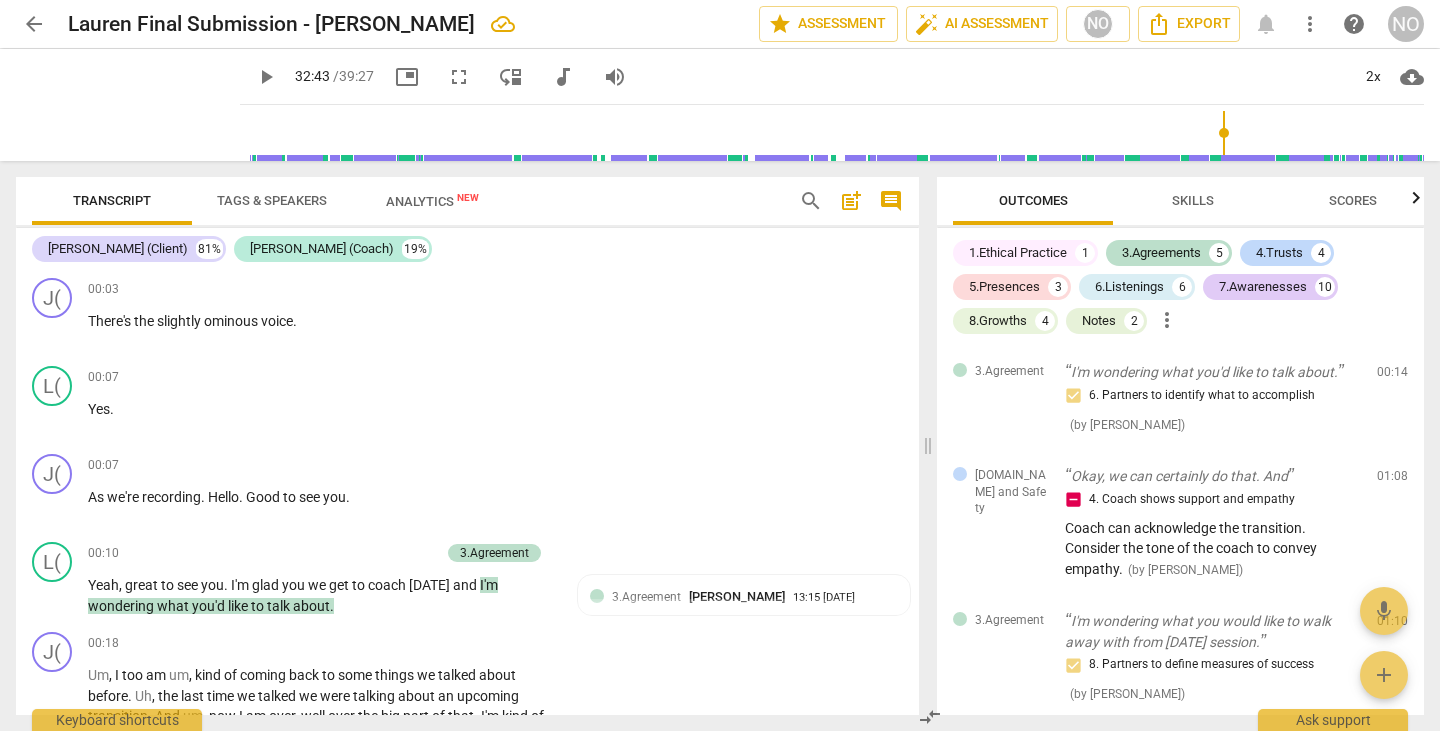 scroll, scrollTop: 0, scrollLeft: 0, axis: both 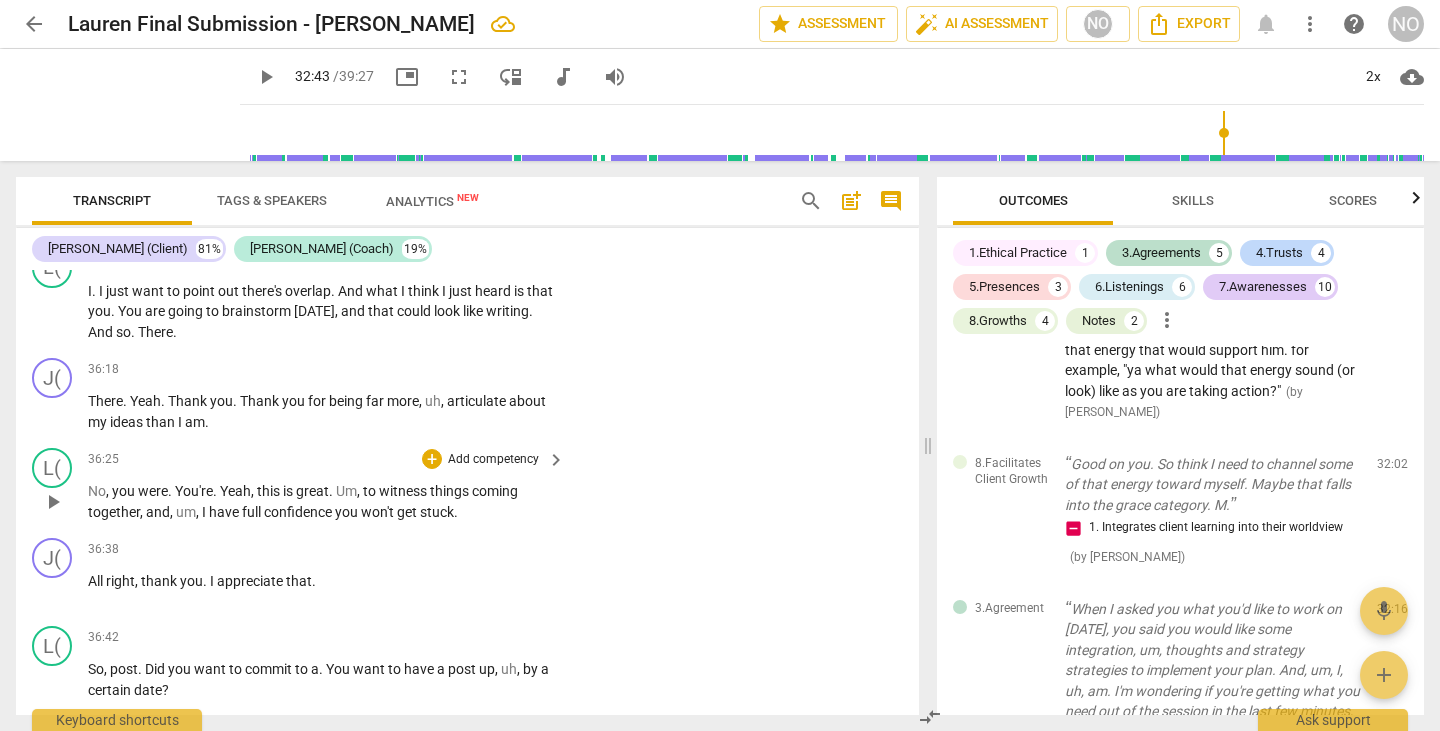 click on "L( play_arrow pause 36:25 + Add competency keyboard_arrow_right No ,   you   were .   You're .   Yeah ,   this   is   great .   Um ,   to   witness   things   coming   together ,   and ,   um ,   I   have   full   confidence   you   won't   get   stuck ." at bounding box center [467, 485] 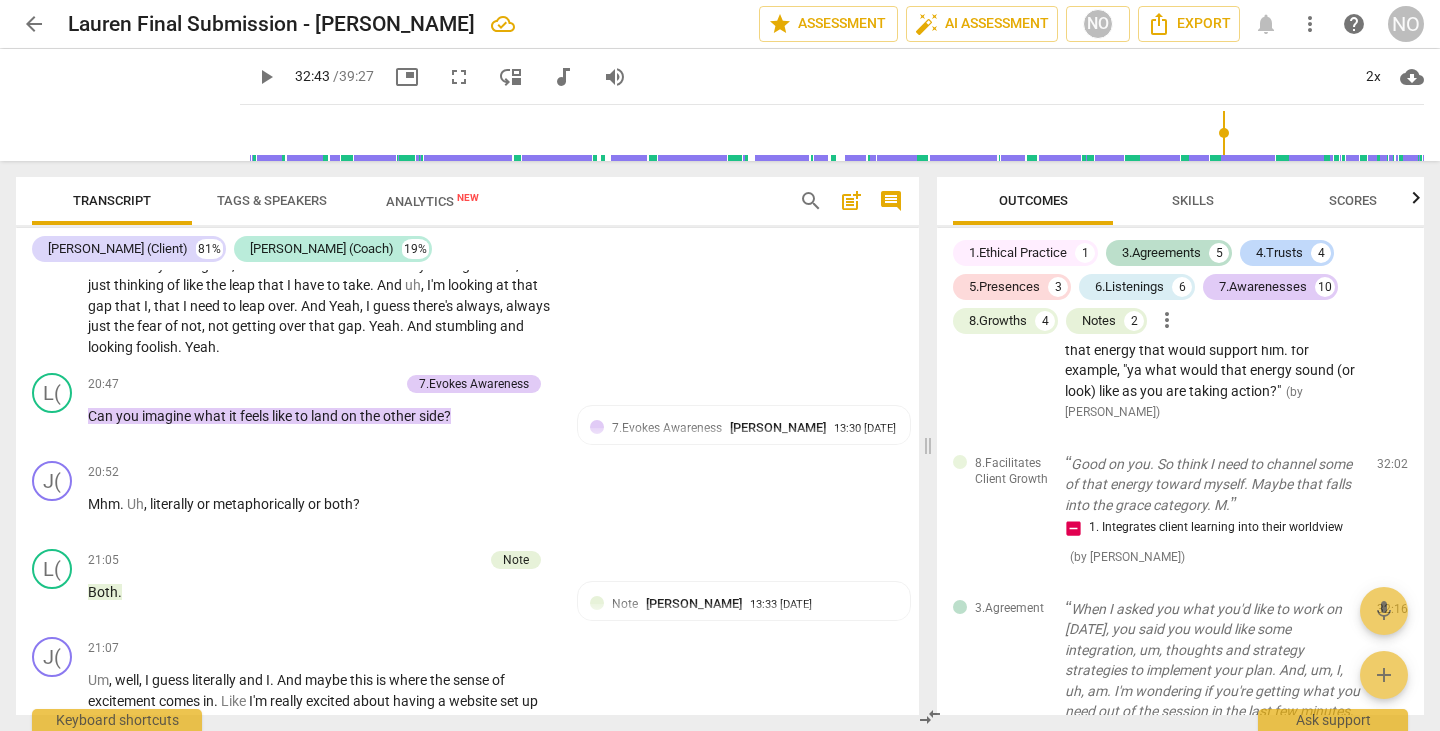 scroll, scrollTop: 5446, scrollLeft: 0, axis: vertical 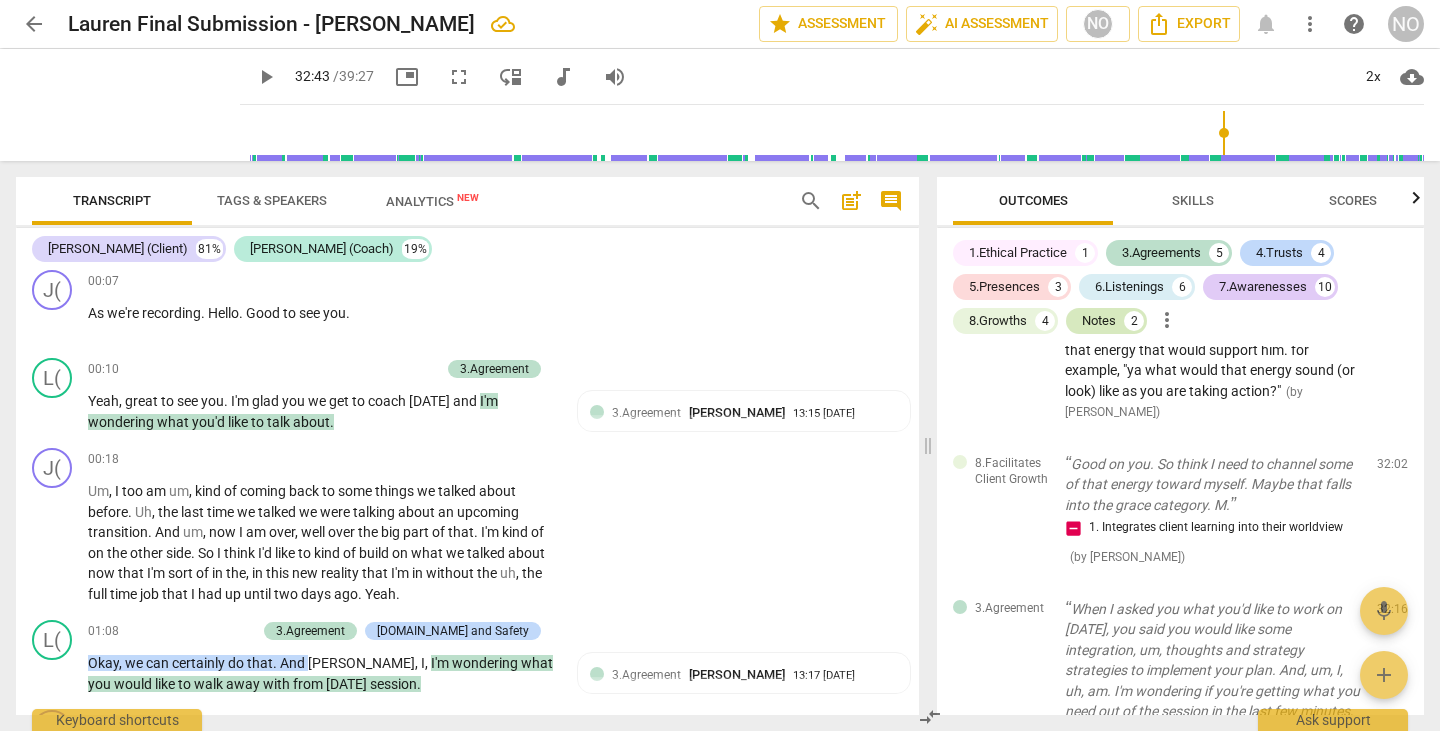 click on "Notes" at bounding box center [1099, 321] 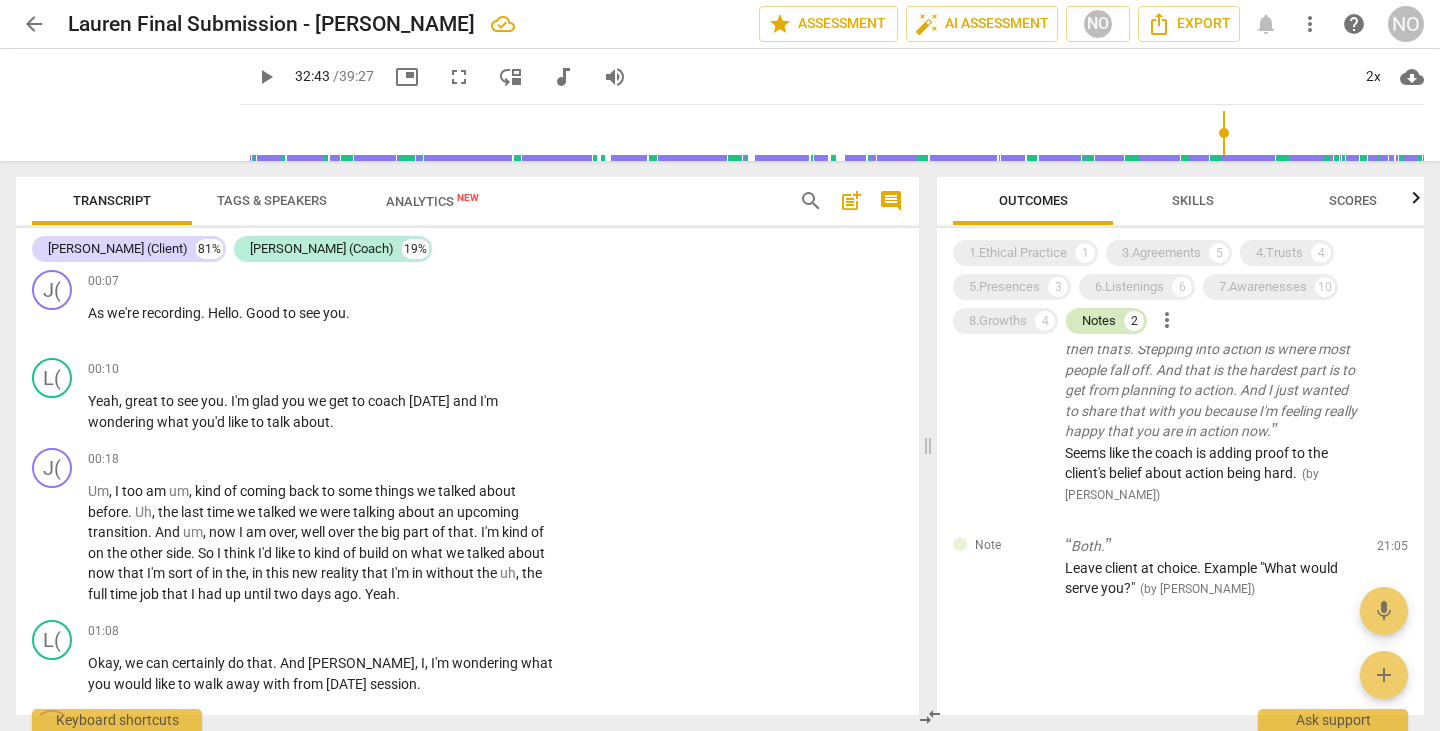scroll, scrollTop: 125, scrollLeft: 0, axis: vertical 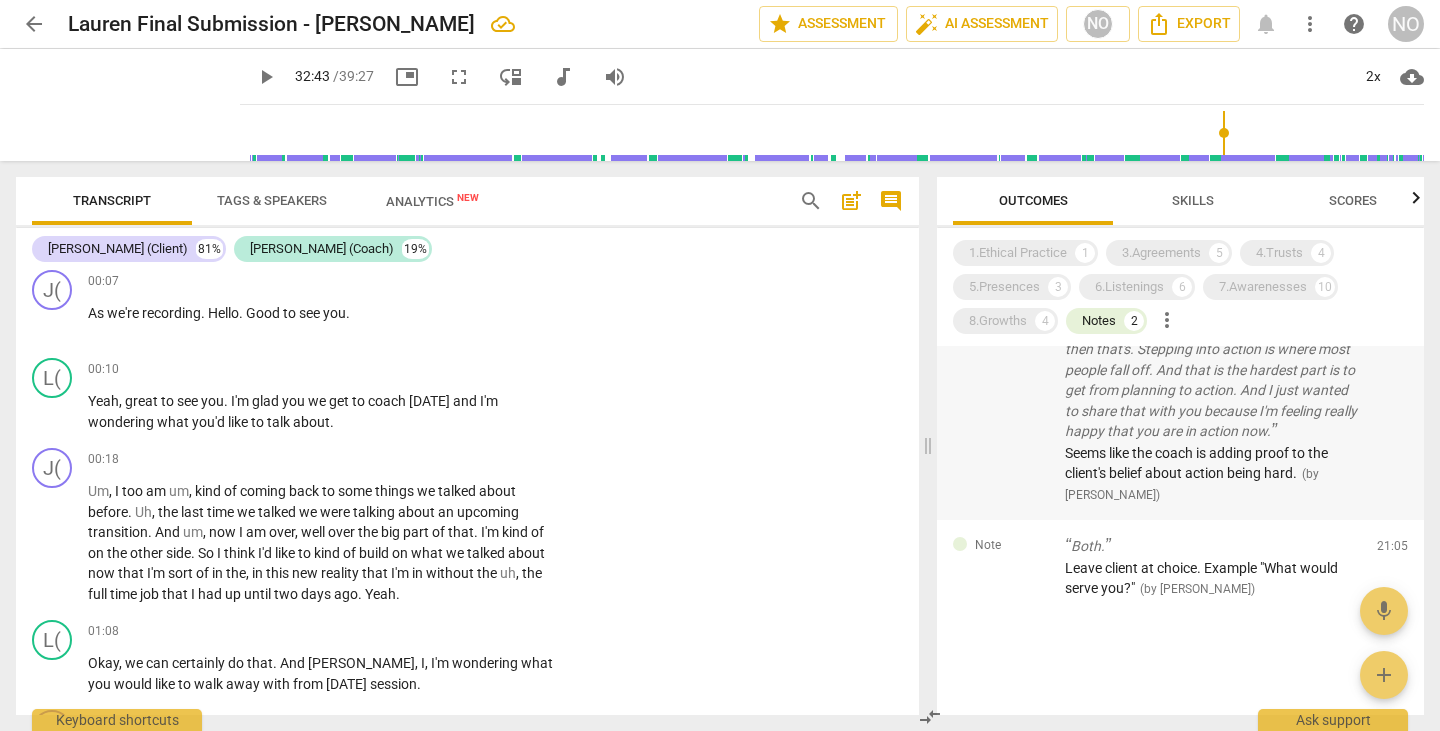 click on "For me. Um, I was in a [MEDICAL_DATA] class last week, and they were showing the stages of change. And it's pre contemplation. Contemplation and planning and all that. And then that's. Stepping into action is where most people fall off. And that is the hardest part is to get from planning to action. And I just wanted to share that with you because I'm feeling really happy that you are in action now." at bounding box center [1213, 349] 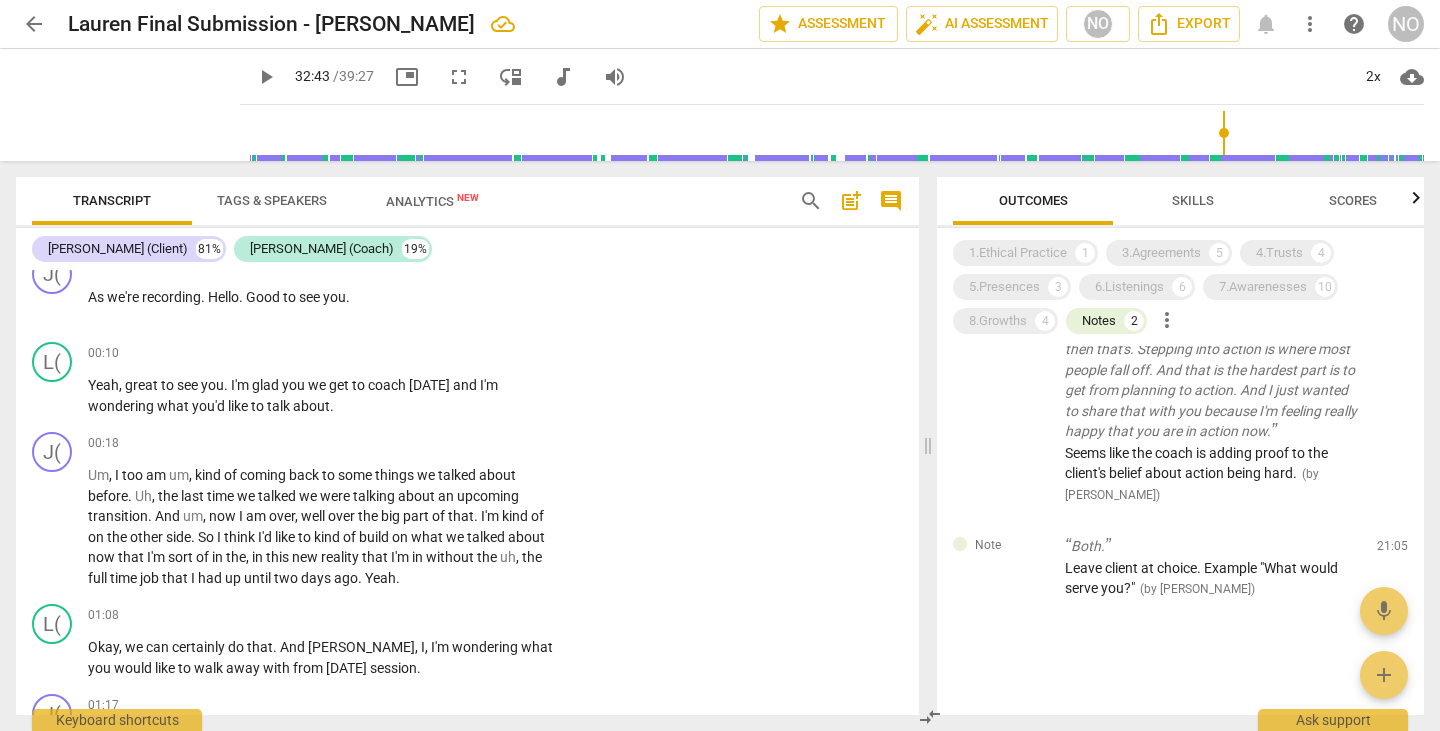 scroll, scrollTop: 300, scrollLeft: 0, axis: vertical 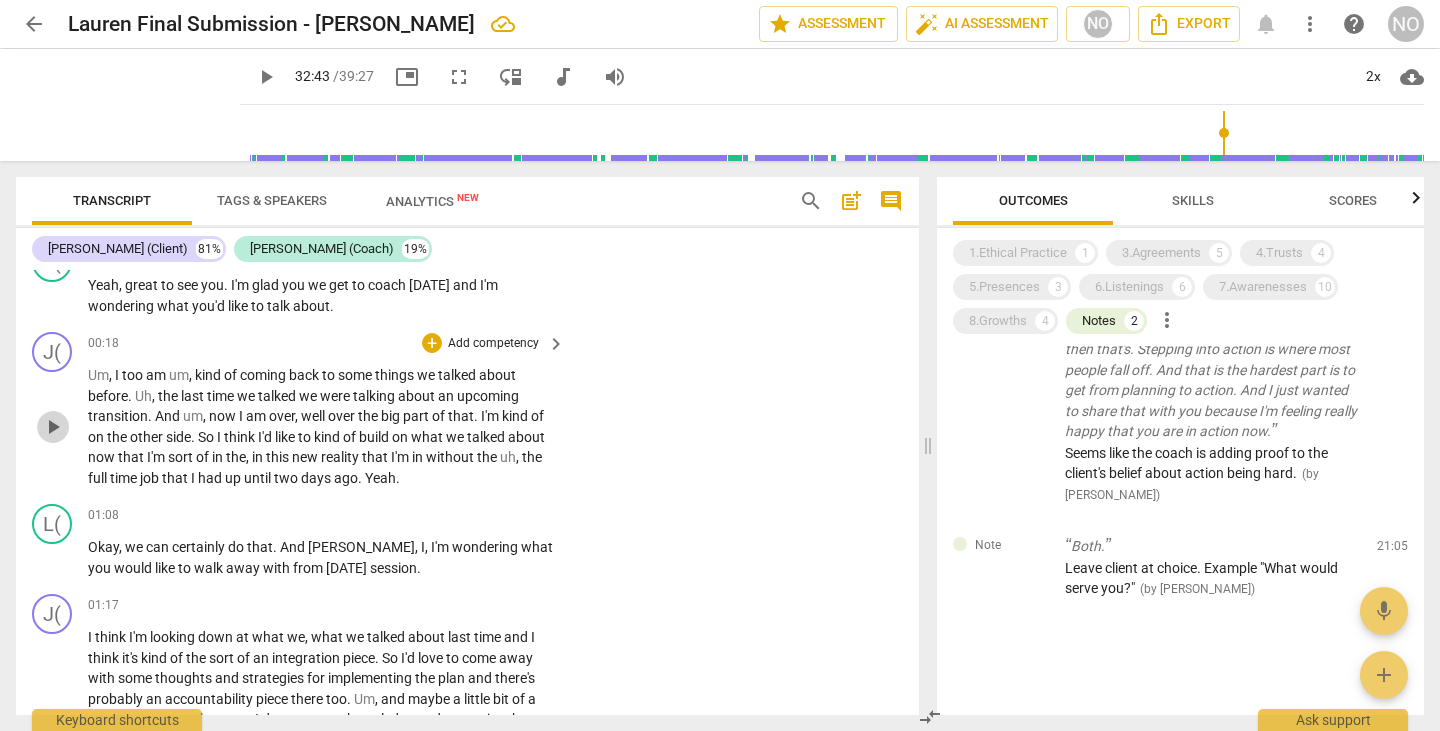 click on "play_arrow" at bounding box center (53, 427) 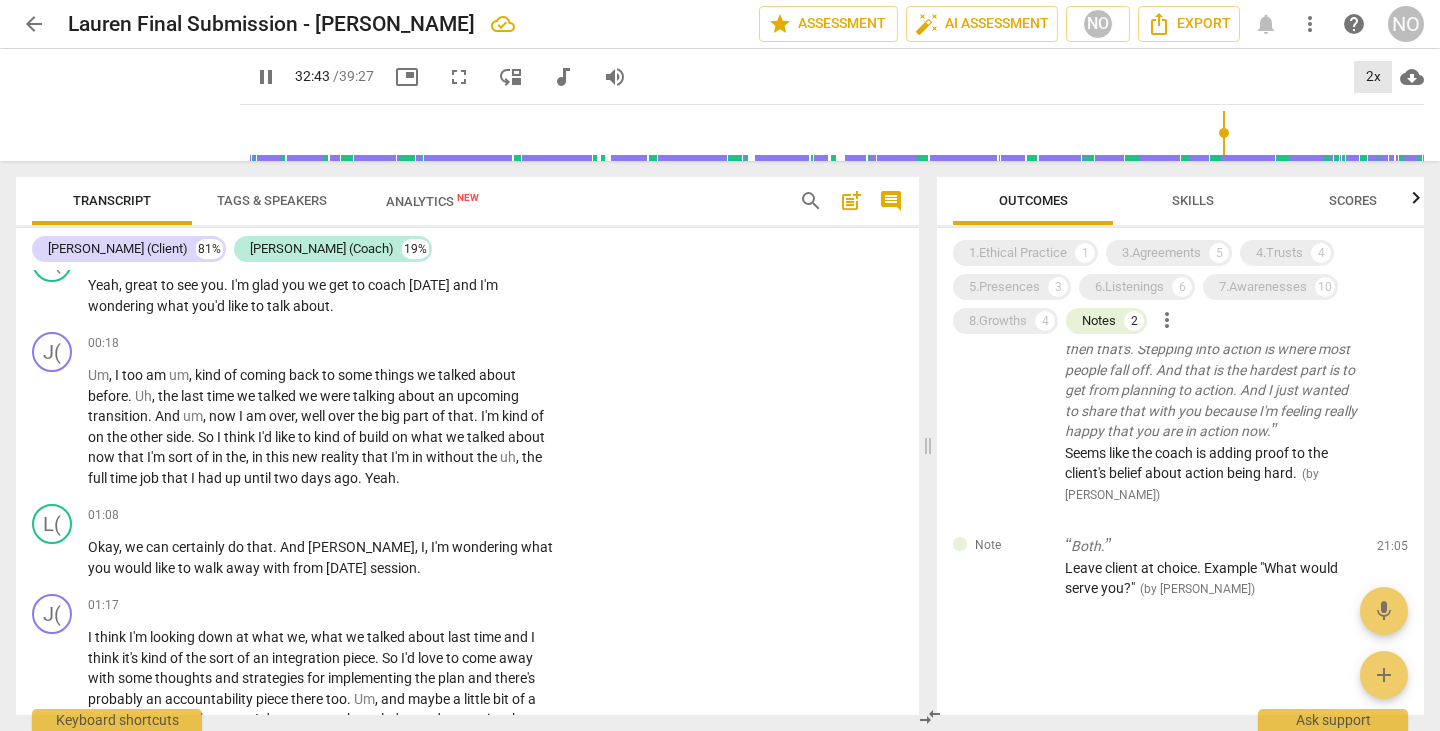 click on "2x" at bounding box center (1373, 77) 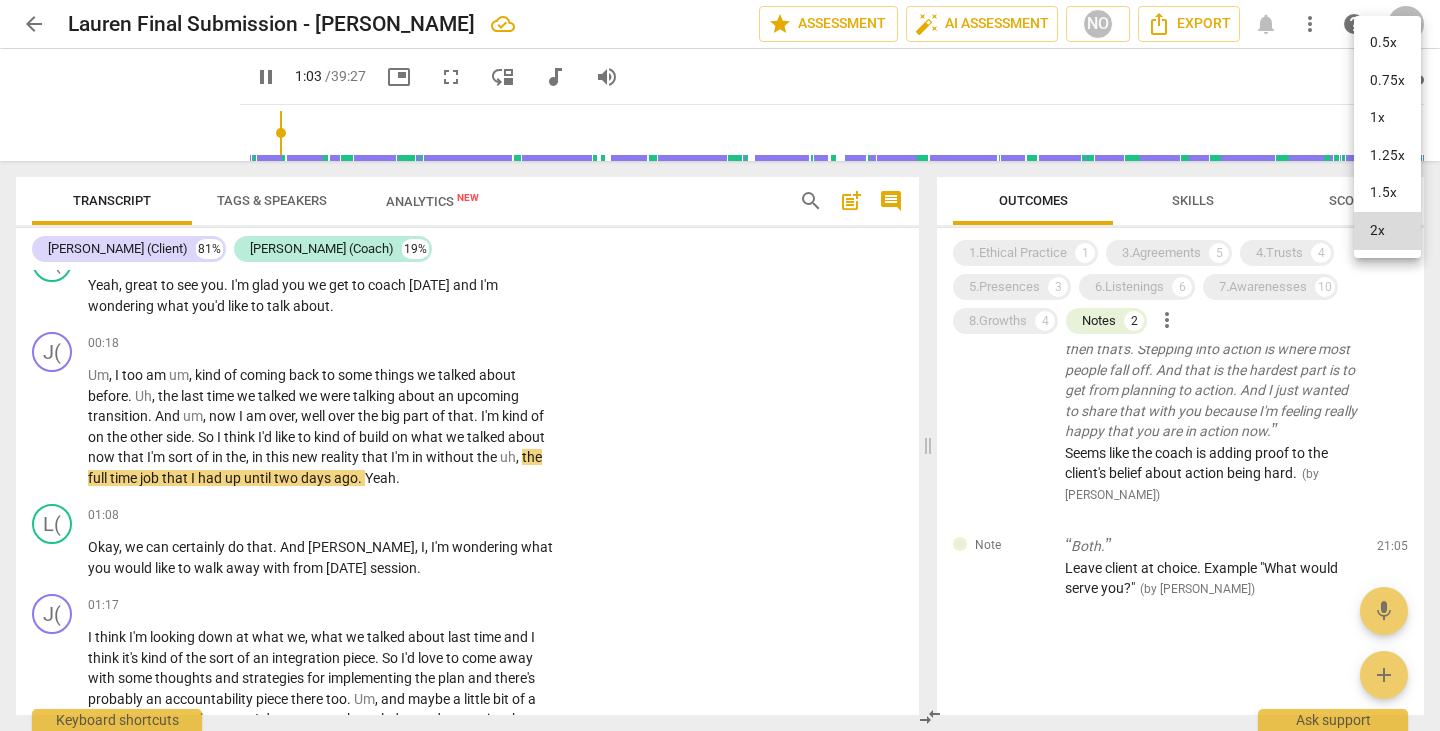 click at bounding box center (720, 365) 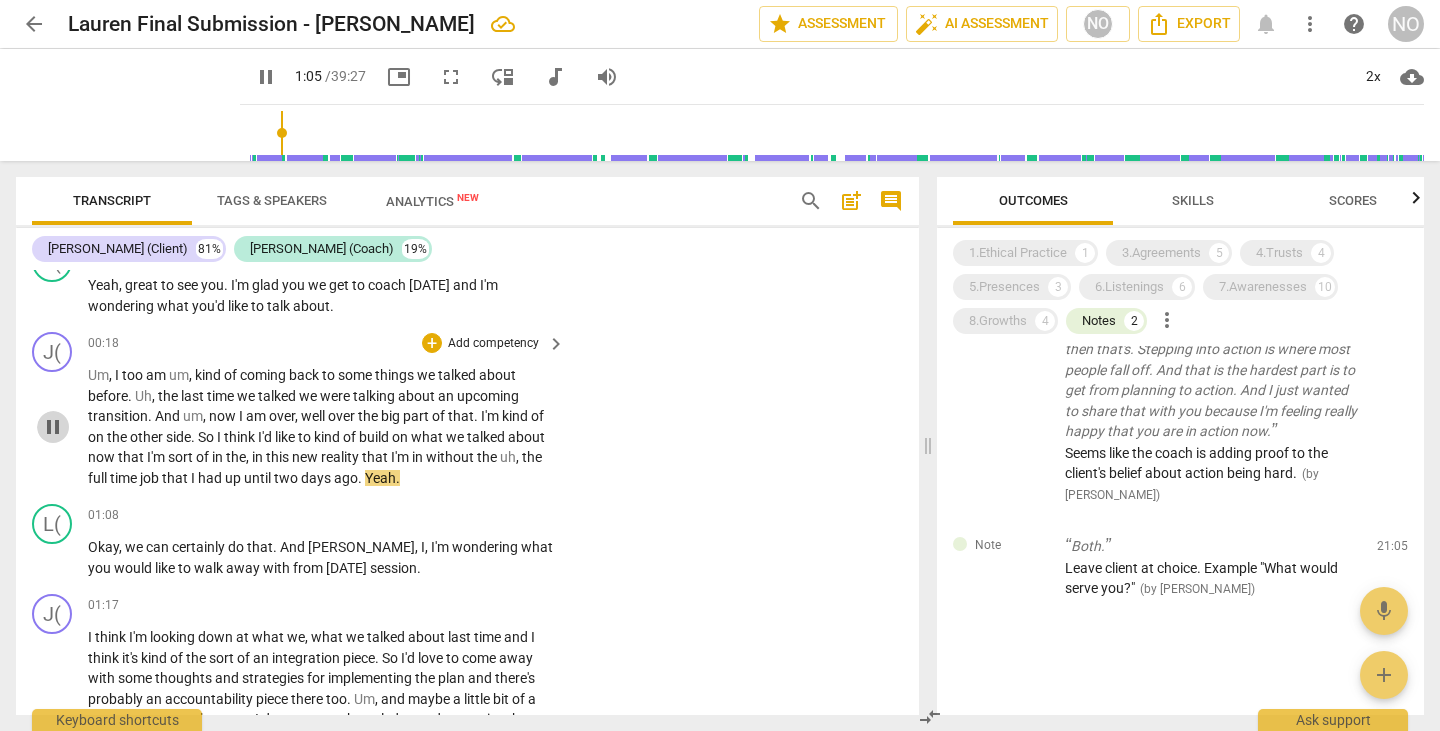 click on "pause" at bounding box center (53, 427) 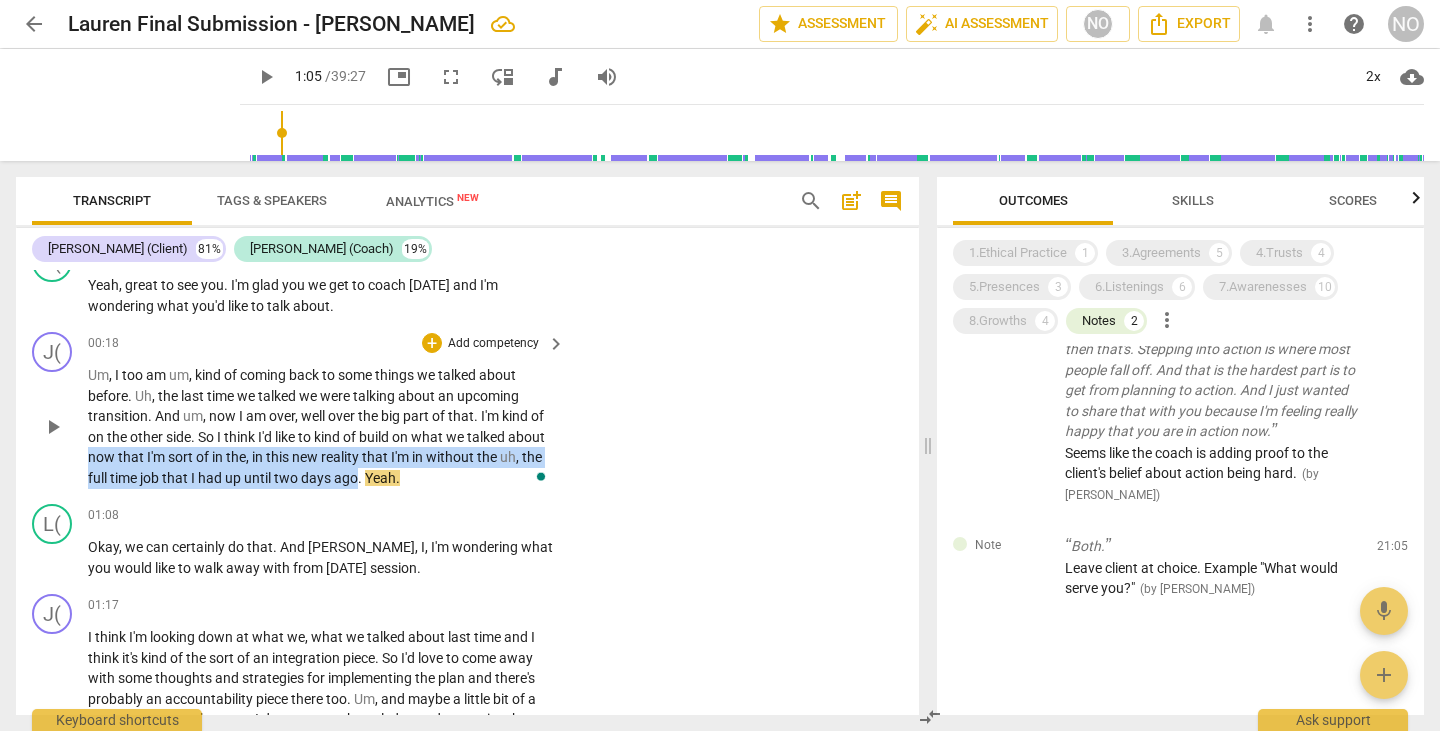 drag, startPoint x: 90, startPoint y: 456, endPoint x: 360, endPoint y: 484, distance: 271.44797 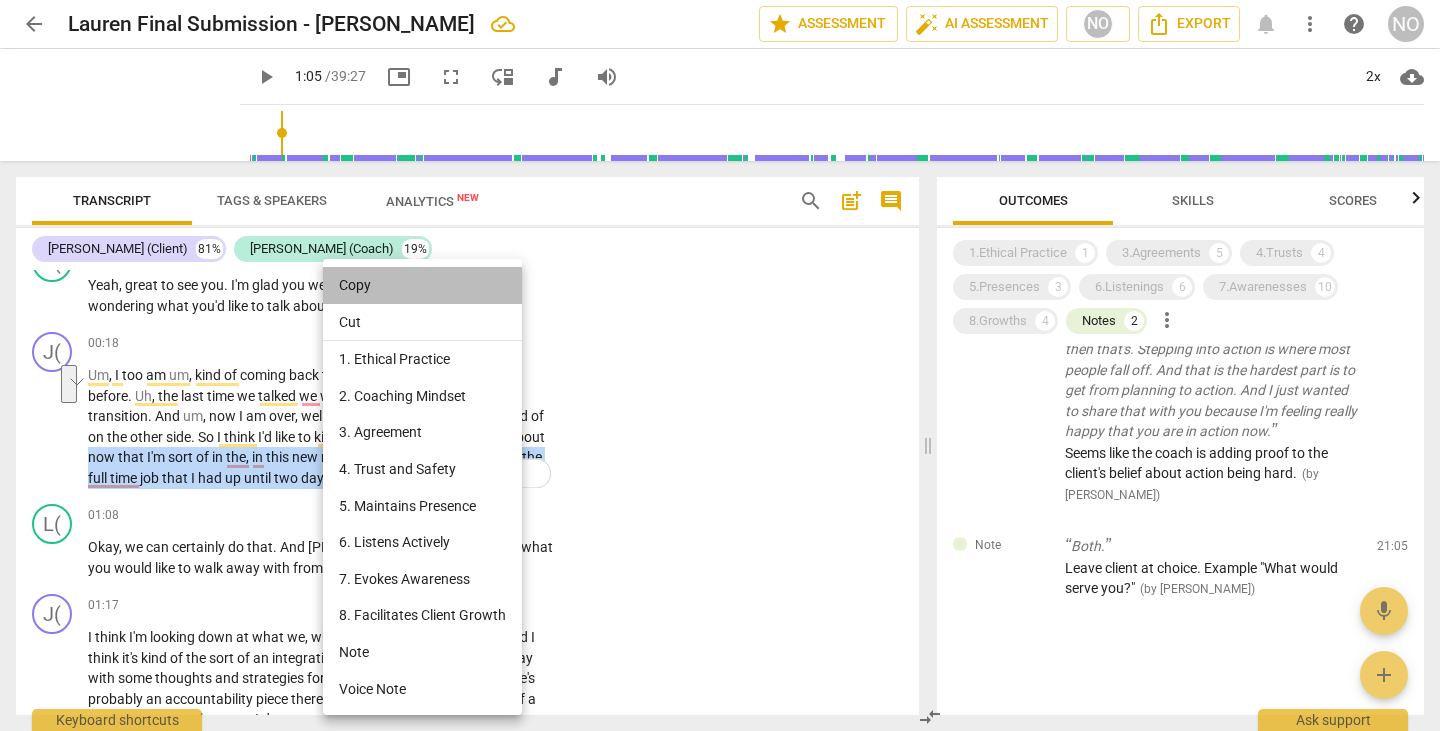 click on "Copy" at bounding box center [422, 285] 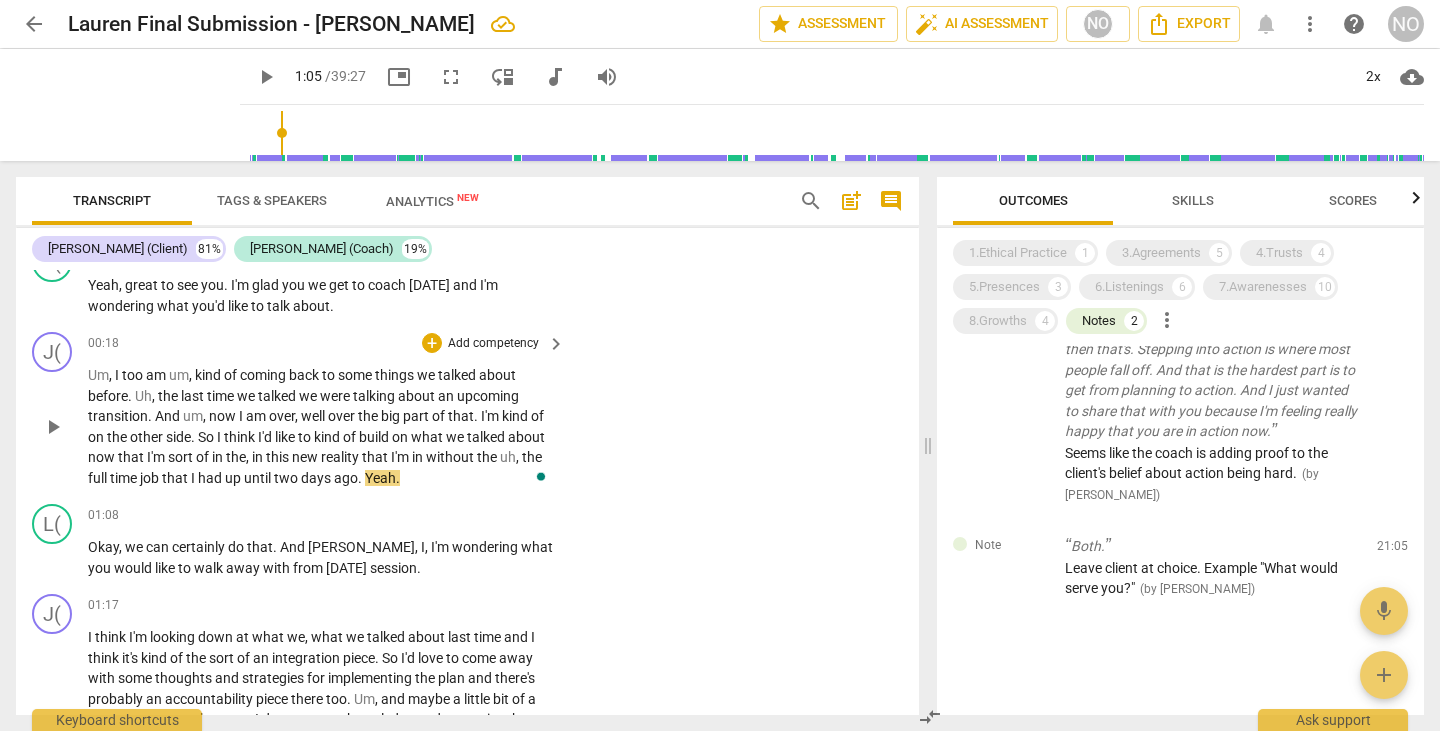 click on "now" at bounding box center (103, 457) 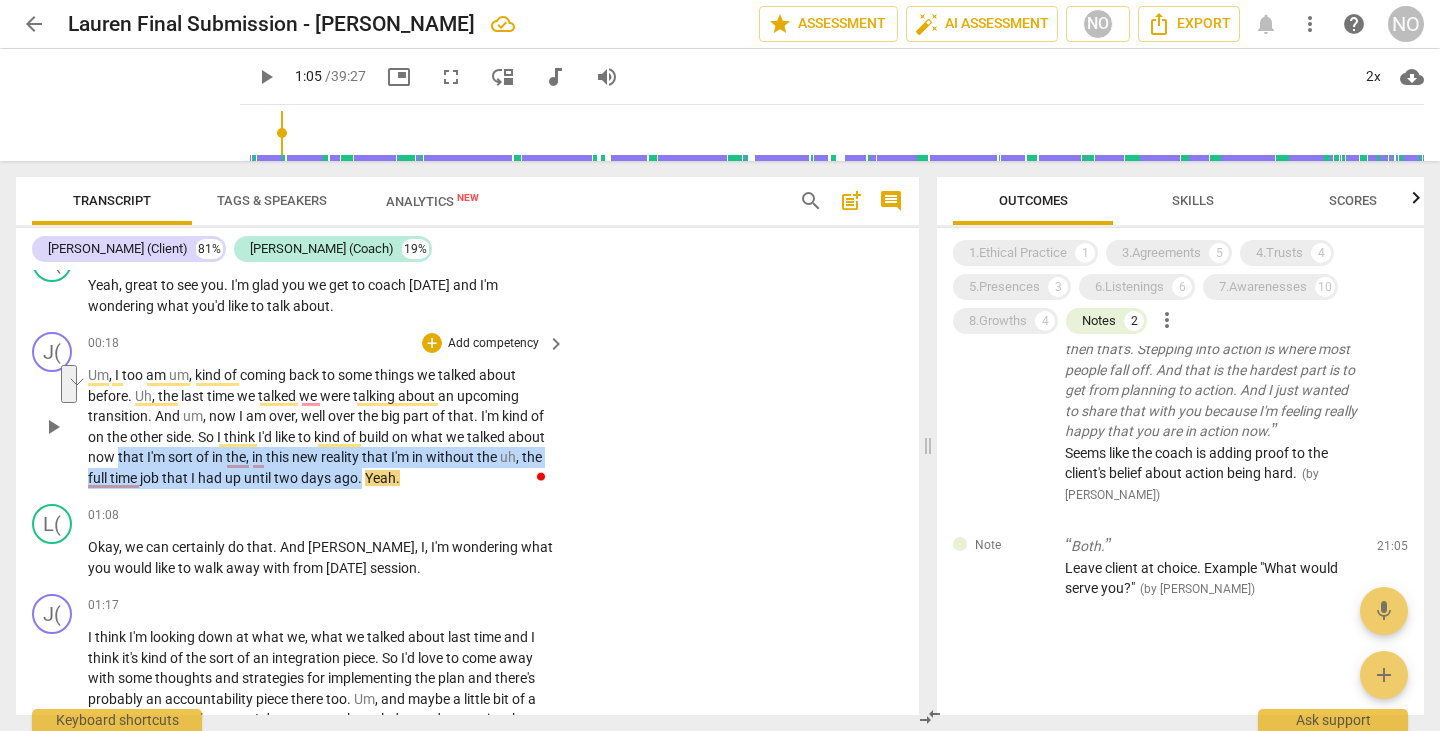 drag, startPoint x: 348, startPoint y: 475, endPoint x: 363, endPoint y: 479, distance: 15.524175 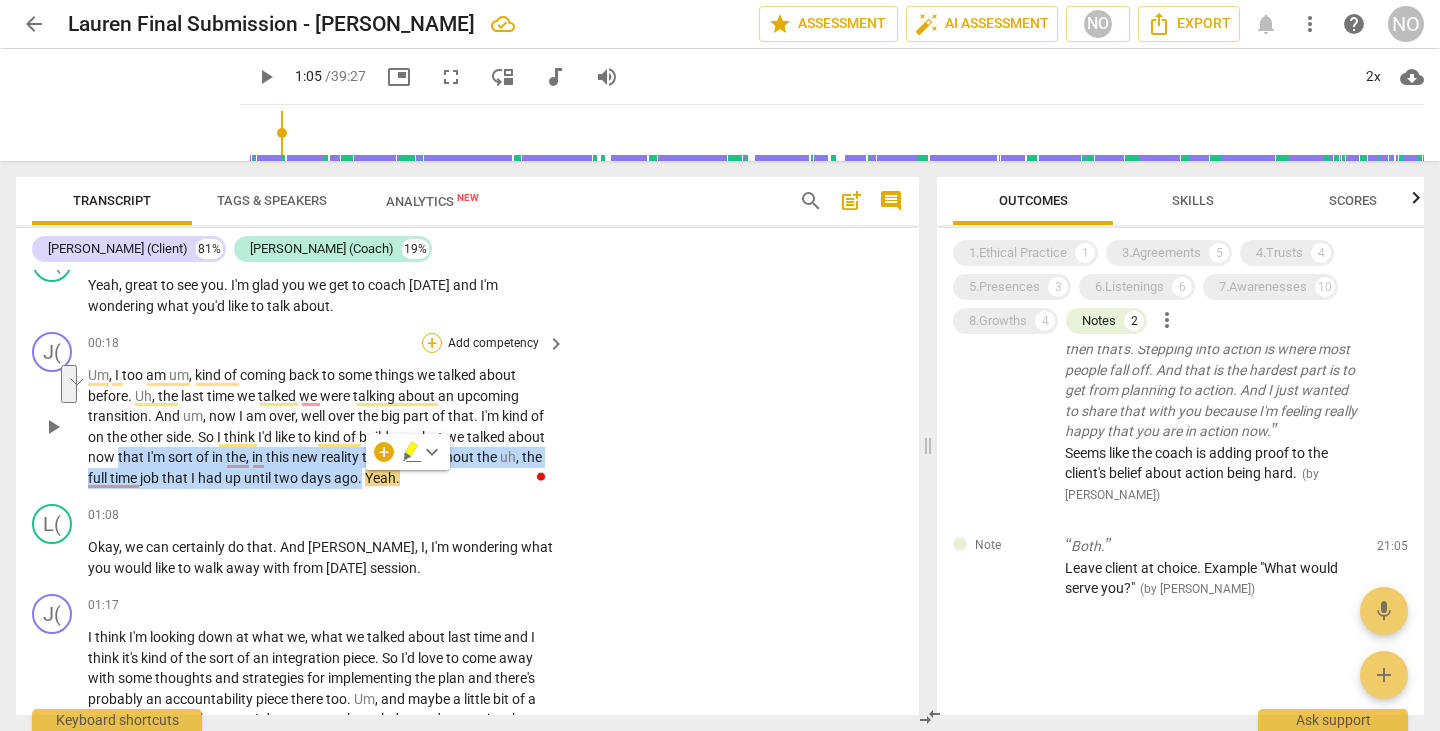click on "+" at bounding box center (432, 343) 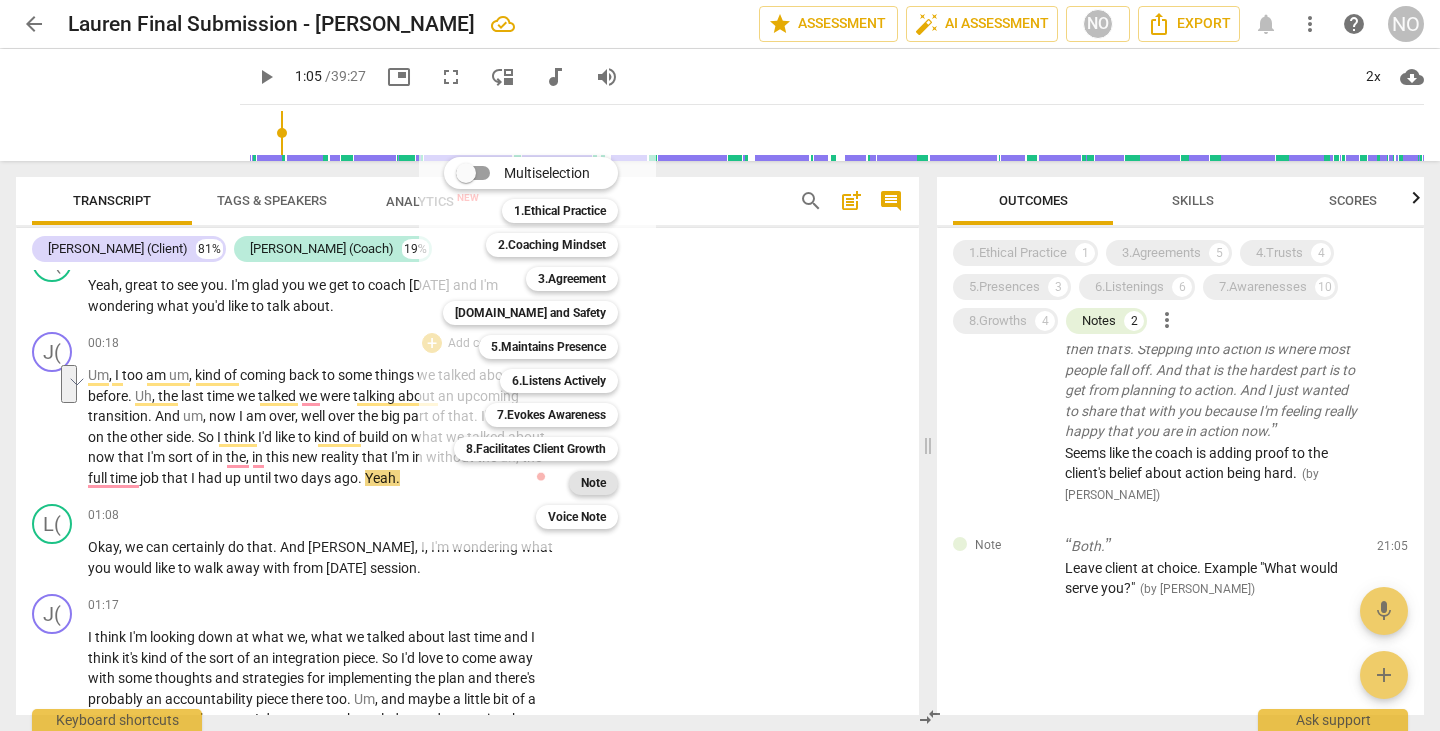 click on "Note" at bounding box center (593, 483) 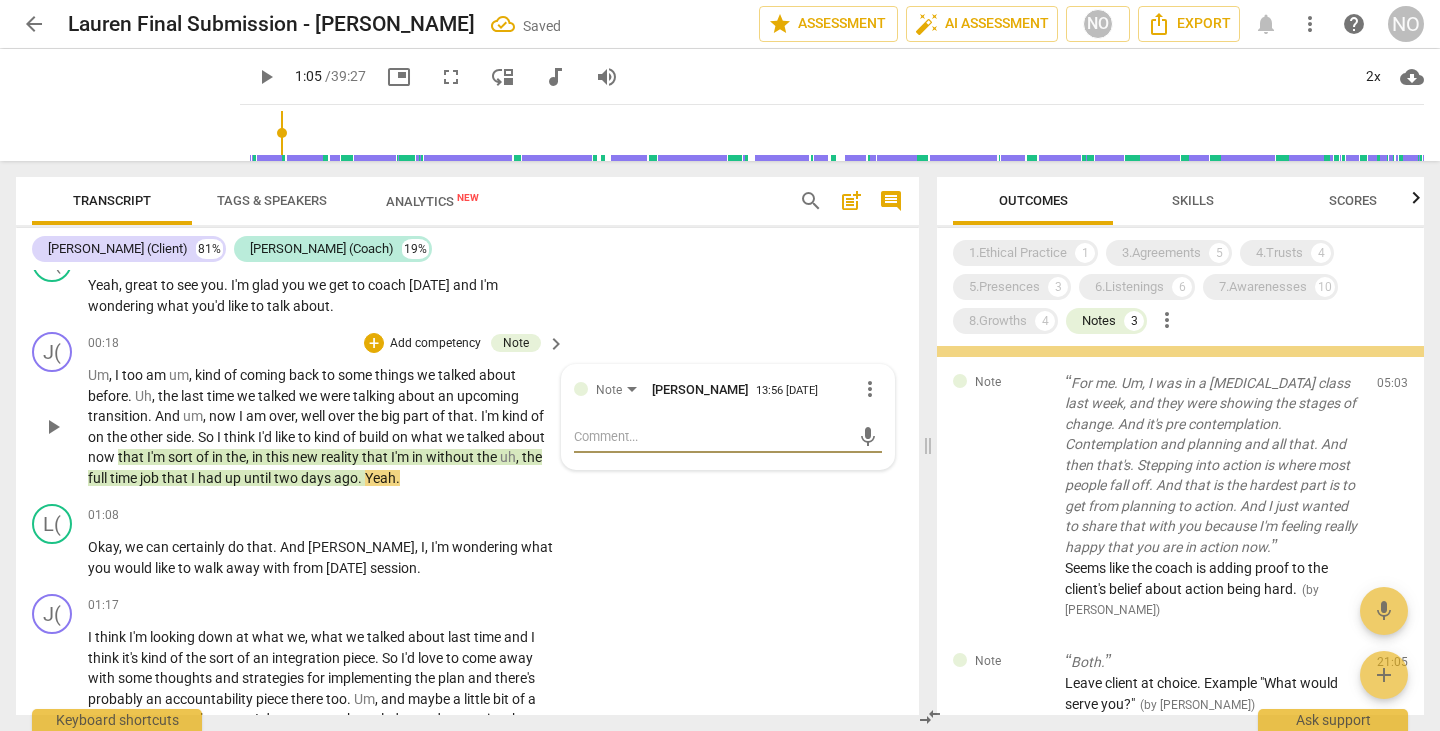 scroll, scrollTop: 0, scrollLeft: 0, axis: both 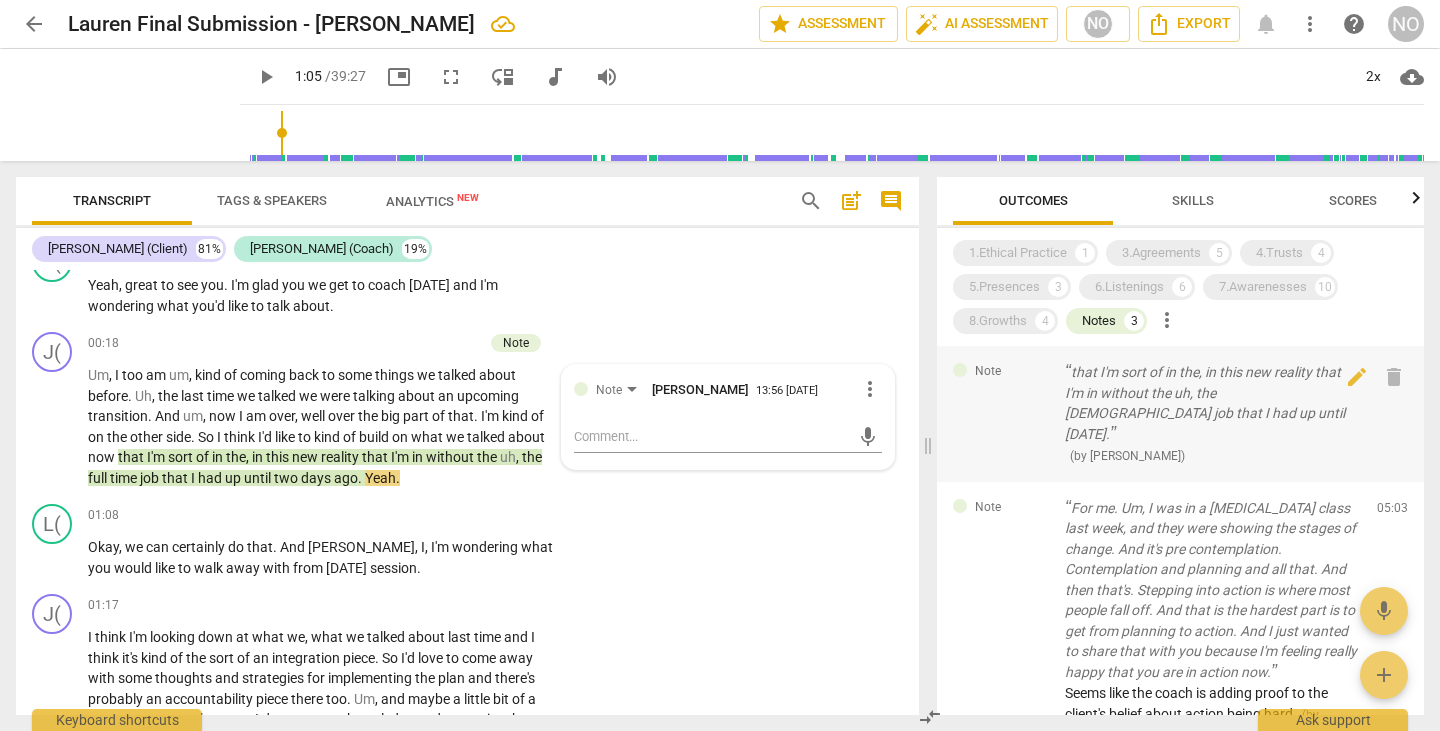 click on "that I'm sort of in the, in this new reality that I'm in without the uh, the [DEMOGRAPHIC_DATA] job that I had up until [DATE]." at bounding box center [1213, 403] 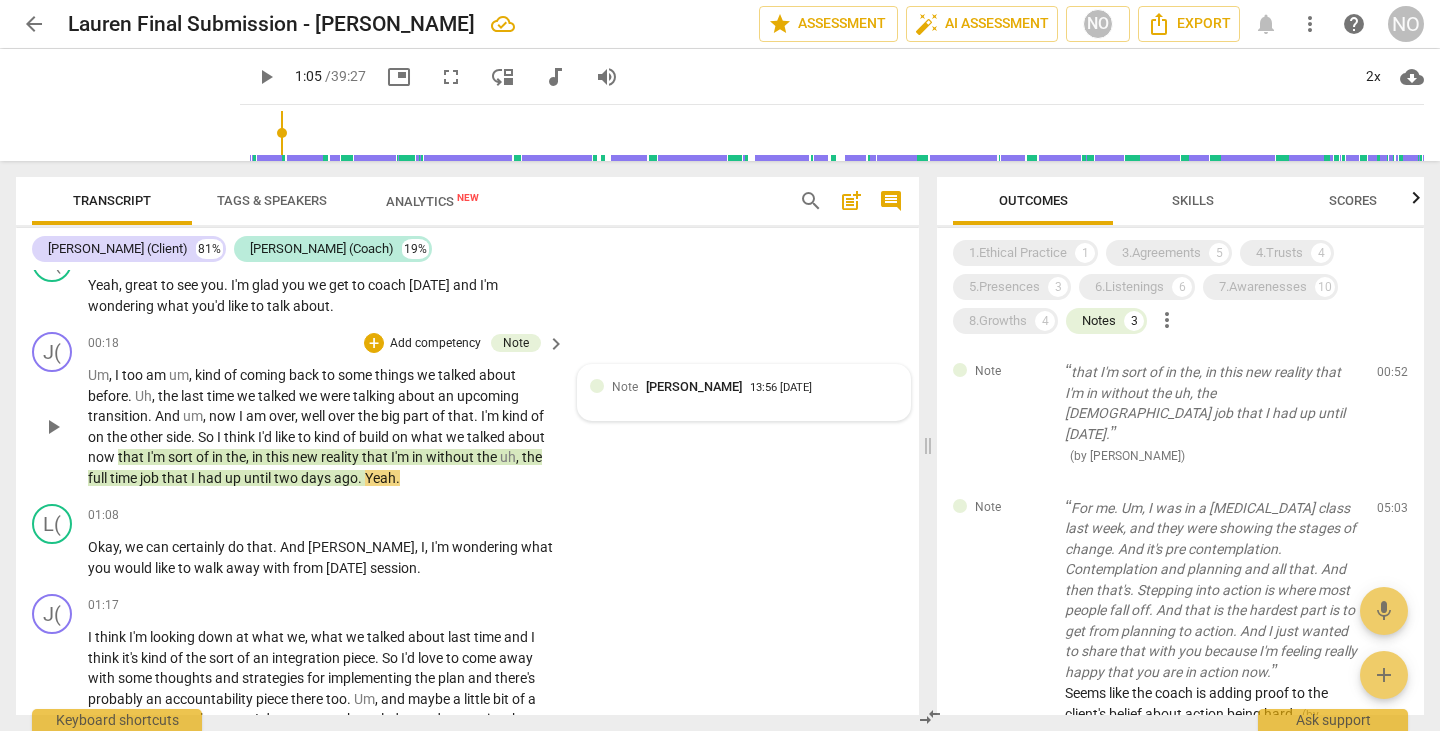click on "[PERSON_NAME]" at bounding box center (694, 386) 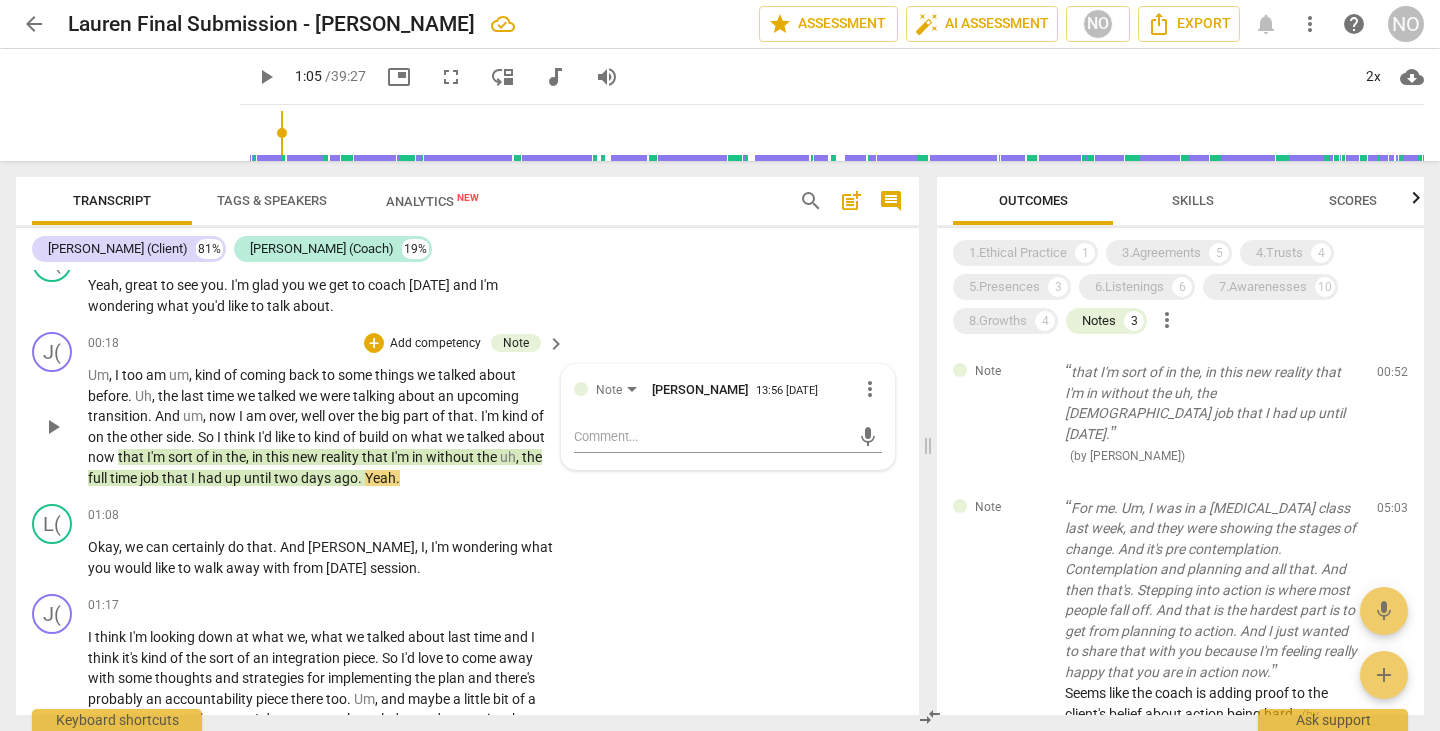 click on "the" at bounding box center [488, 457] 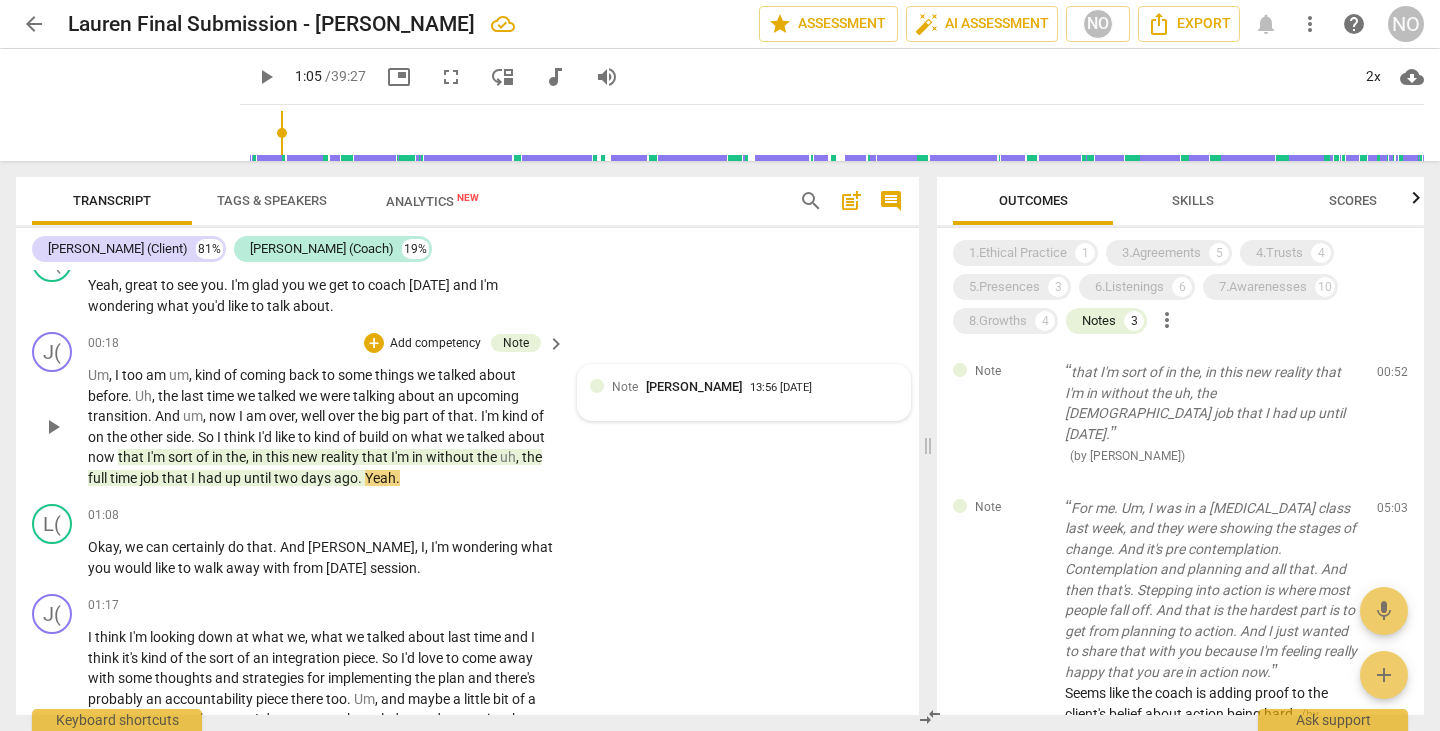 click on "Note [PERSON_NAME] 13:56 [DATE]" at bounding box center (755, 386) 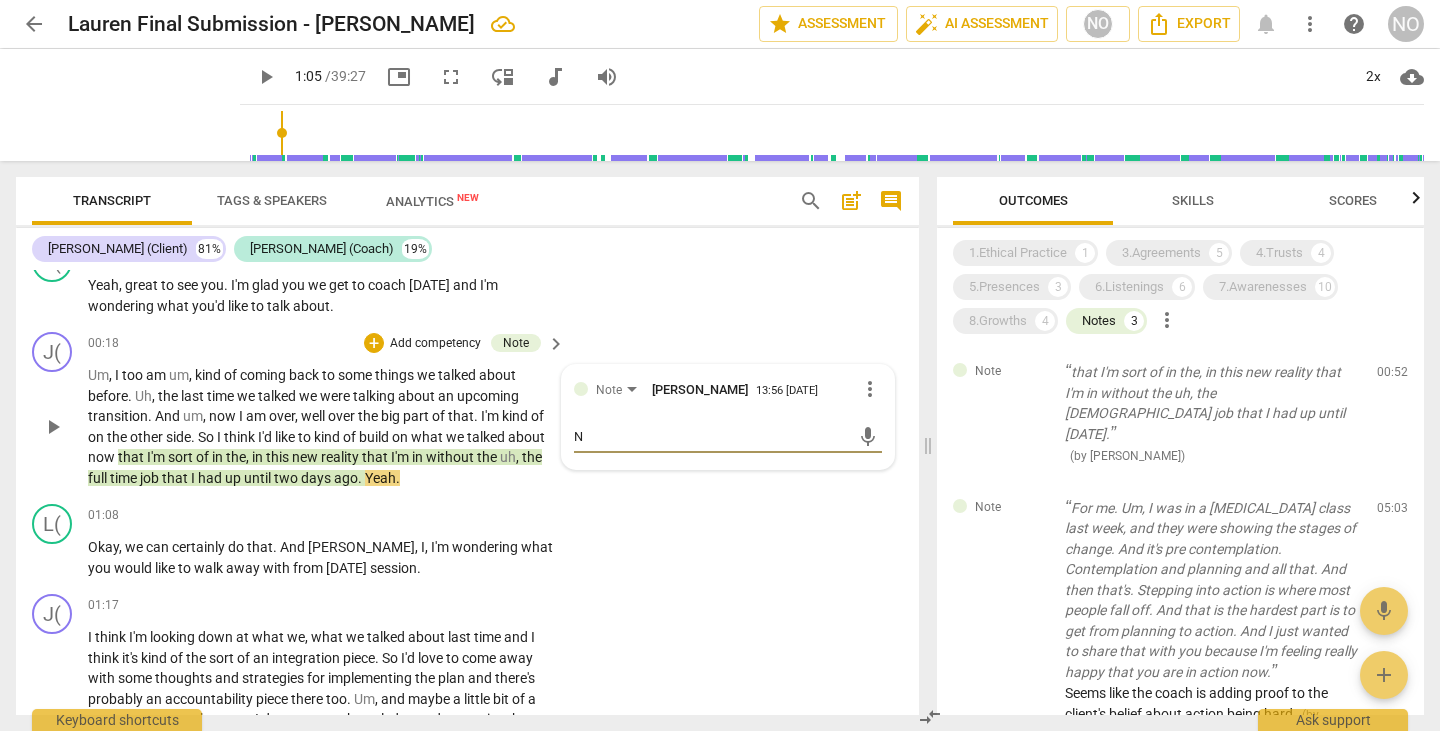 type on "No" 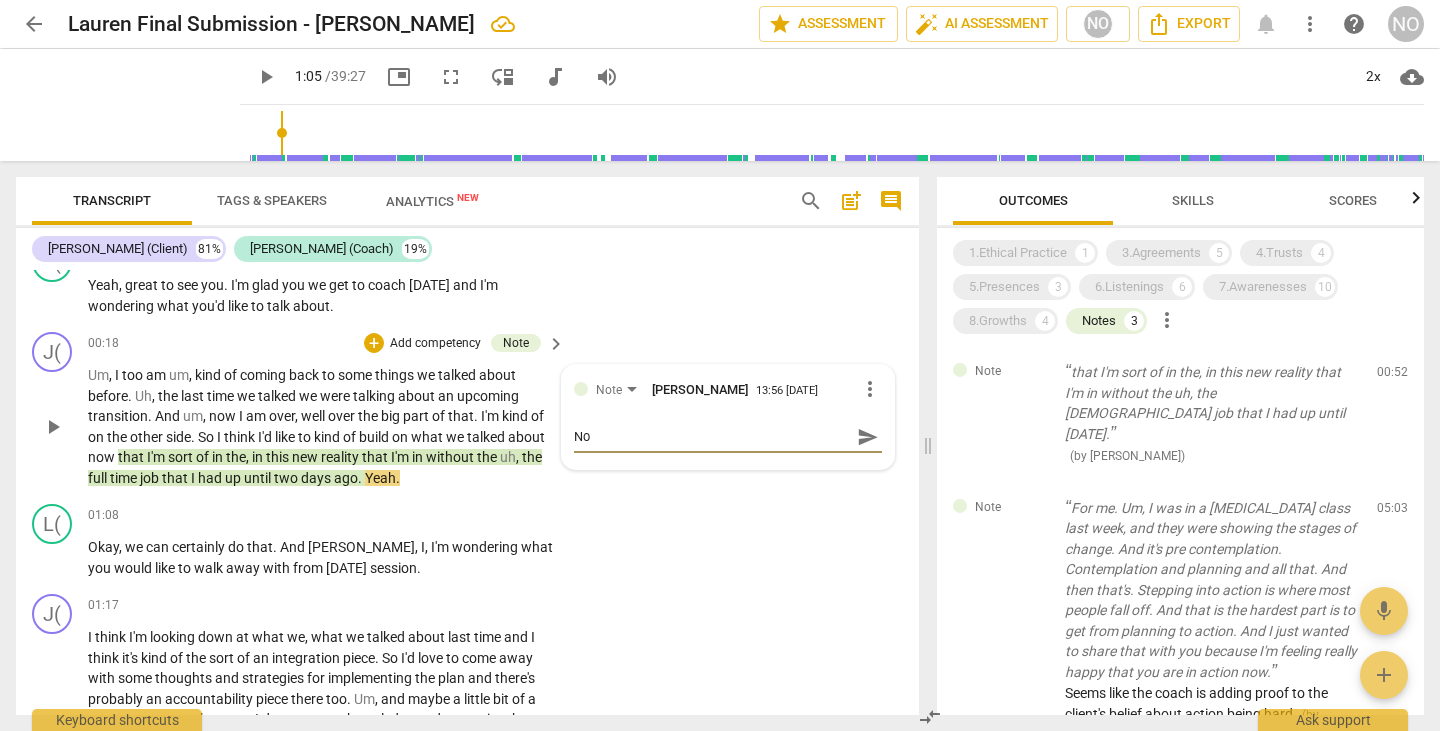 type on "Not" 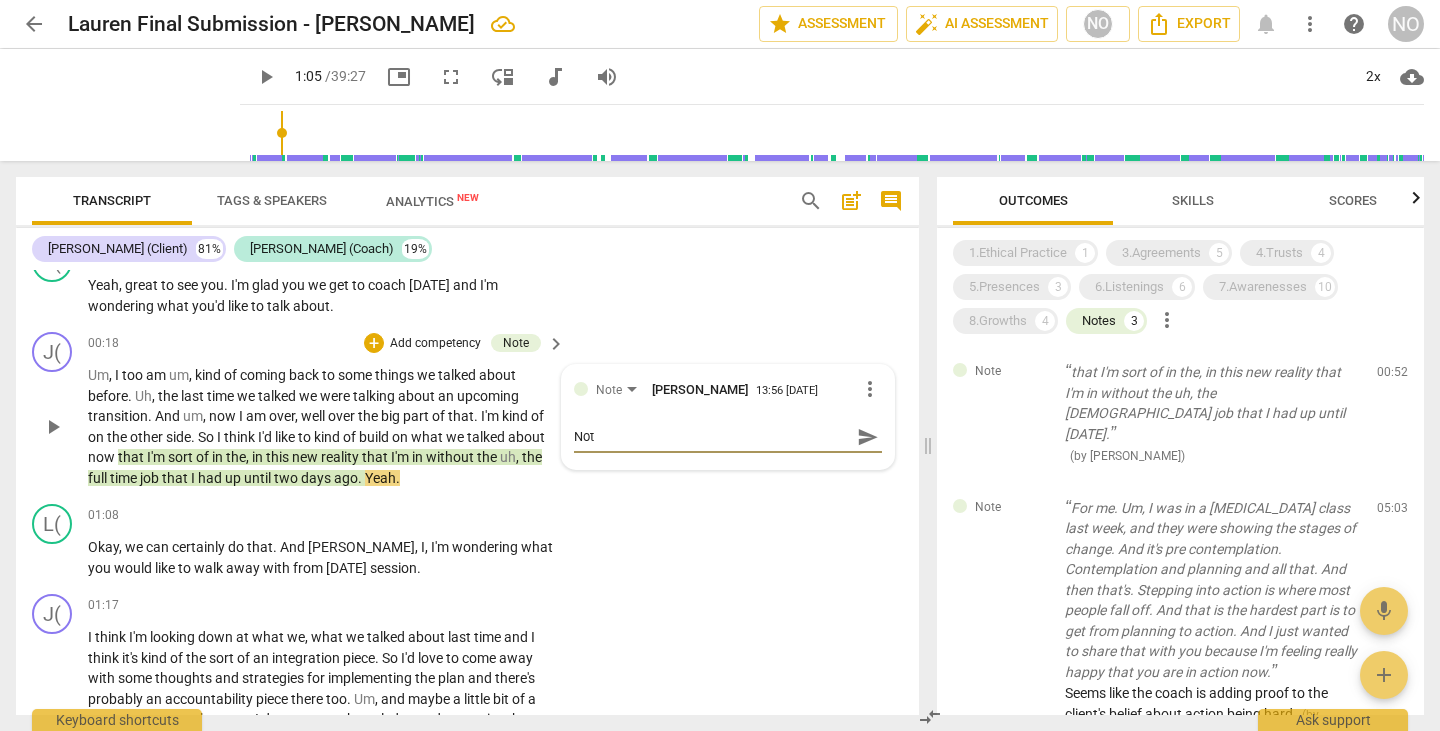 type on "Noti" 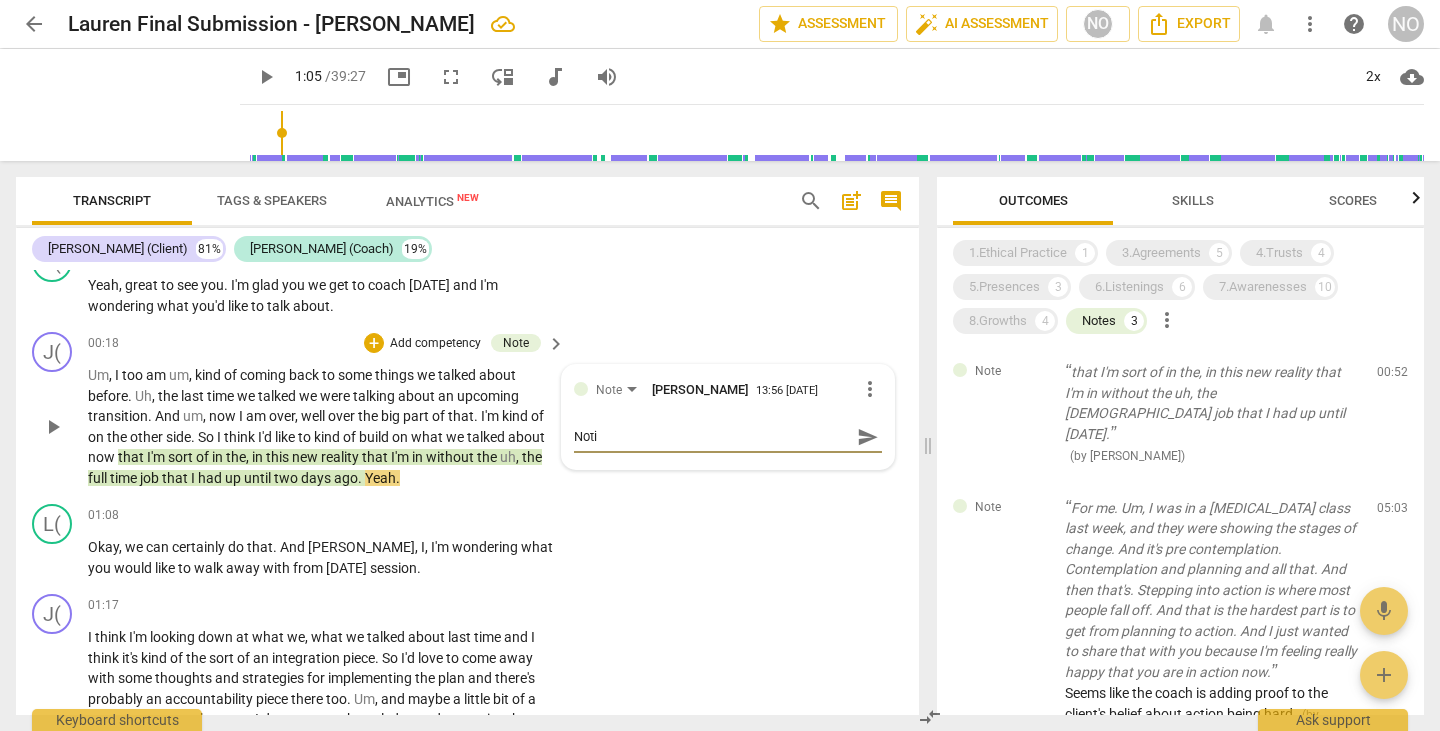type on "Notic" 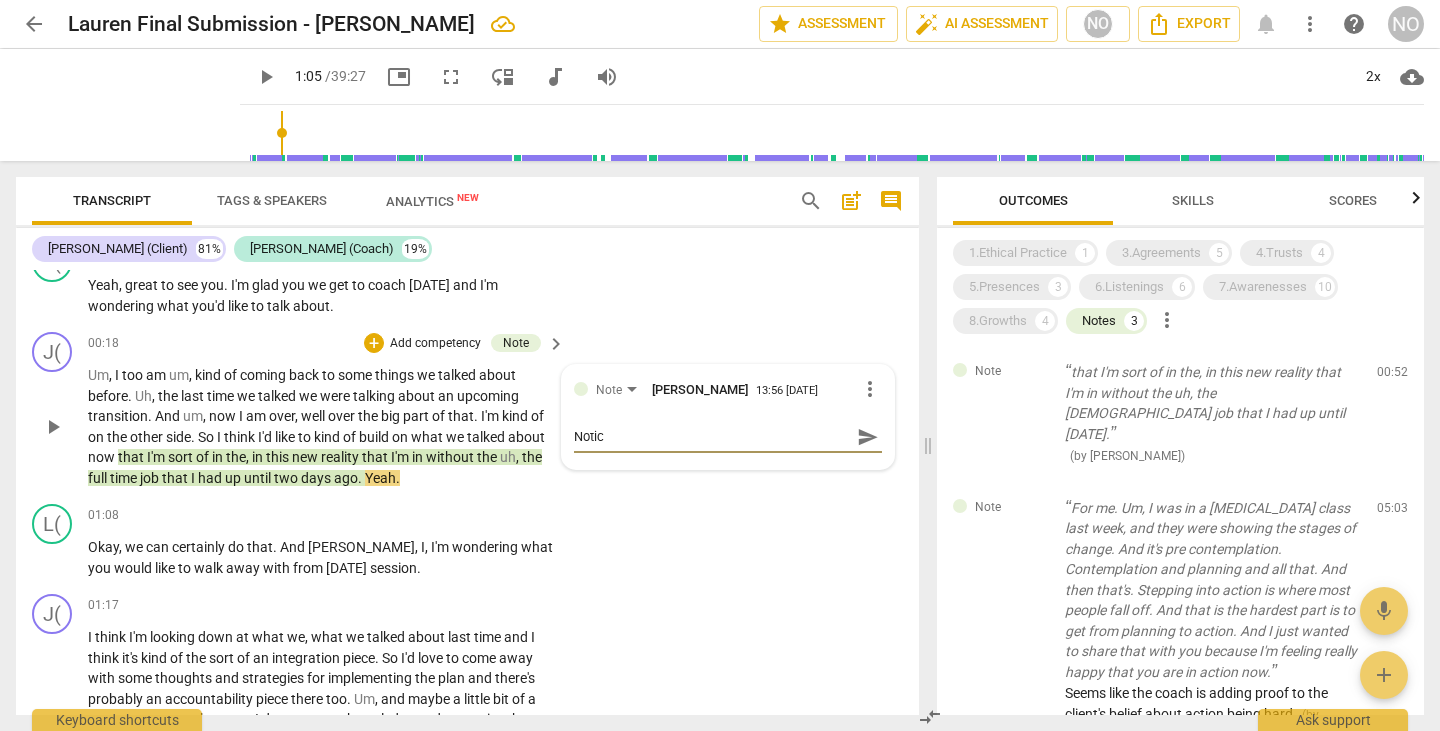 type on "Notice" 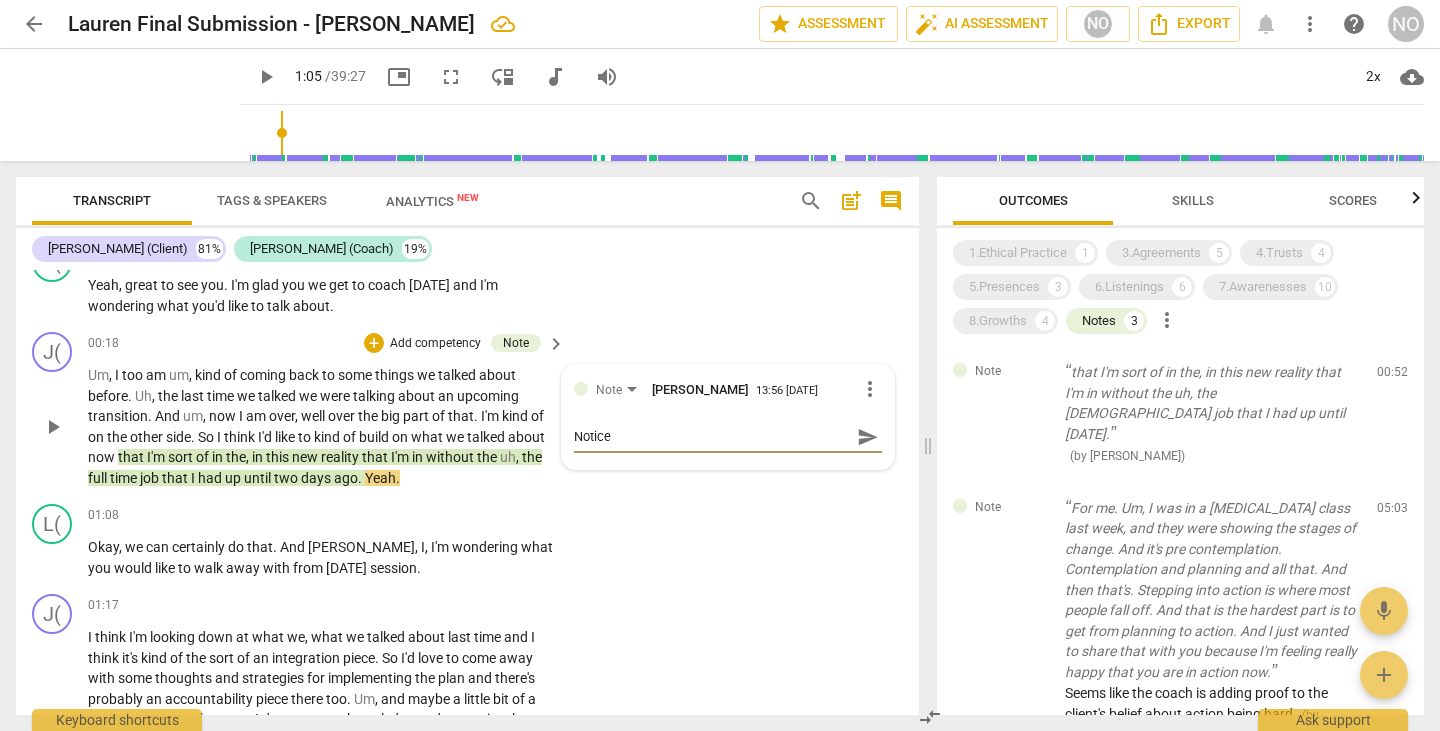 type on "Notice" 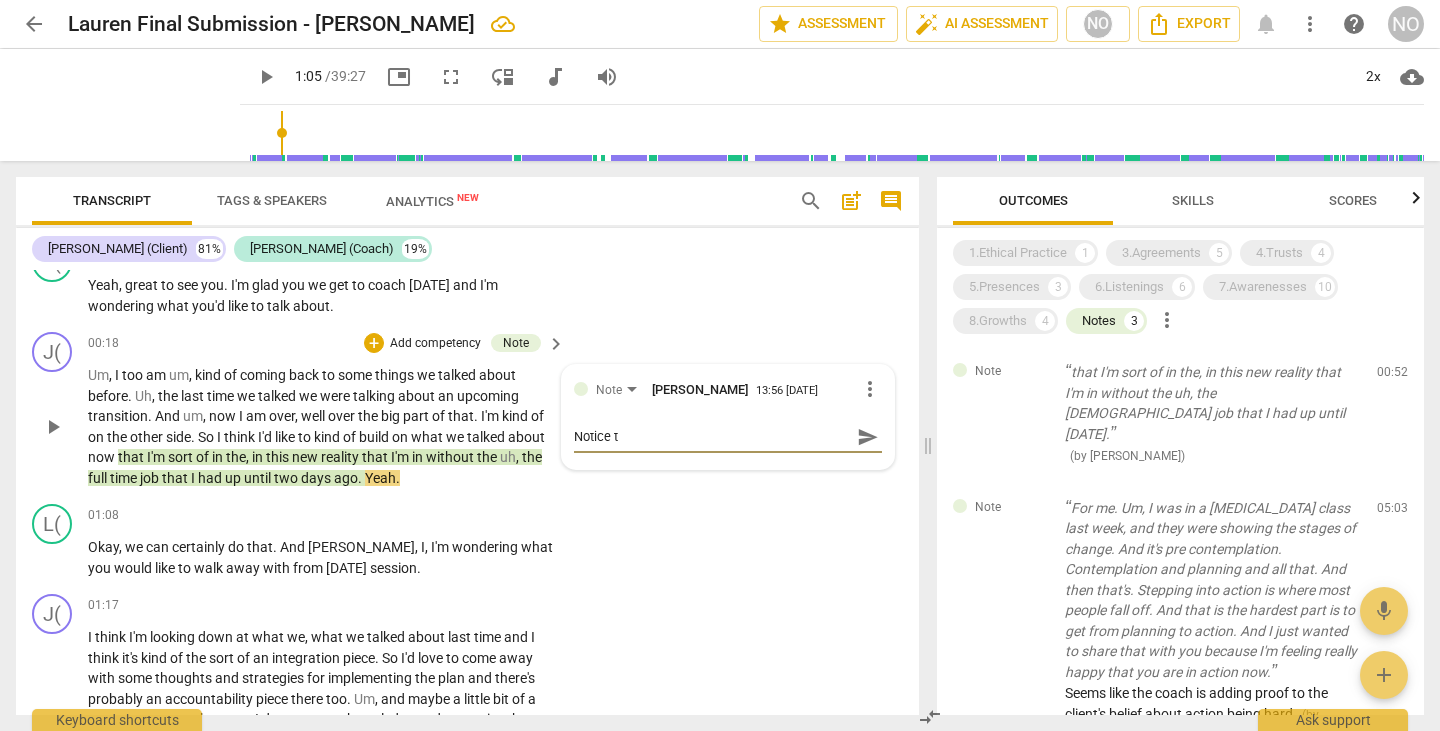 type on "Notice to" 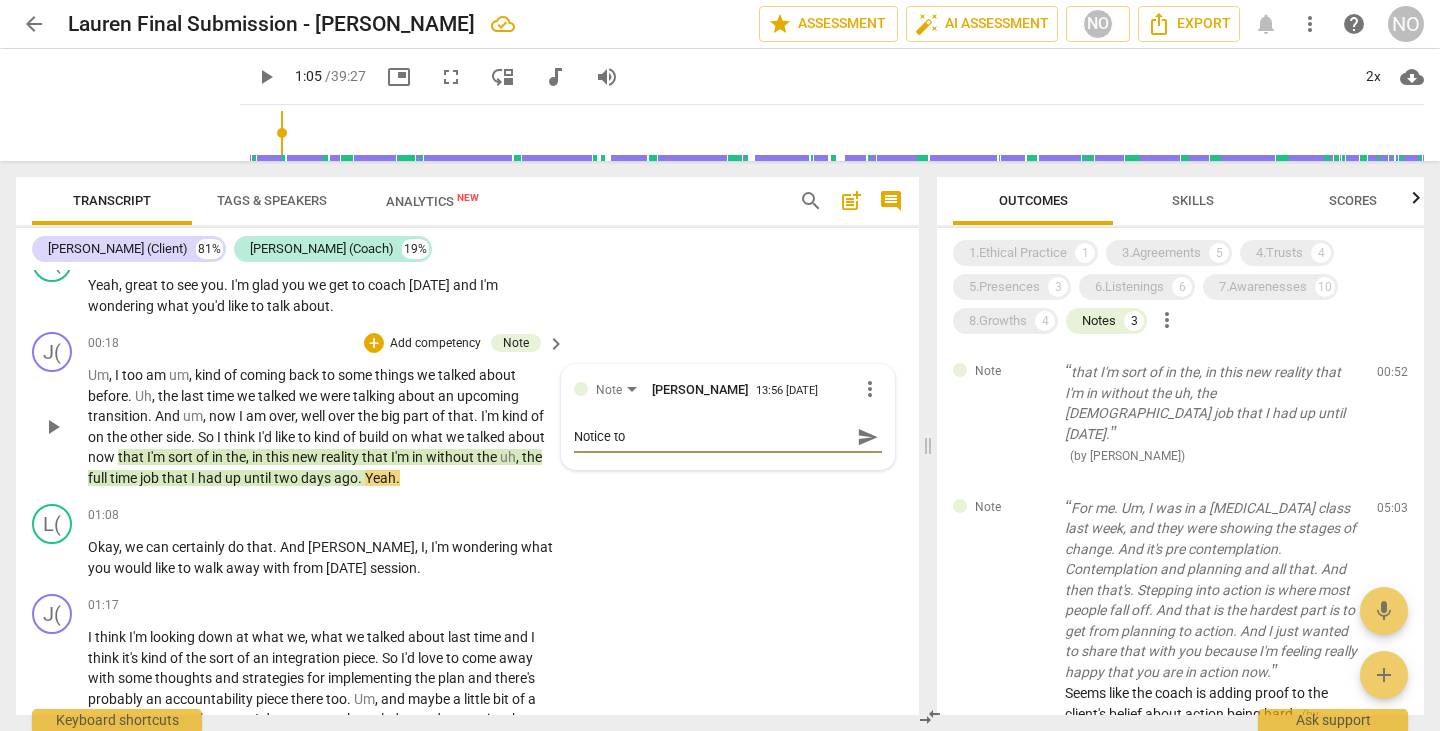 type on "Notice t" 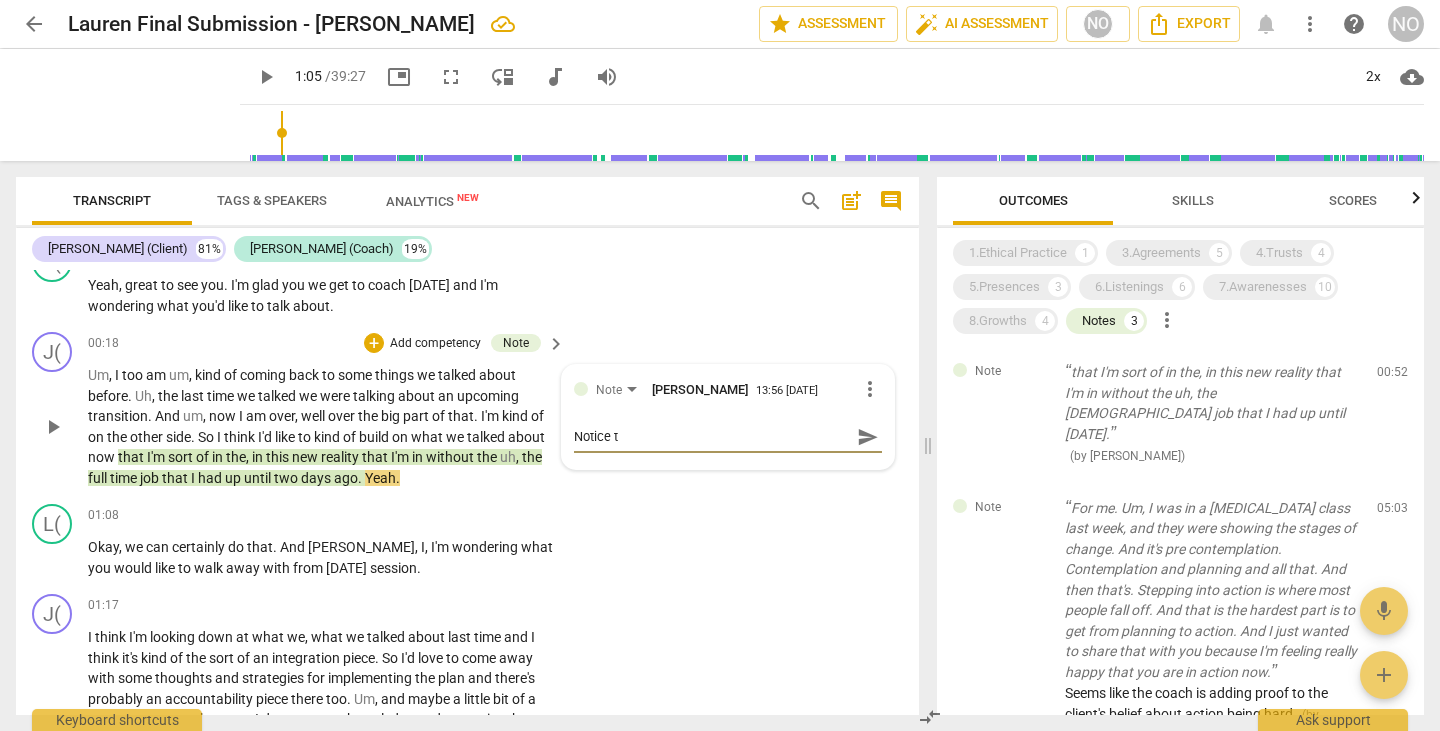type on "Notice" 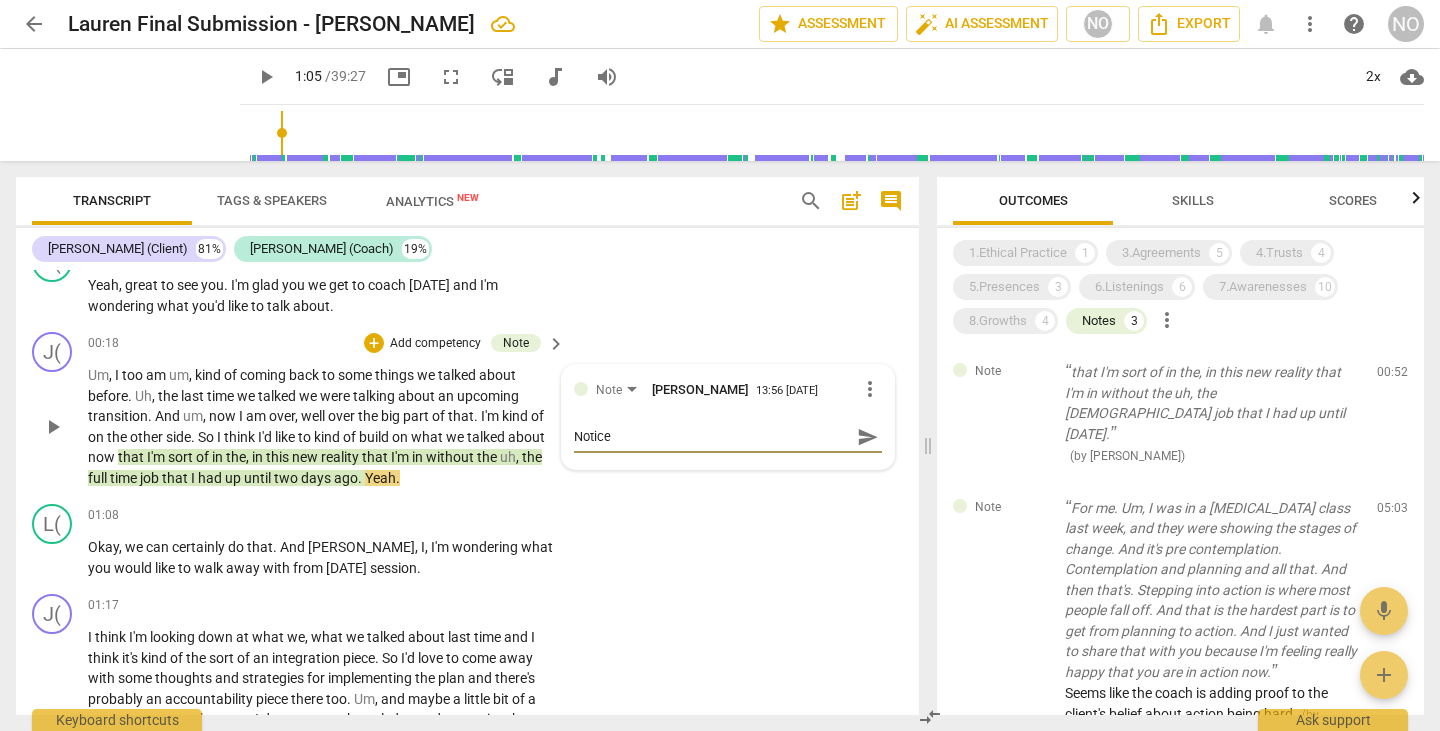 type on "Notice" 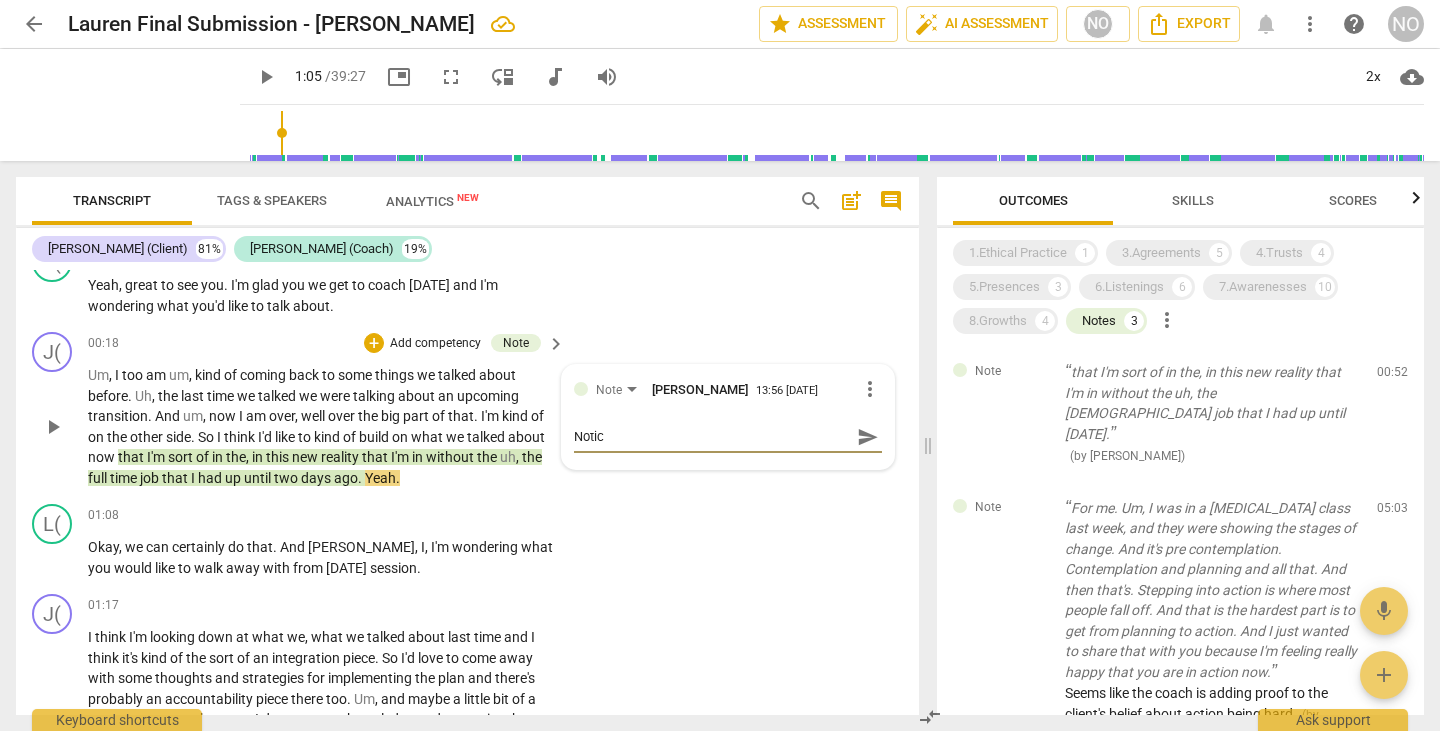 type on "Noti" 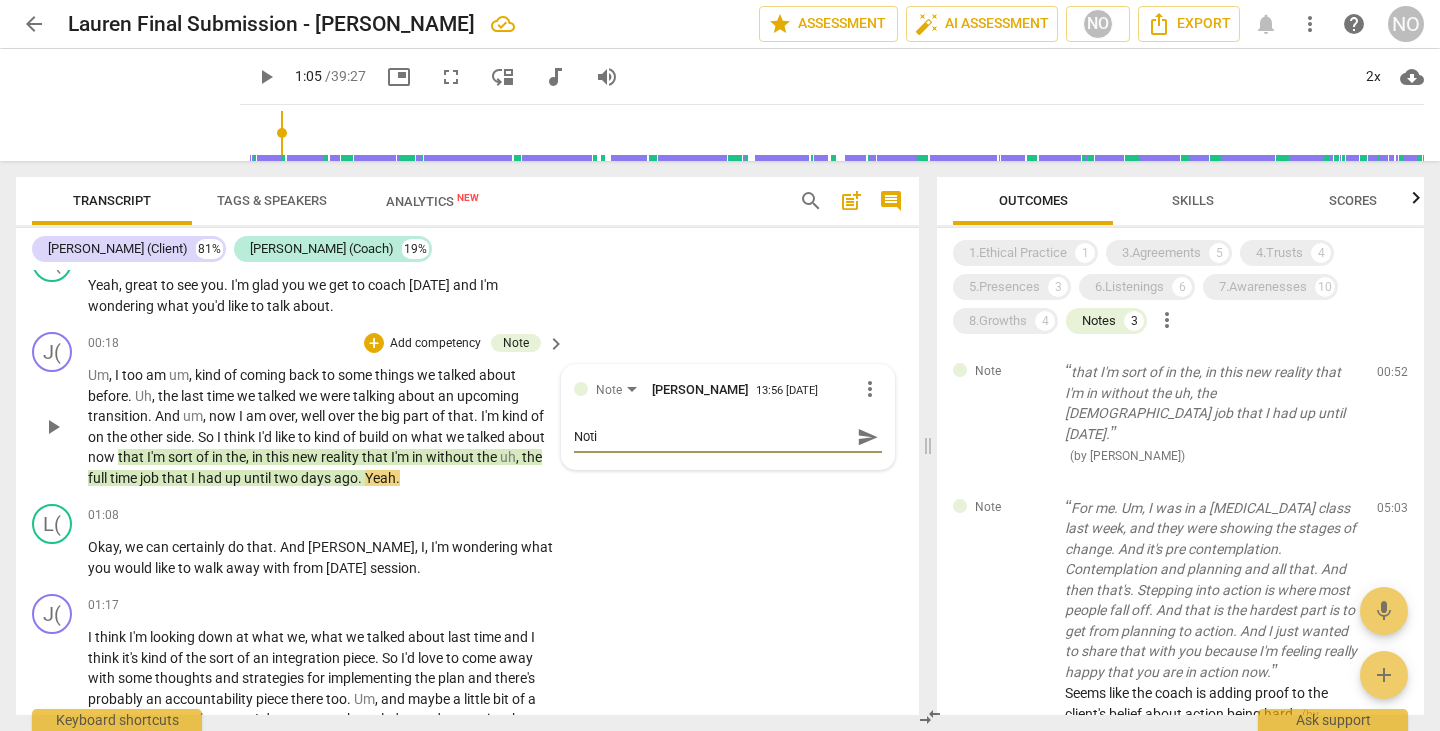 type on "Not" 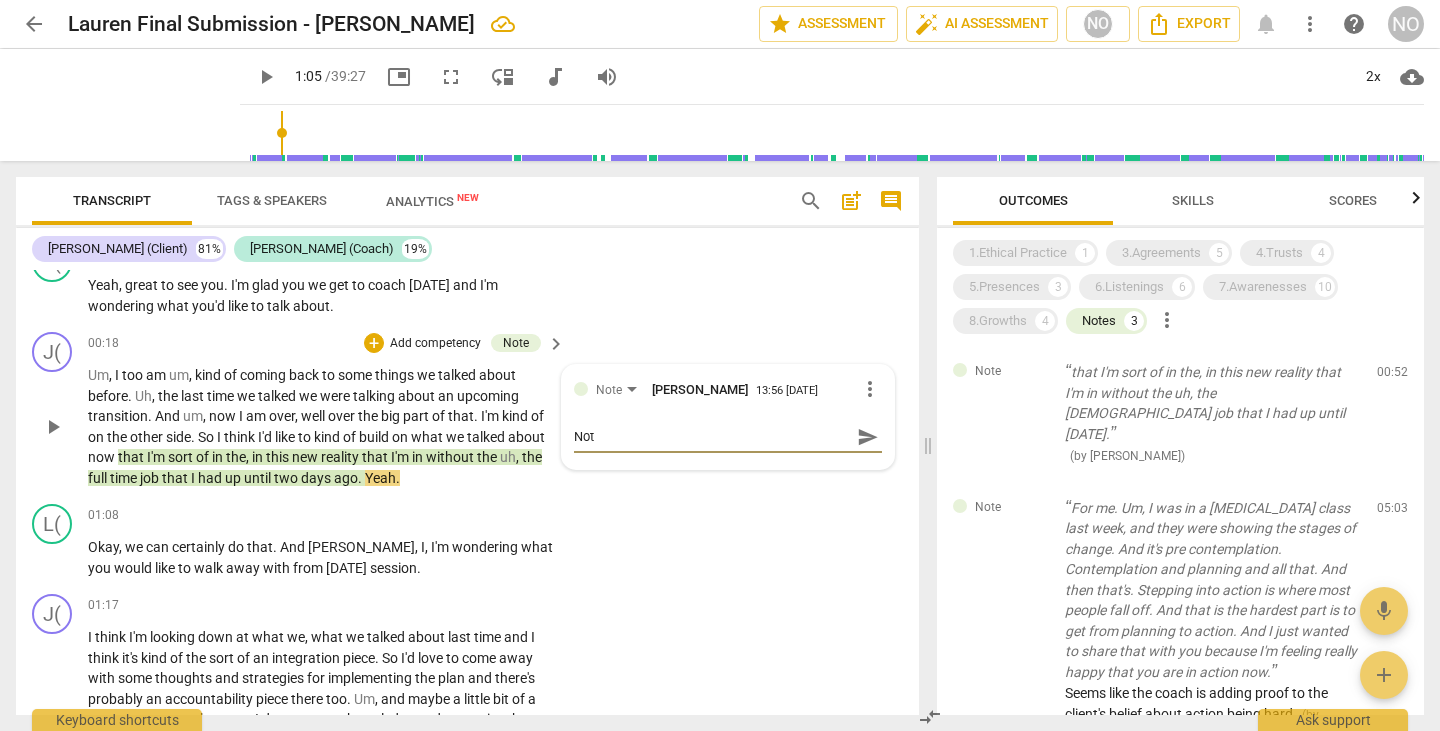 type on "No" 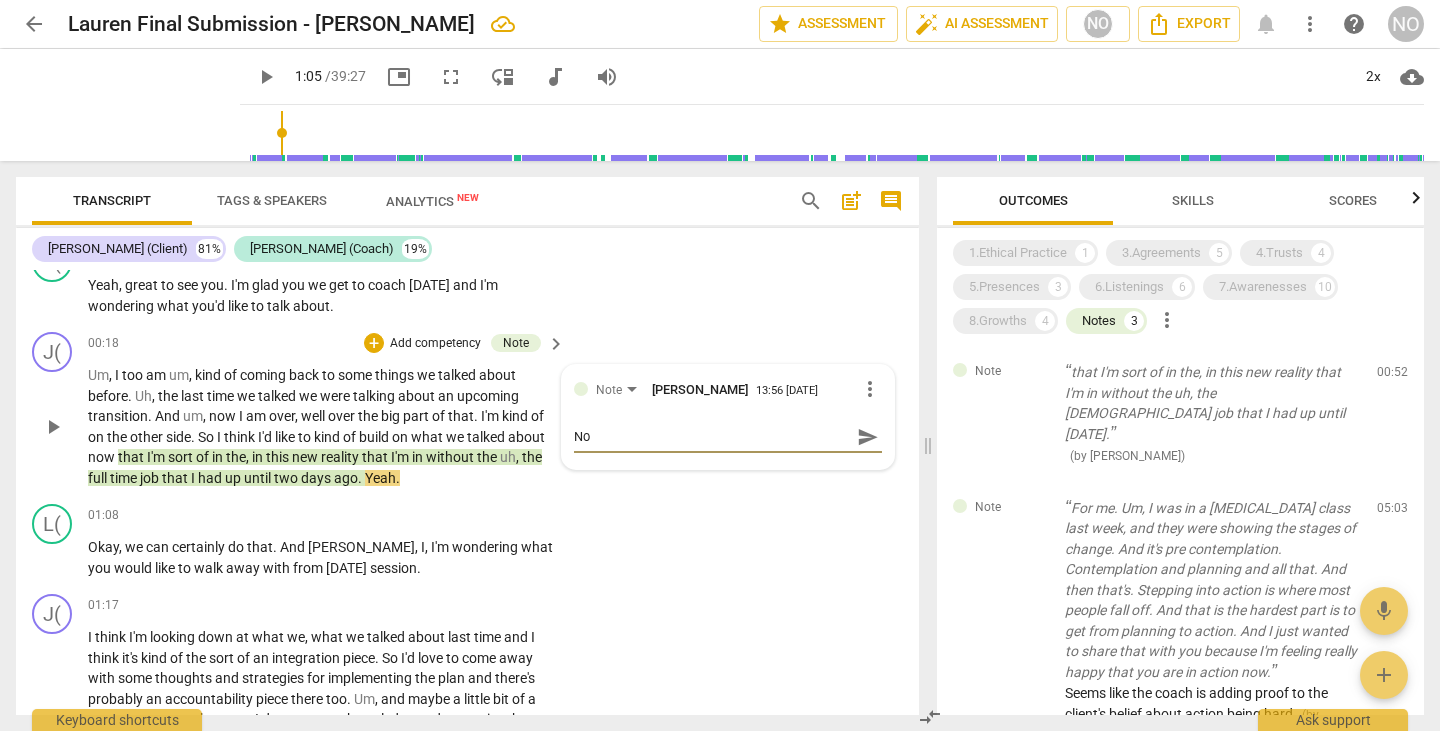 type on "N" 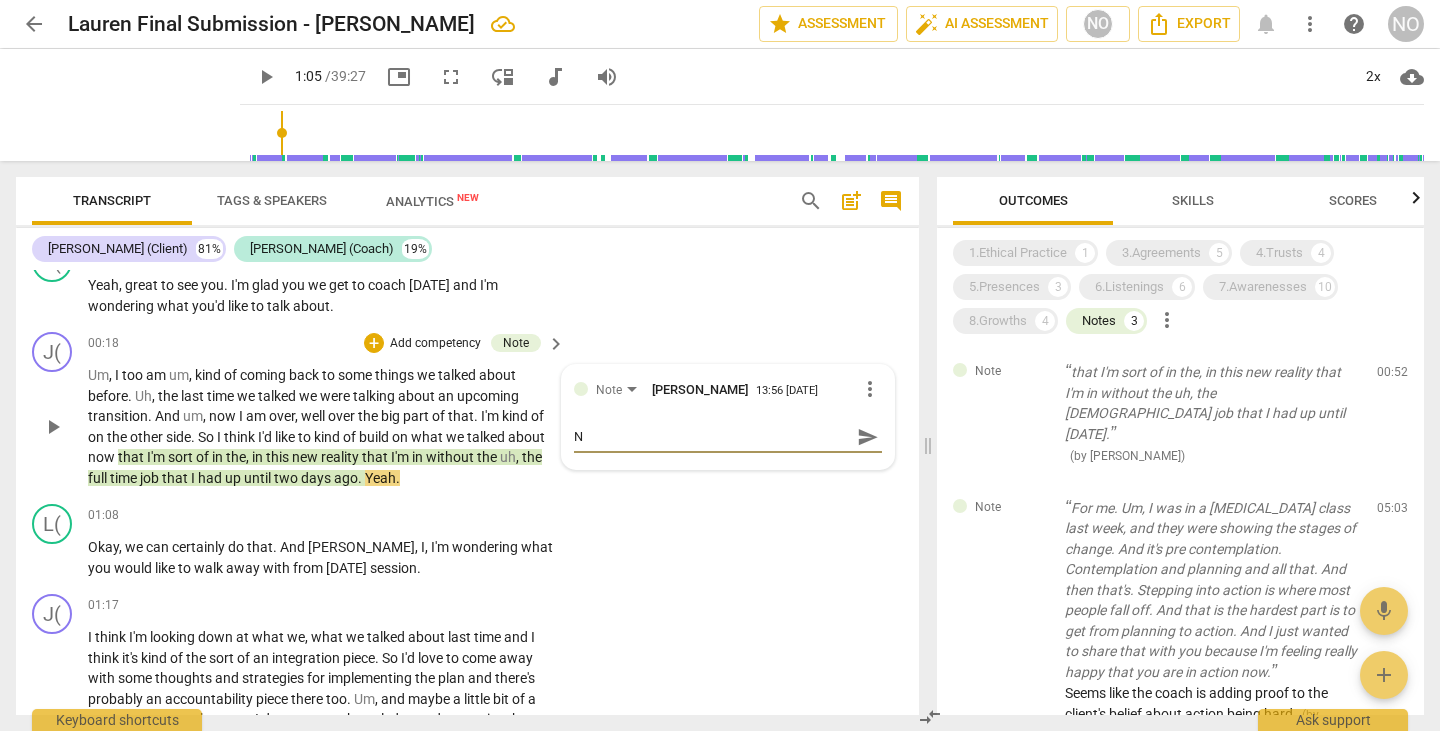 type 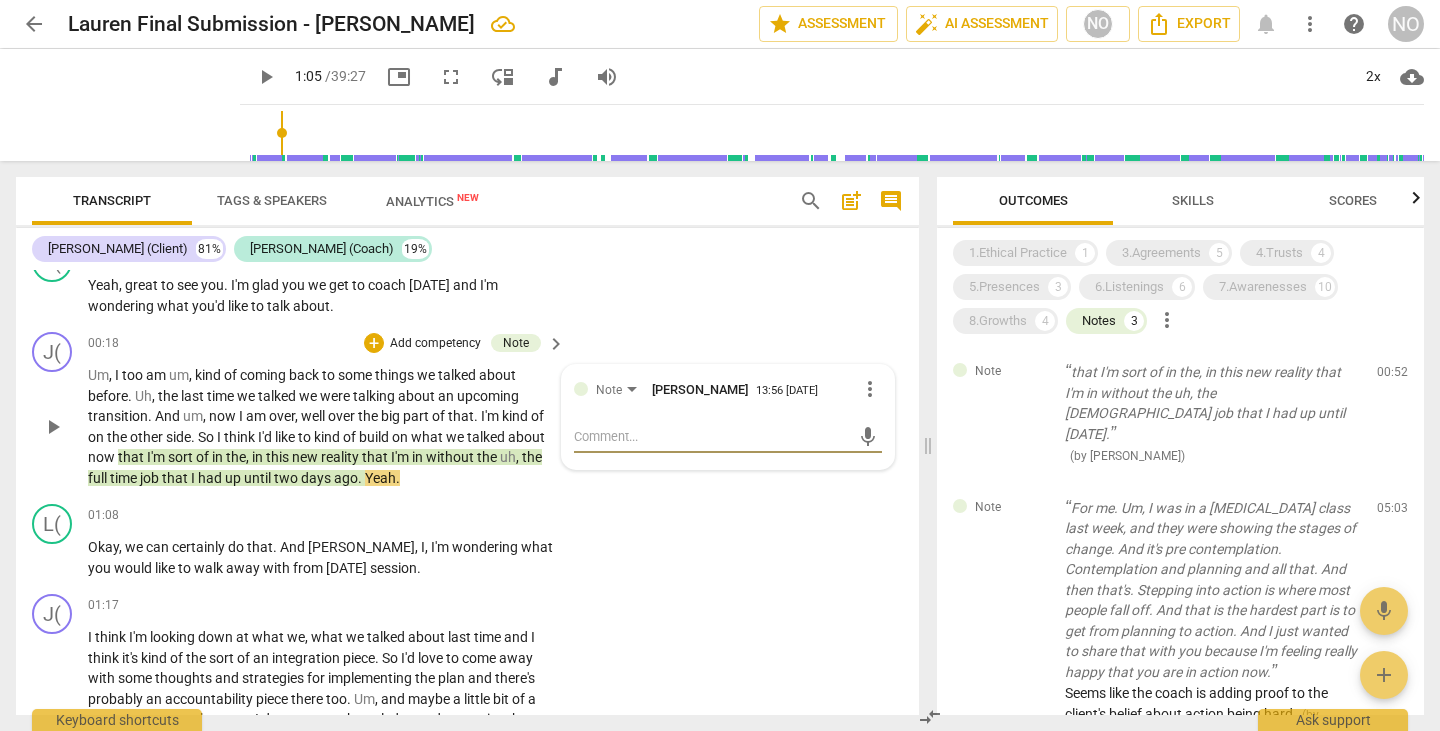 type on "c" 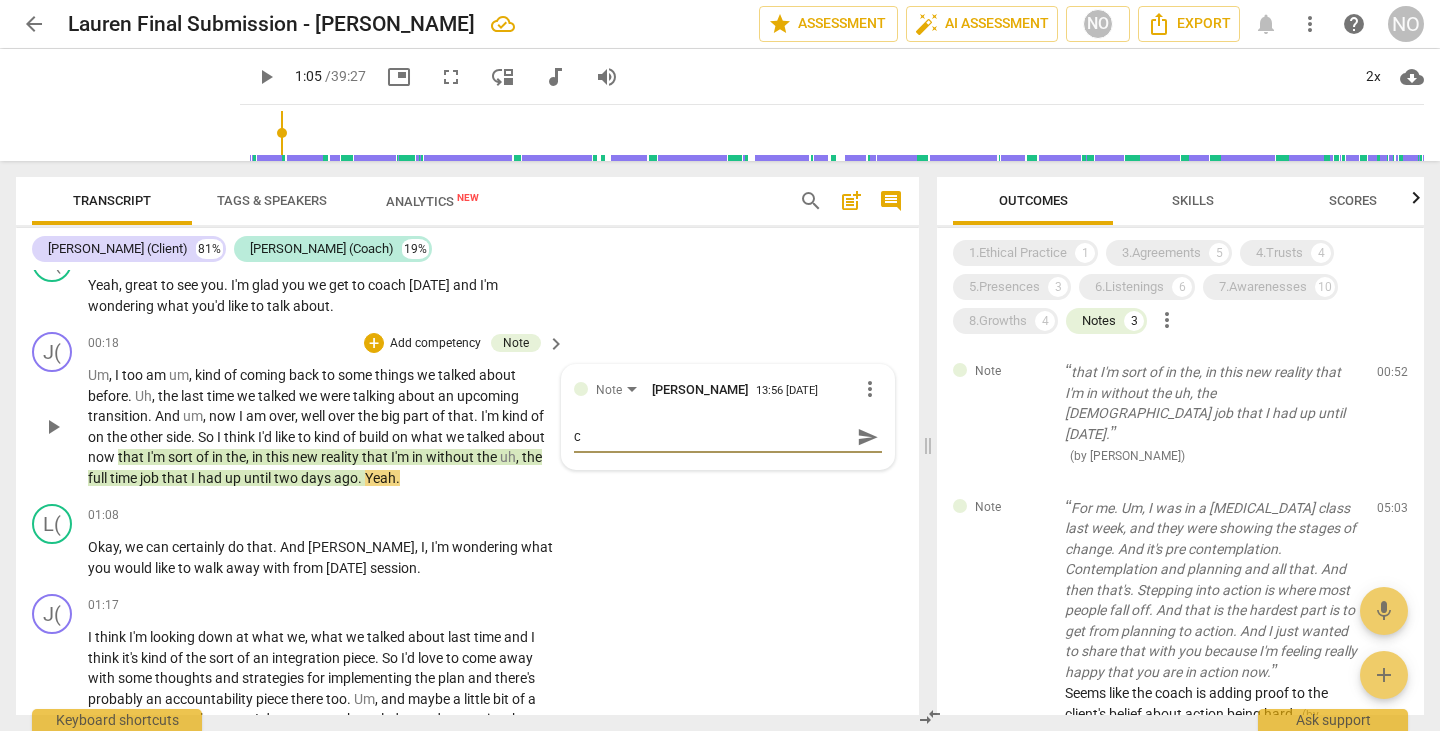 type on "cl" 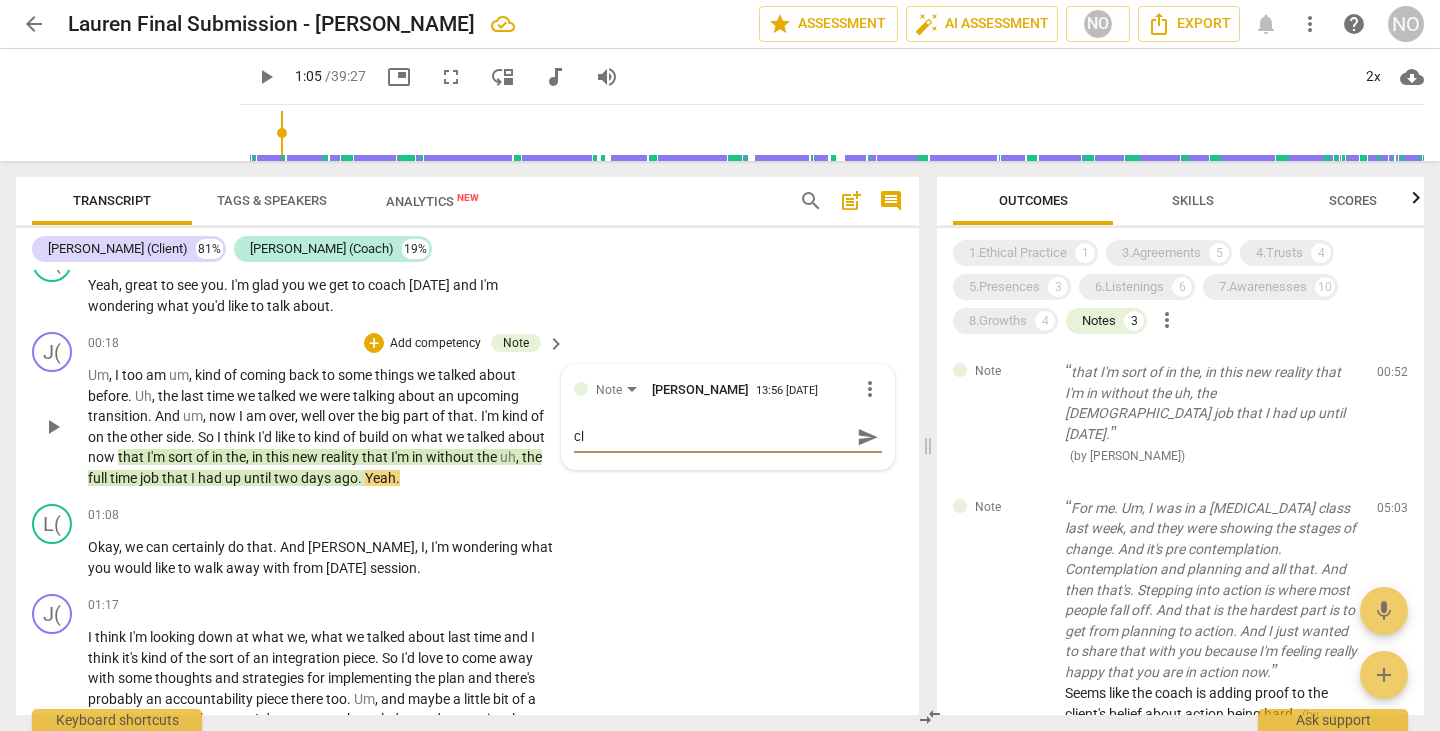 type on "cli" 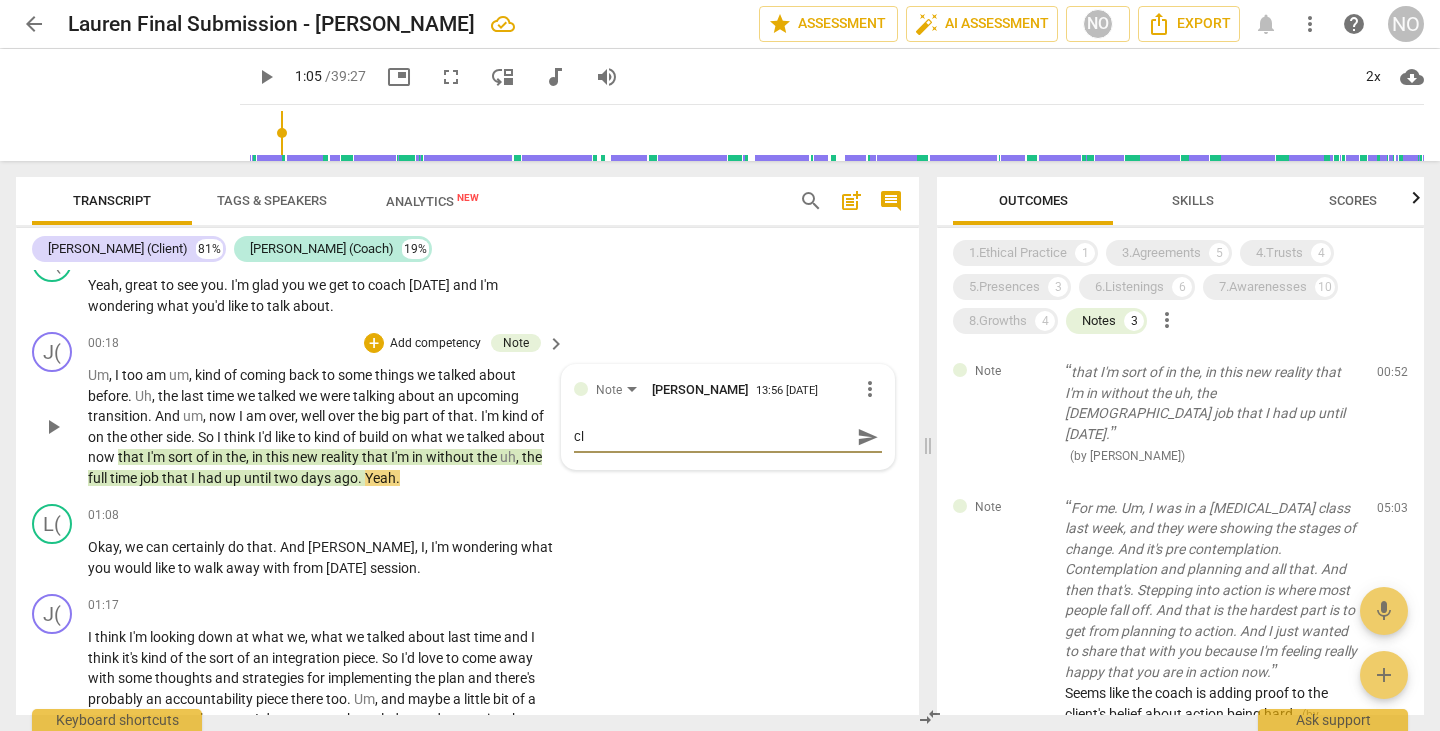 type on "cli" 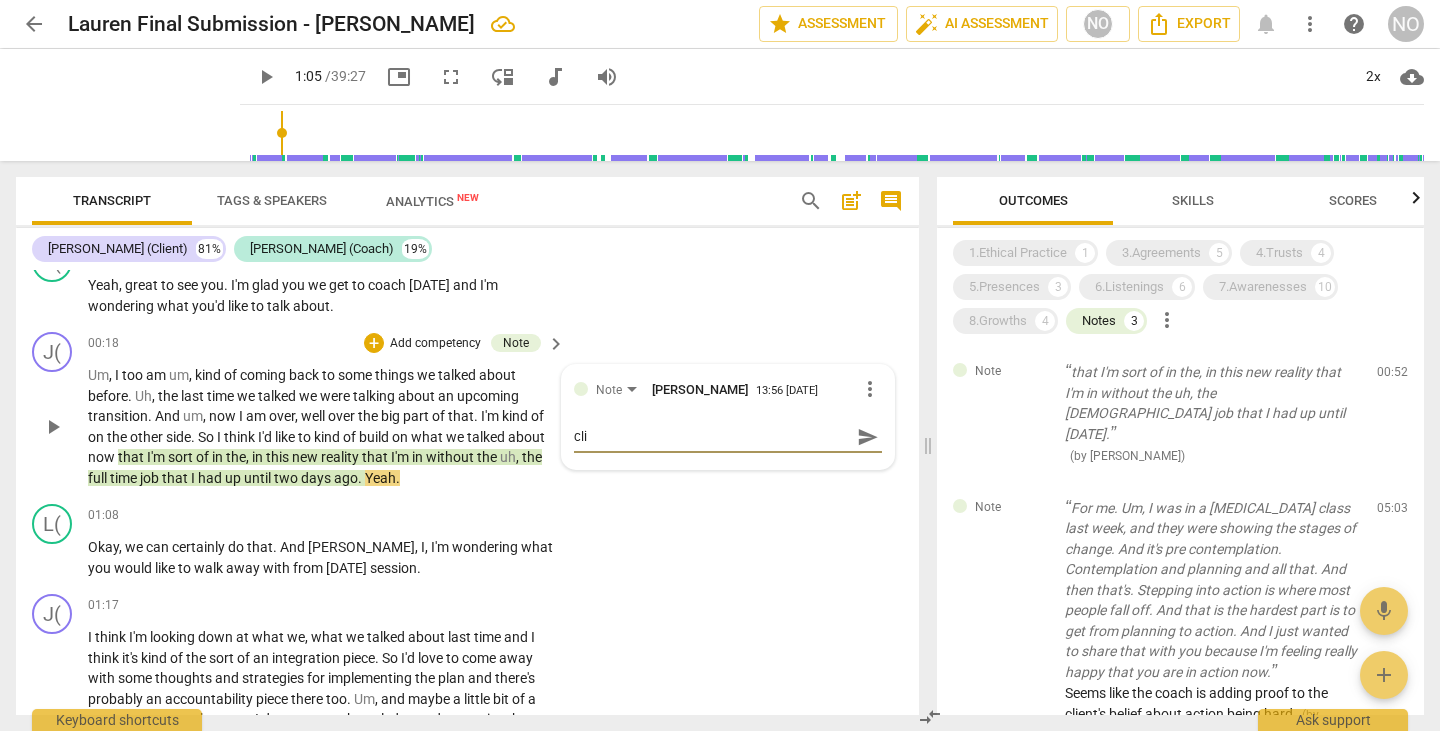 type on "clie" 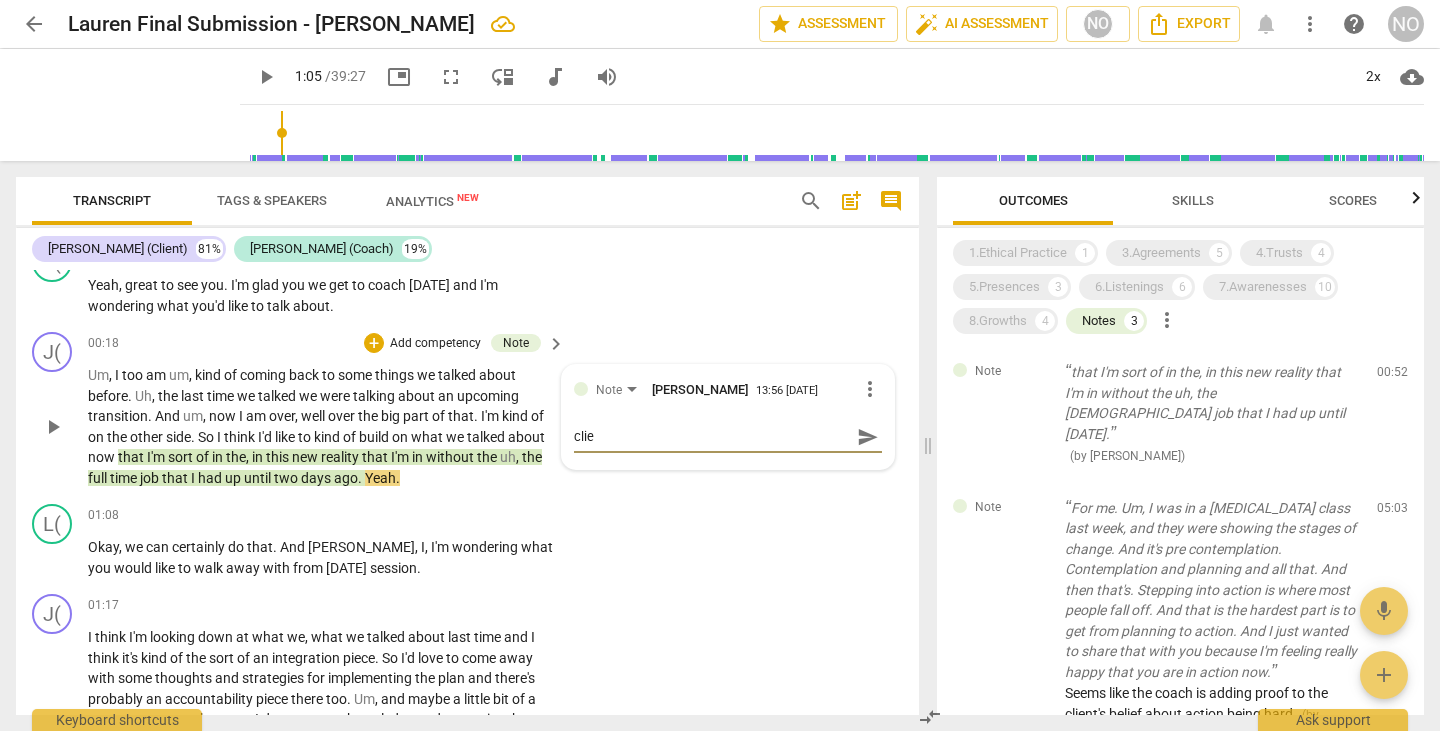 type on "clien" 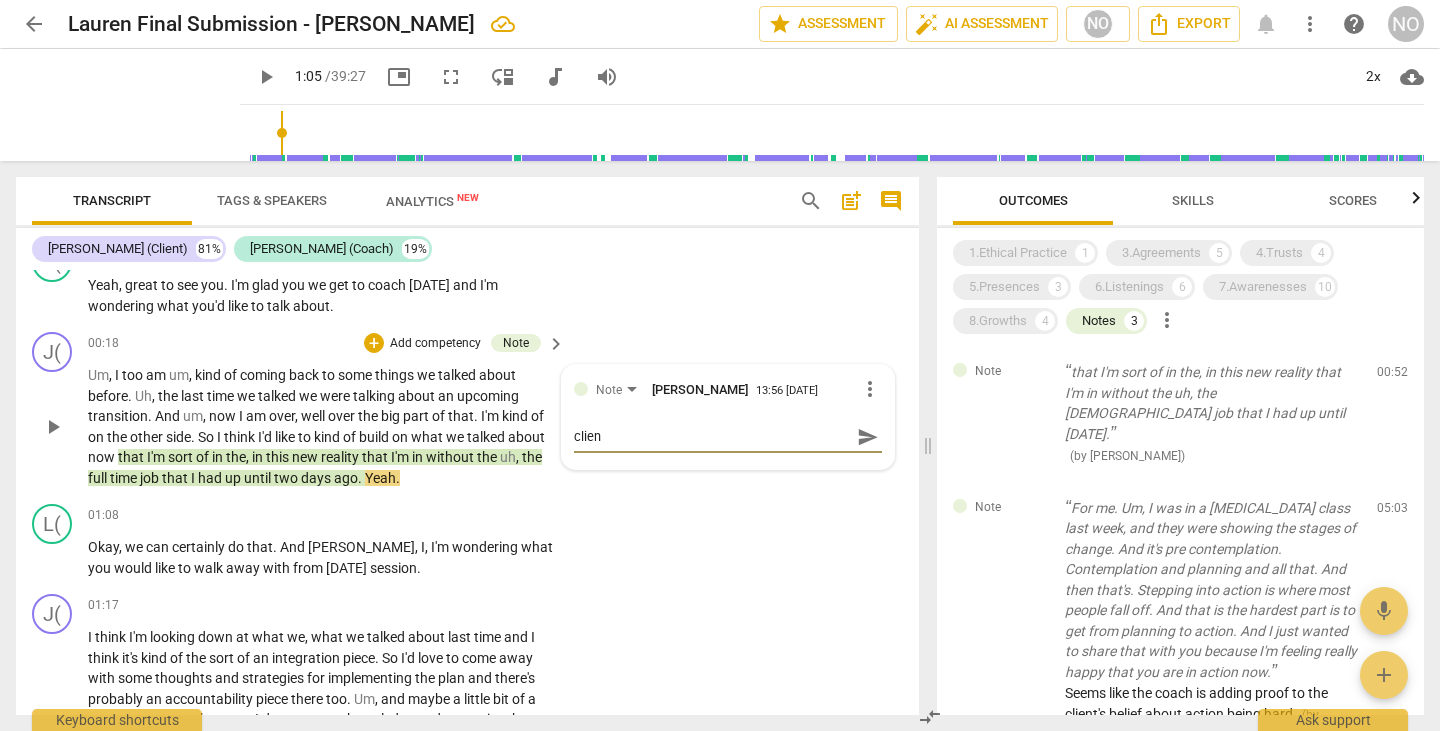 type on "client" 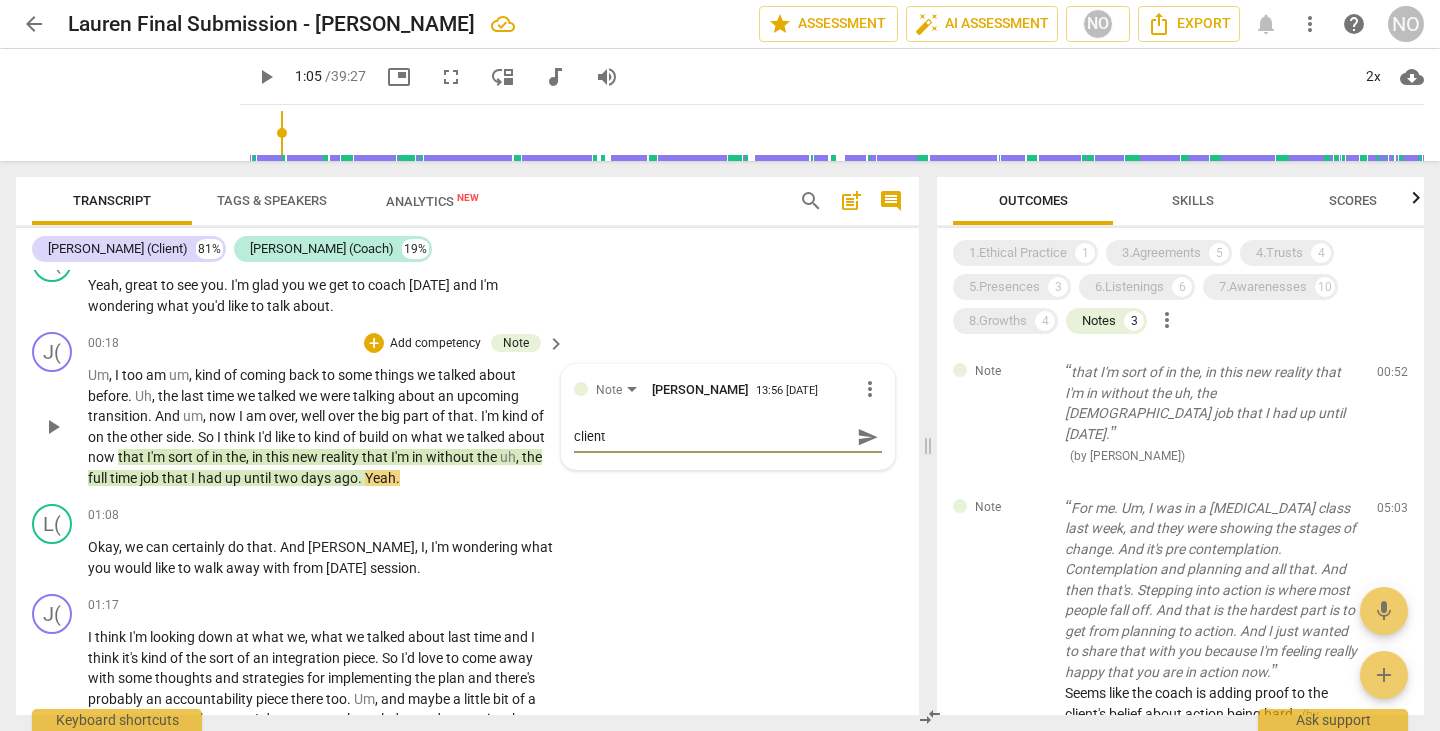 type on "client'" 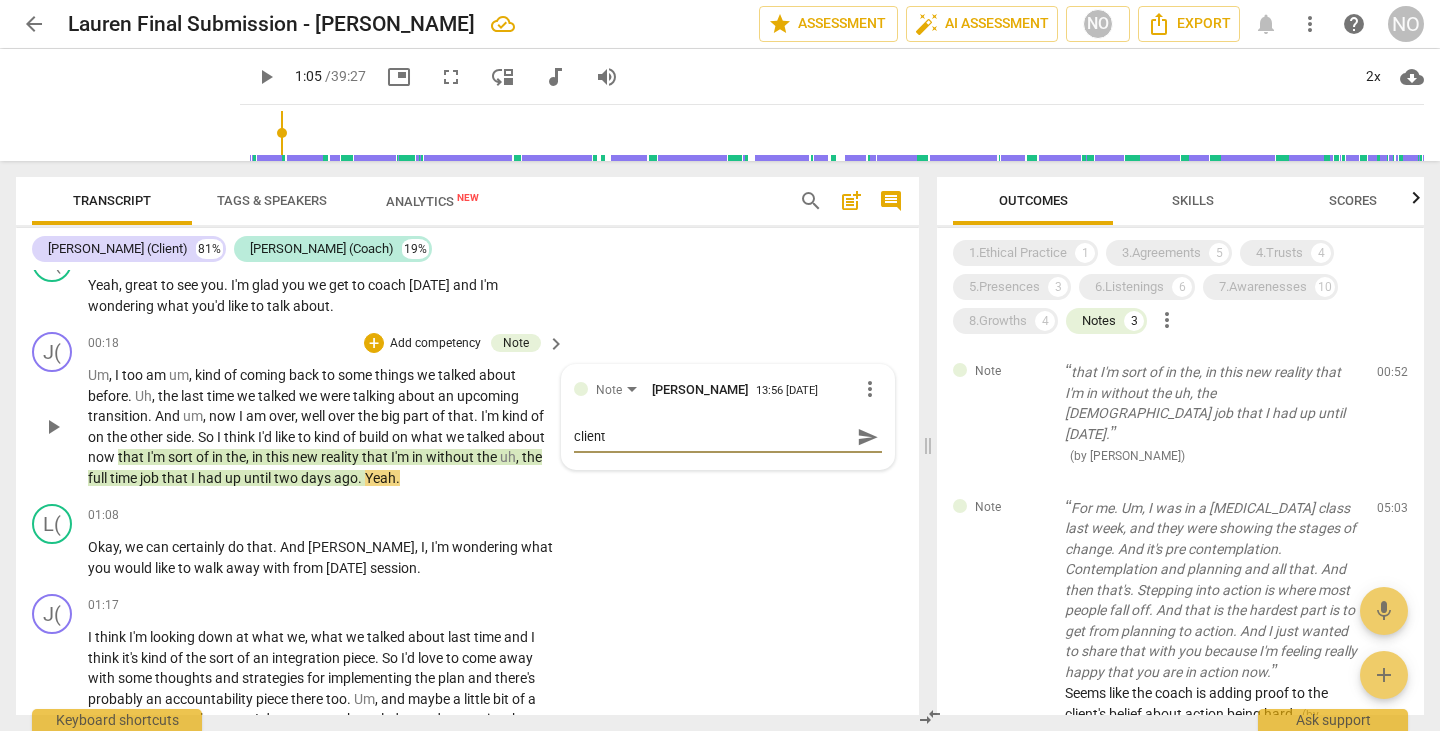 type on "client'" 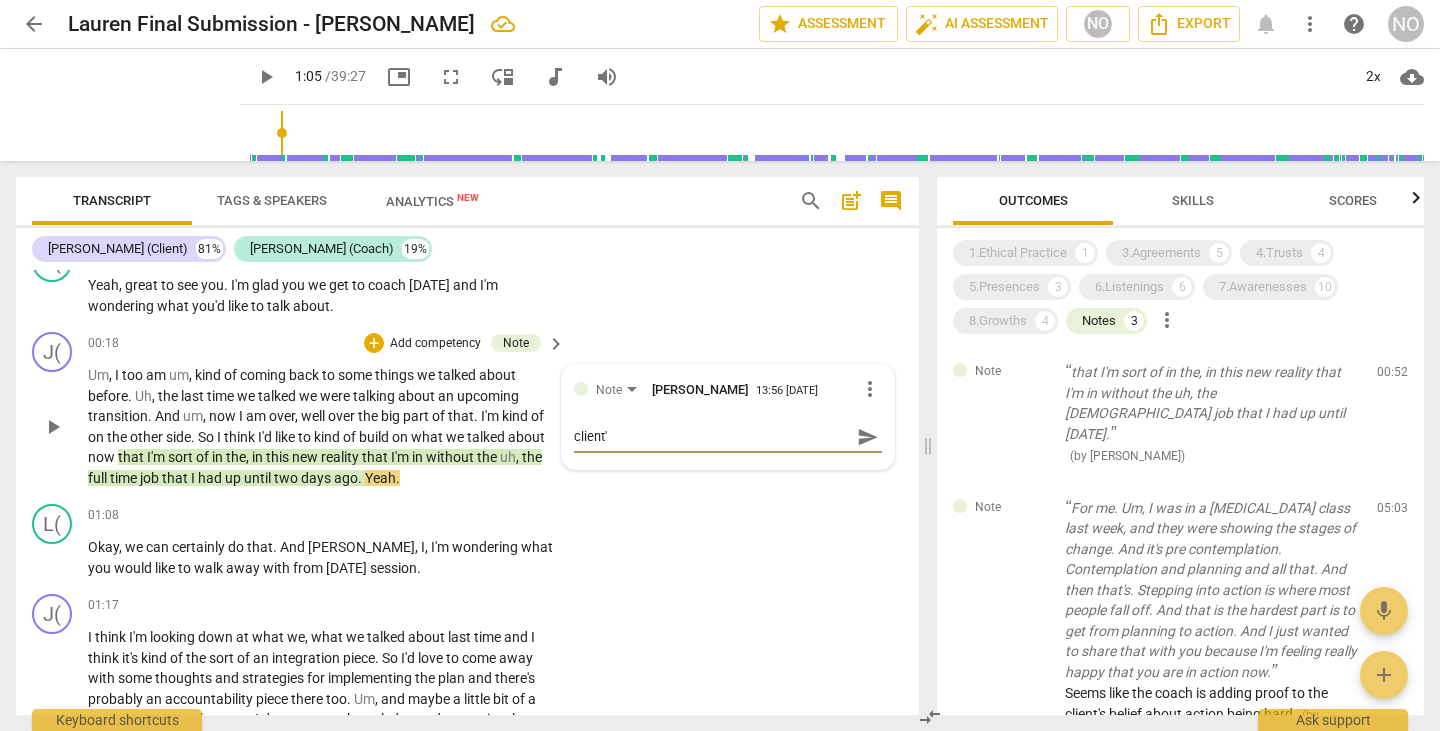 type on "client's" 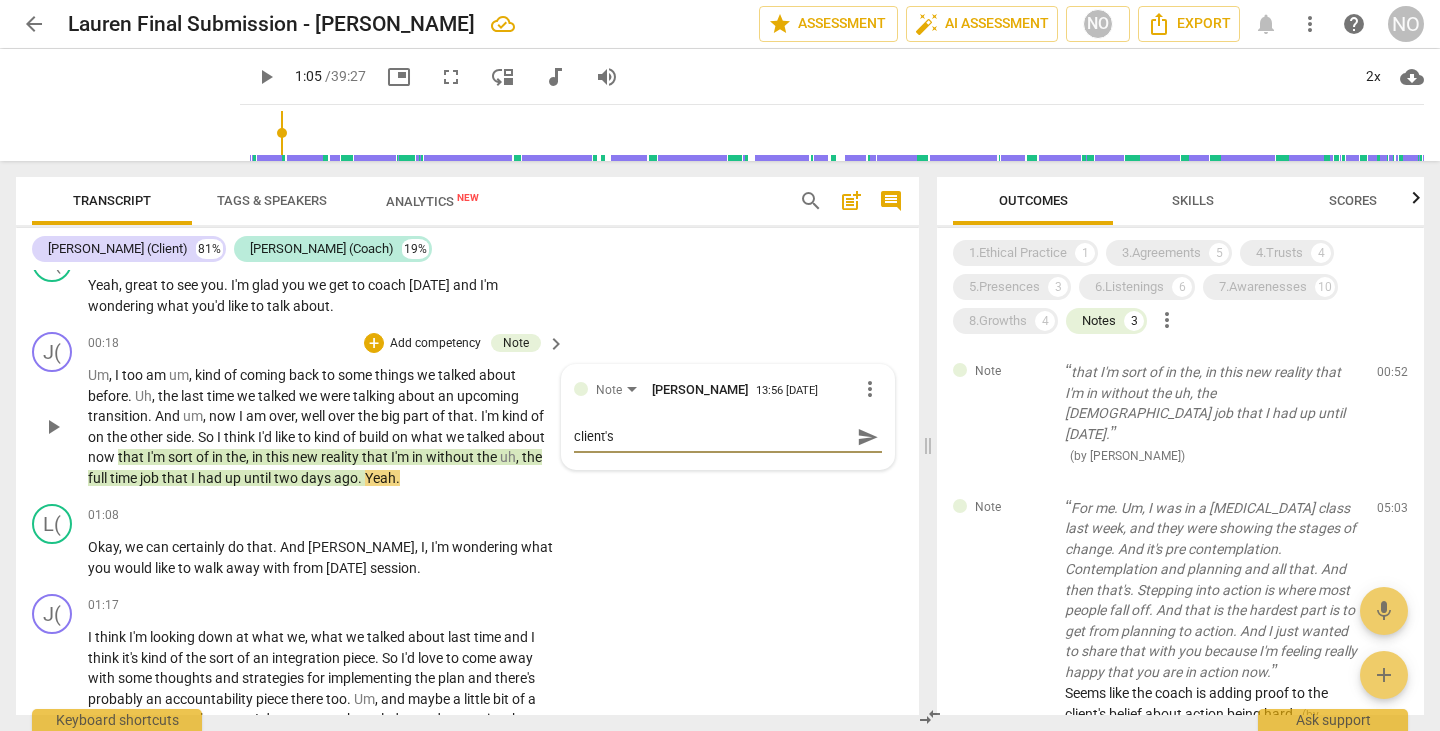 type on "client's" 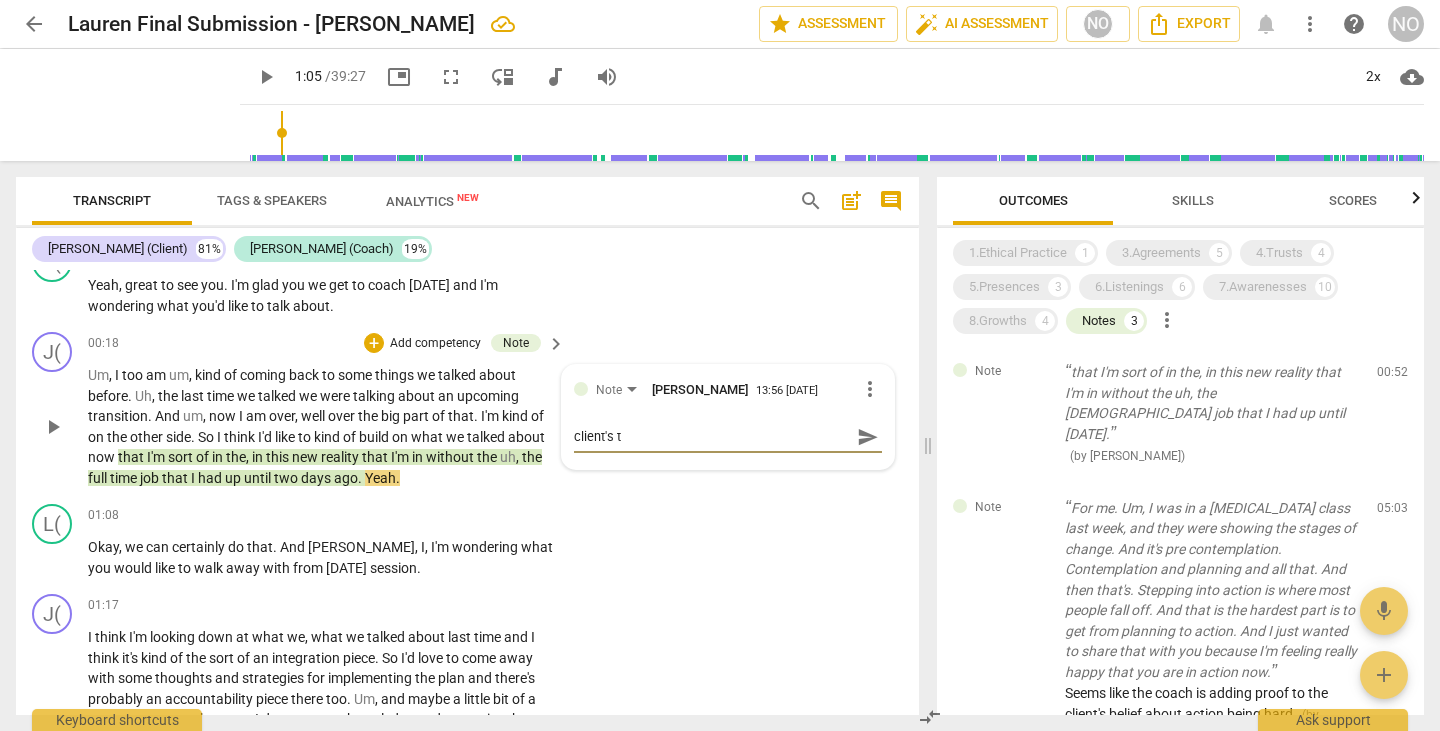 type on "client's to" 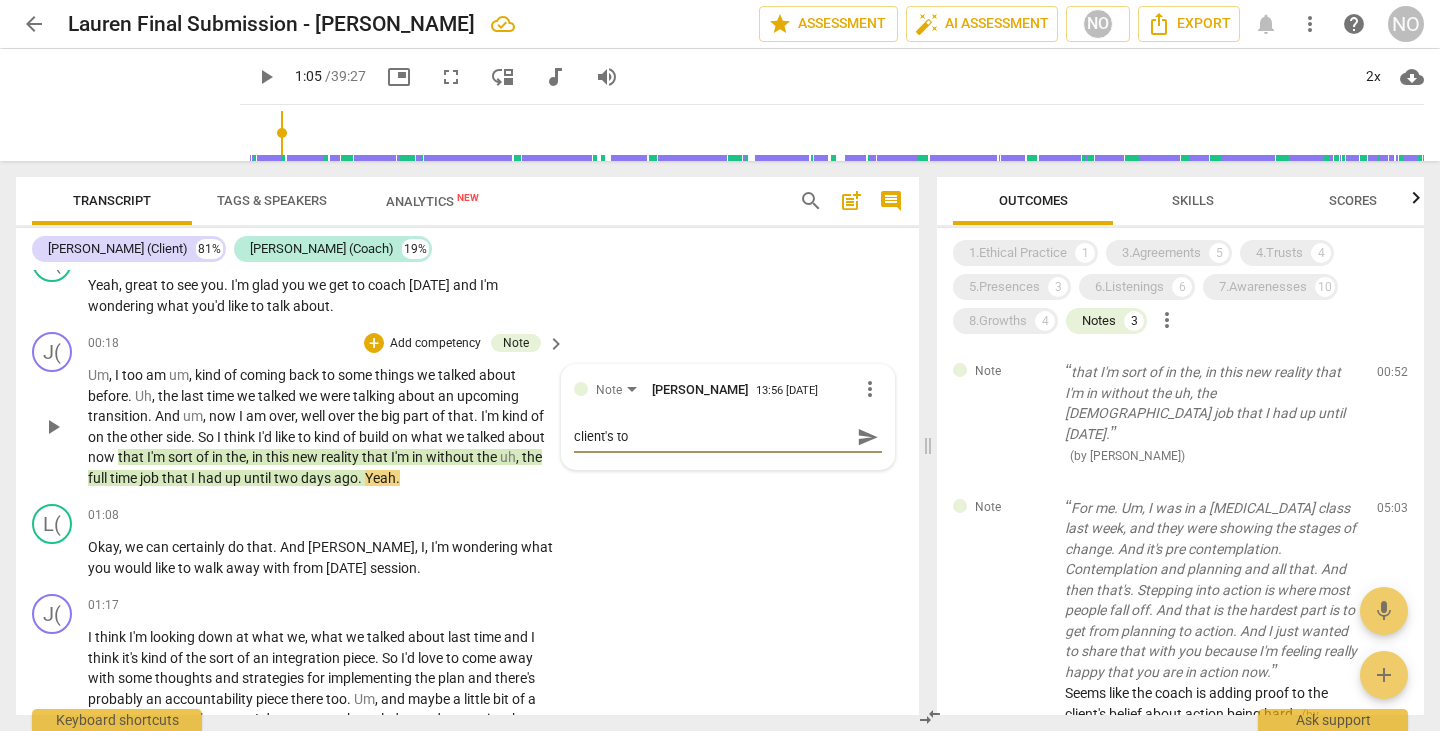 type on "client's ton" 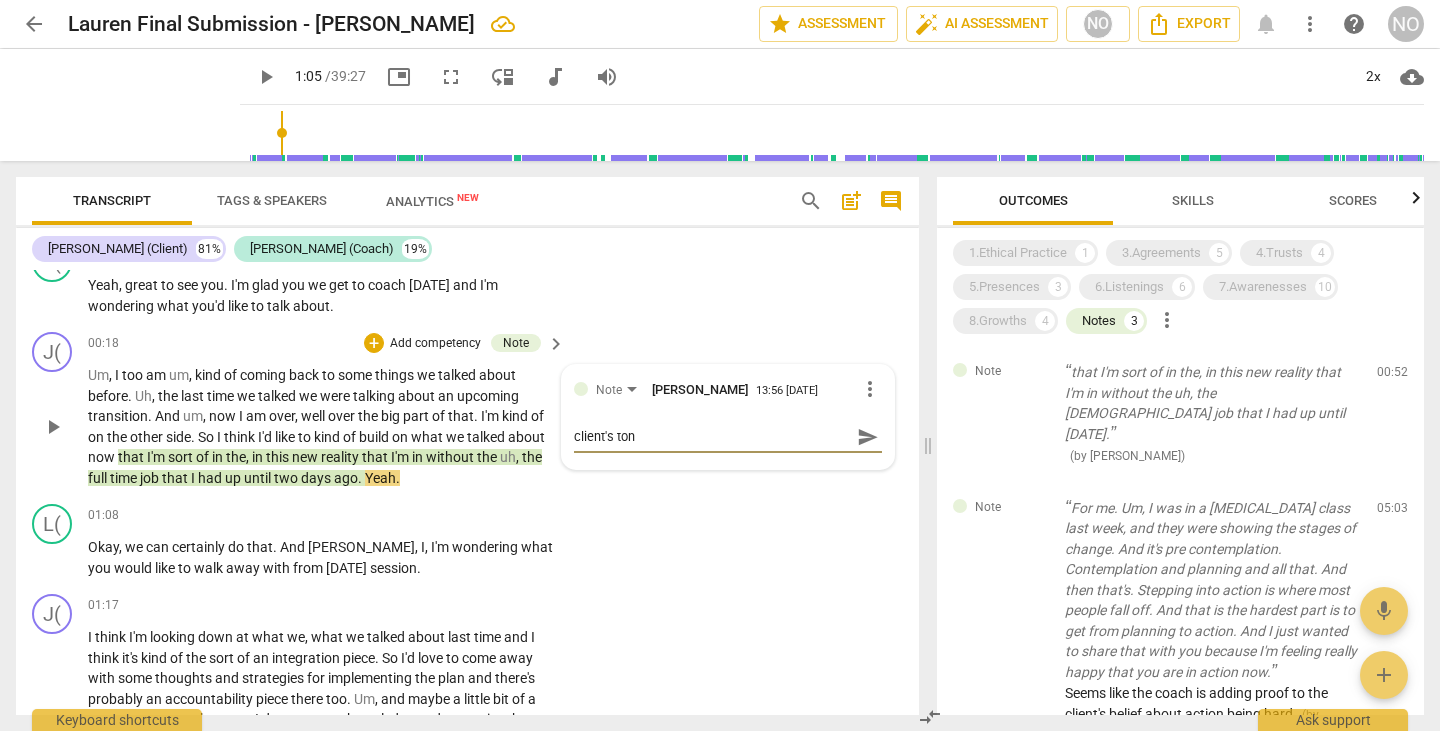 type on "client's tone" 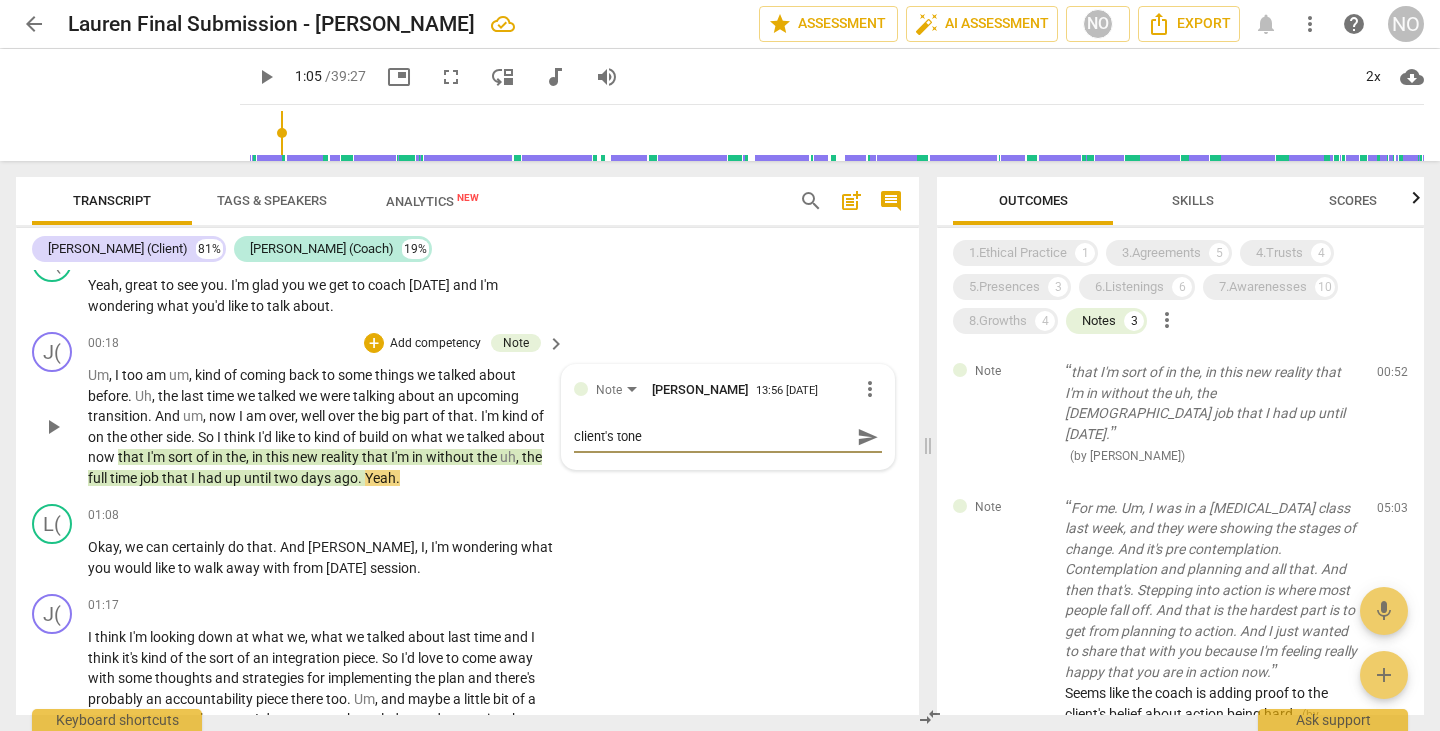 type on "client's tone" 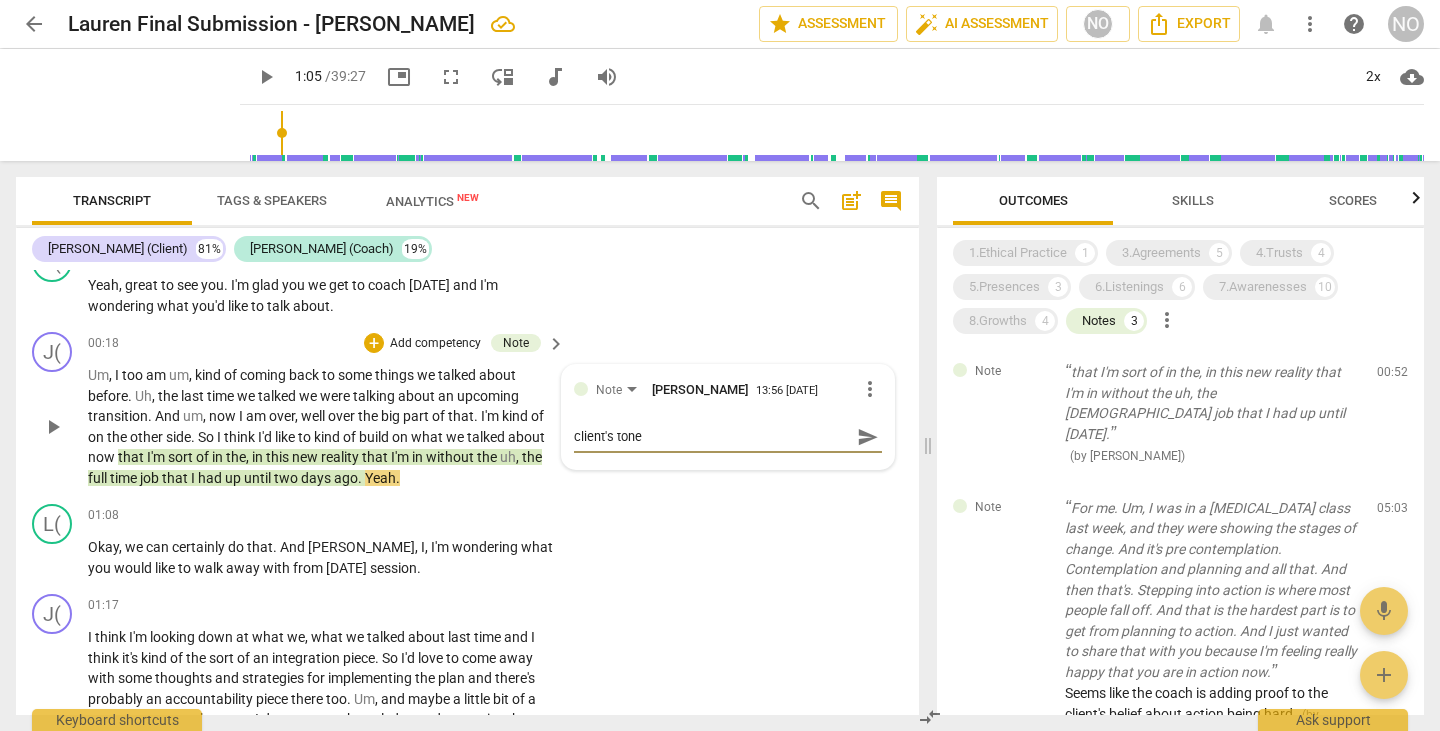 type on "client's tone" 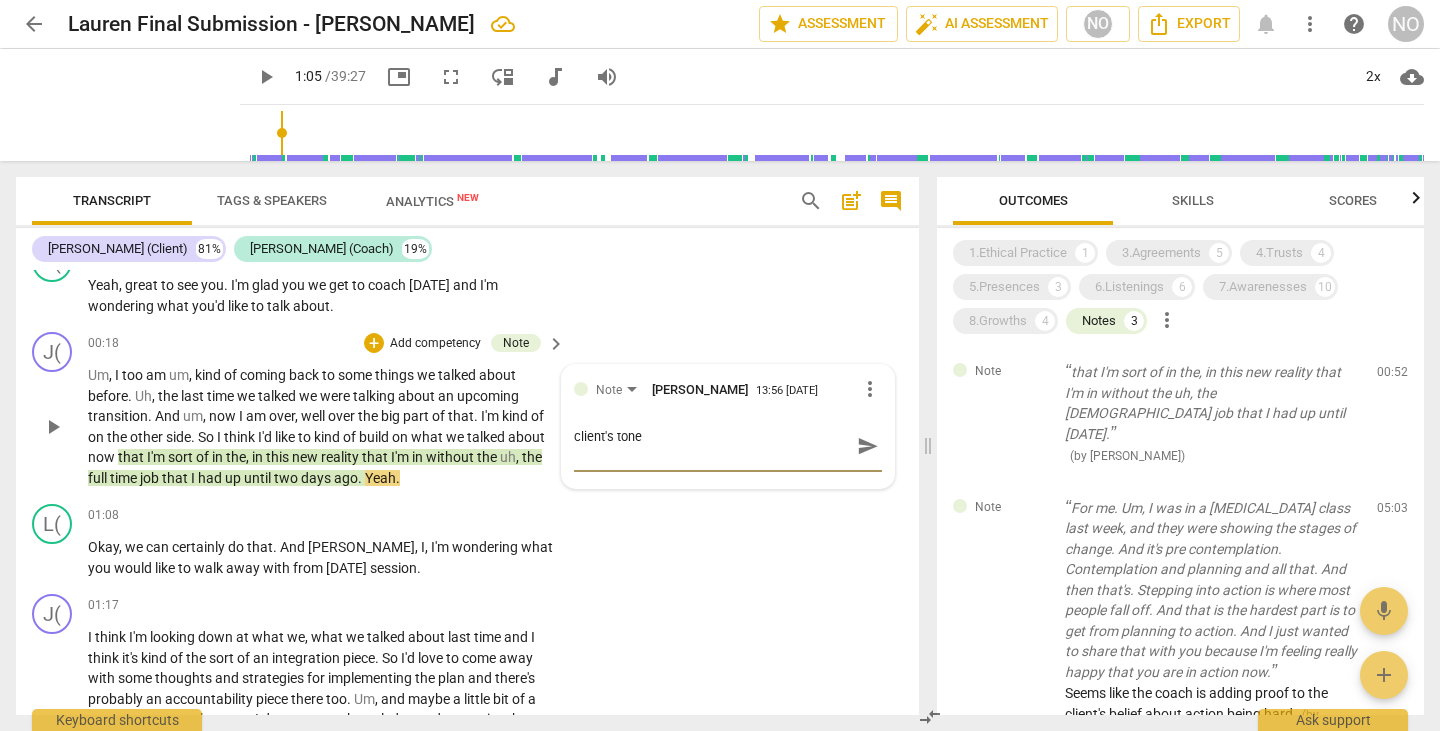 type on "client's tone" 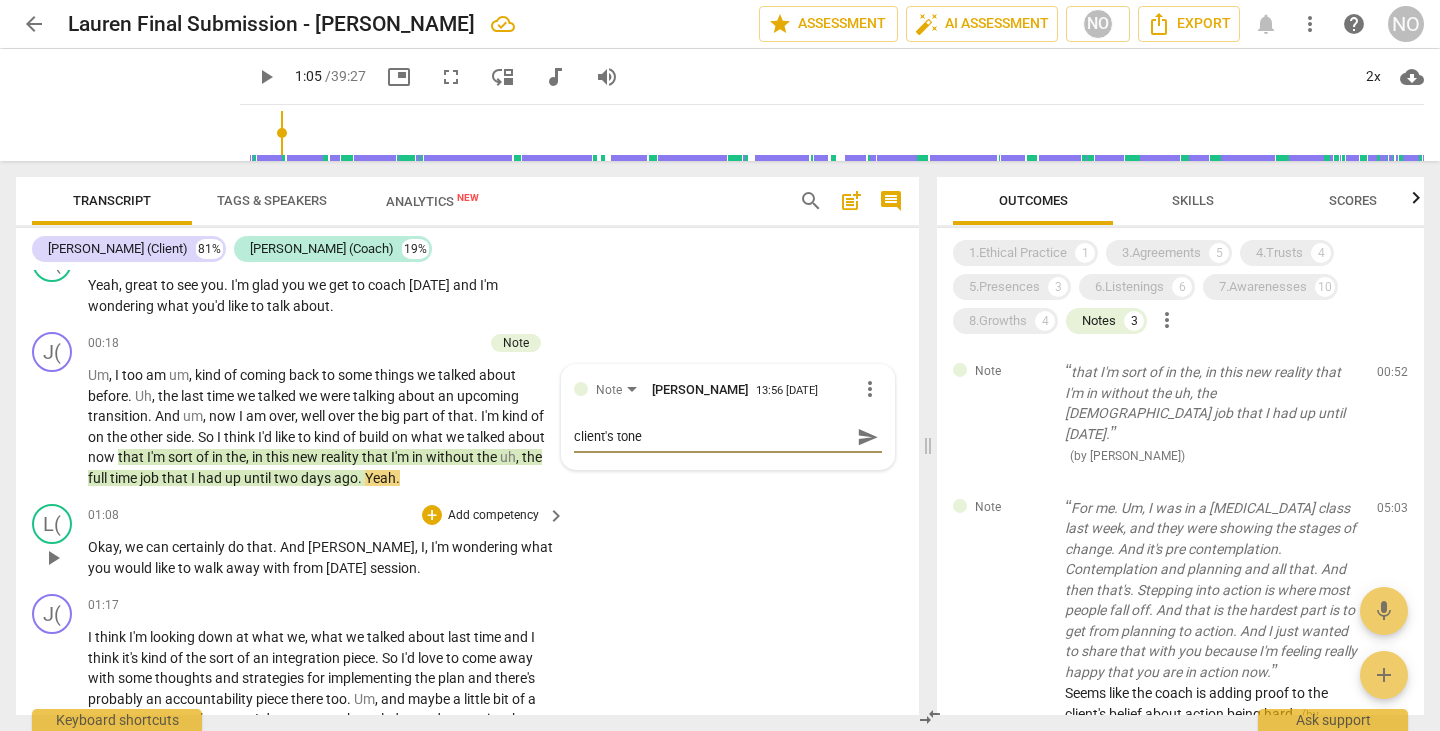 type on "client's tone" 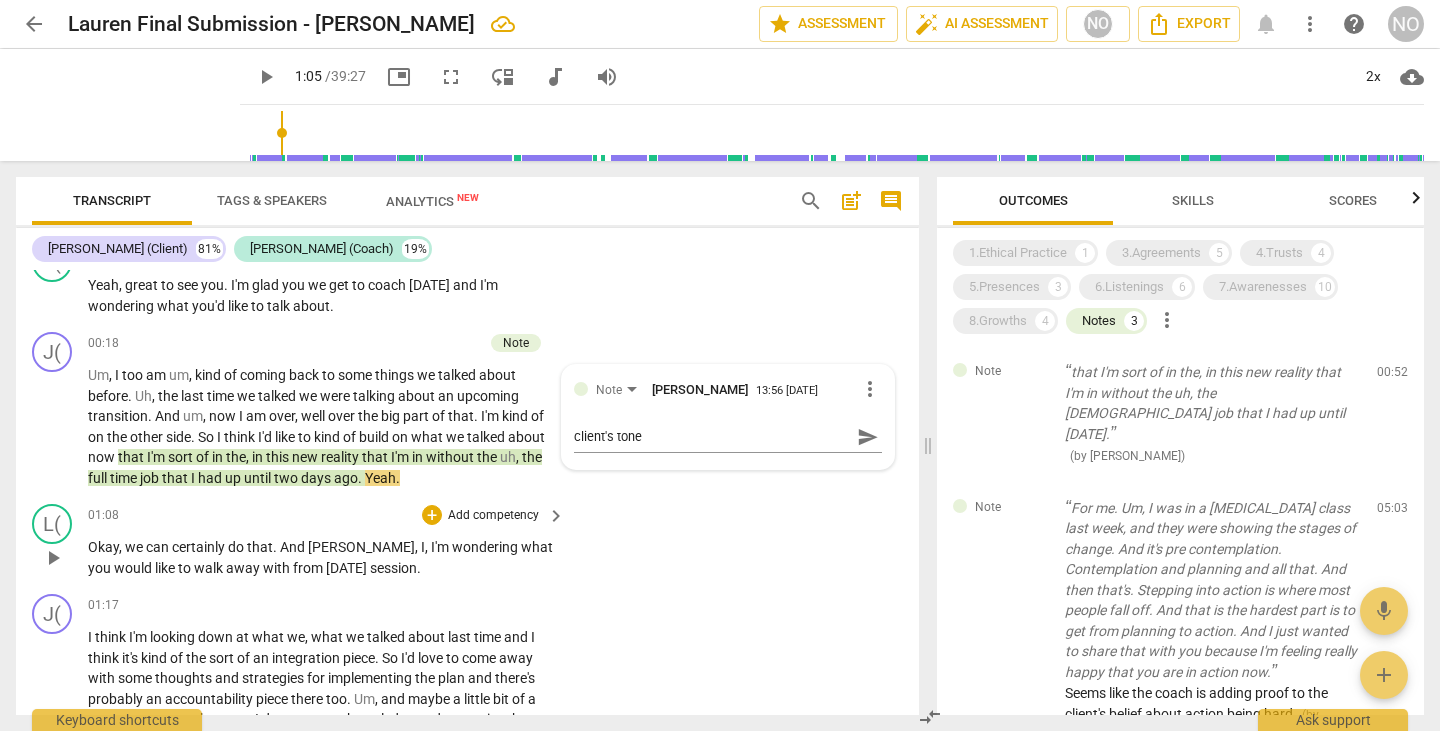 click on "L( play_arrow pause 01:08 + Add competency keyboard_arrow_right Okay ,   we   can   certainly   do   that .   And   [PERSON_NAME] ,   I ,   I'm   wondering   what   you   would   like   to   walk   away   with   from   [DATE]   session ." at bounding box center [467, 541] 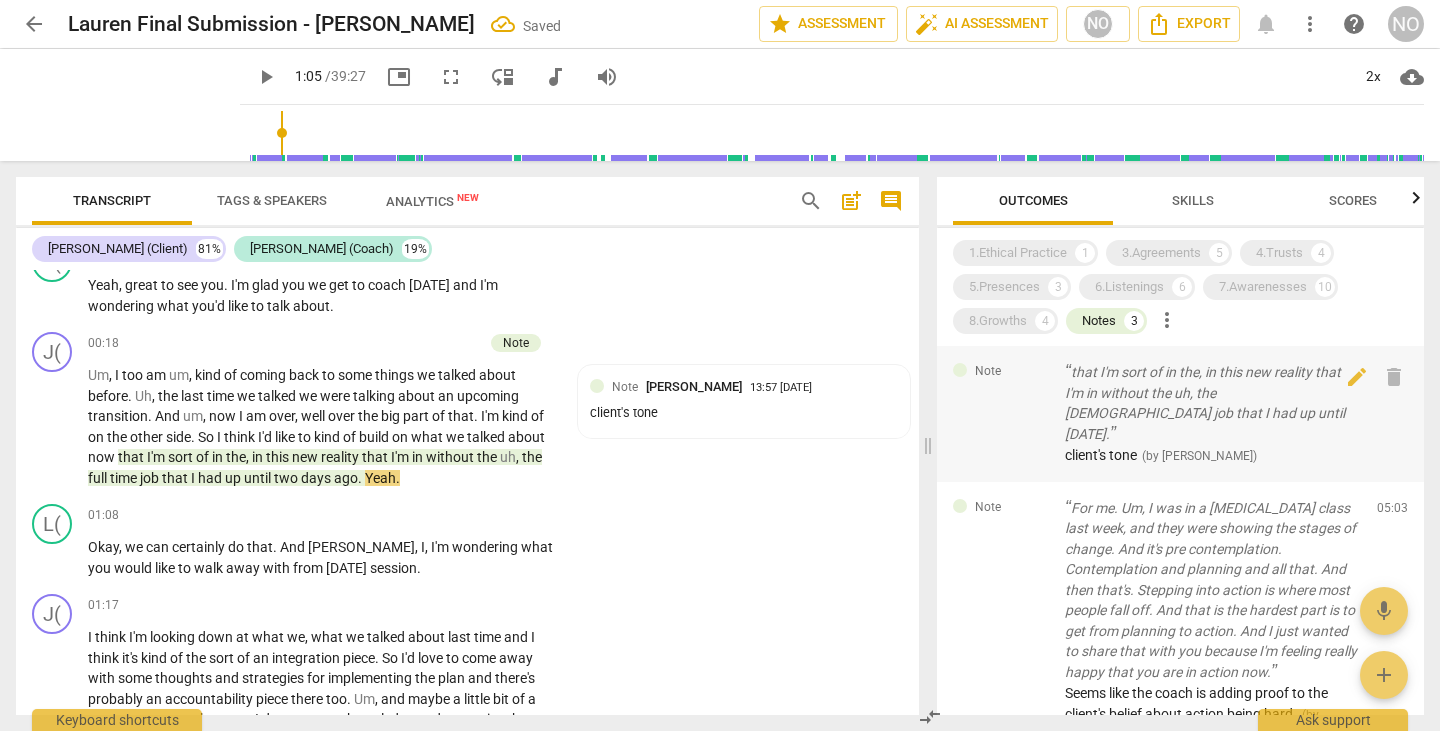 click on "that I'm sort of in the, in this new reality that I'm in without the uh, the [DEMOGRAPHIC_DATA] job that I had up until [DATE]." at bounding box center [1213, 403] 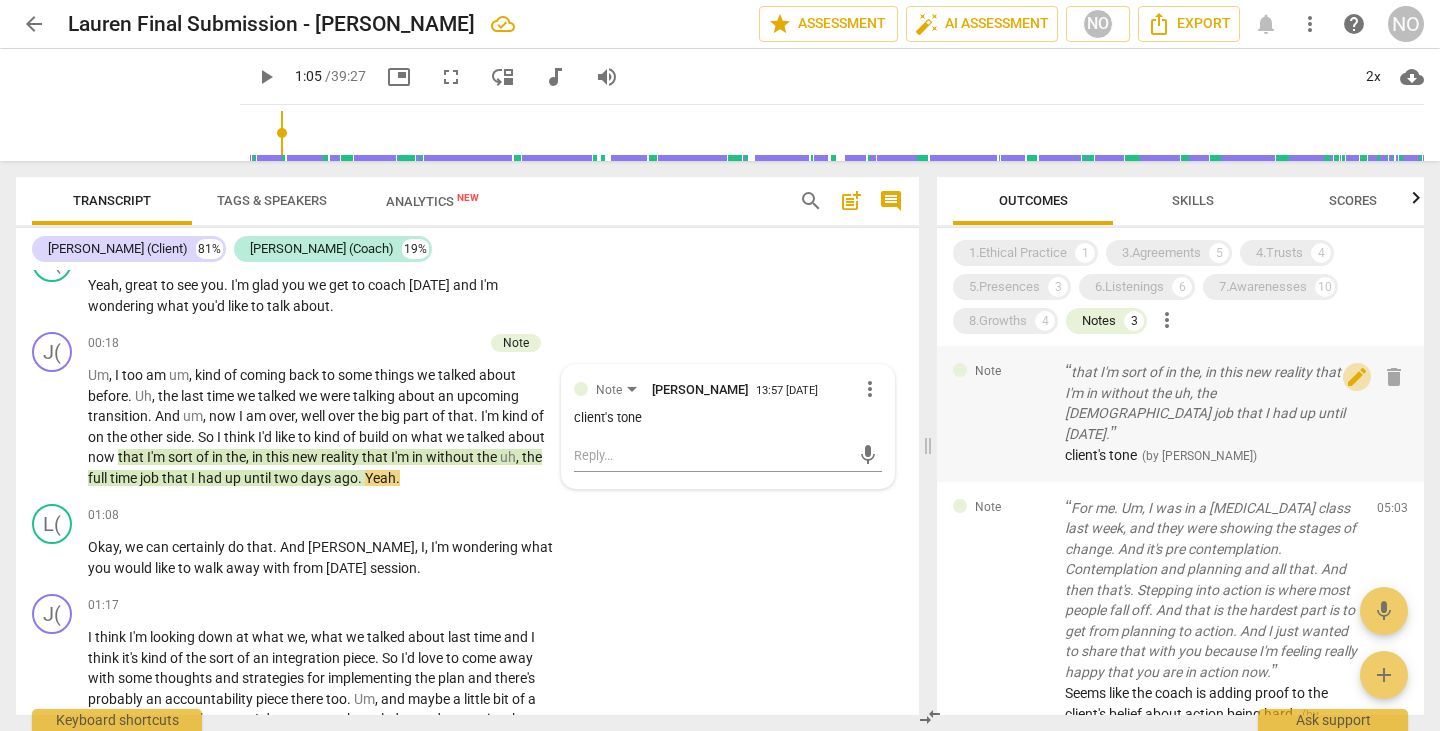 click on "edit" at bounding box center [1357, 377] 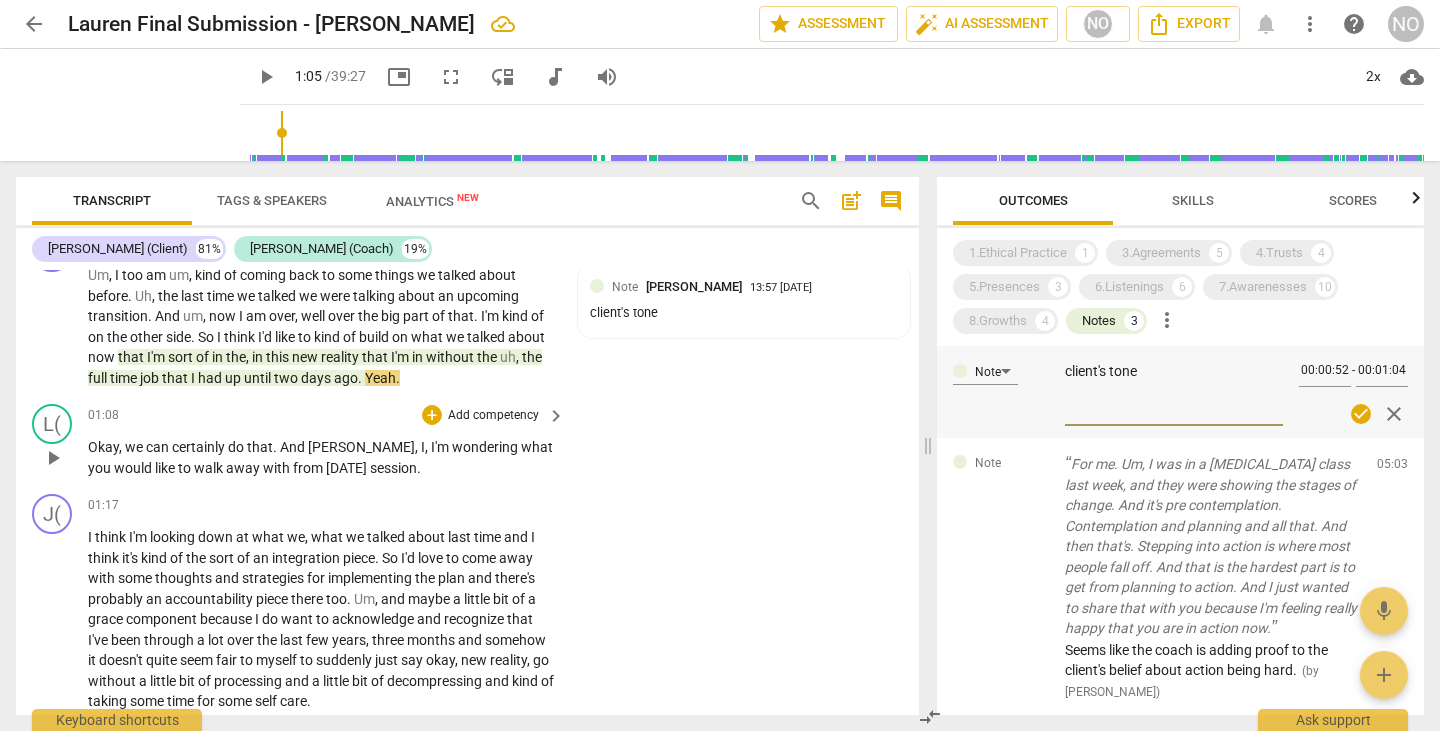 scroll, scrollTop: 500, scrollLeft: 0, axis: vertical 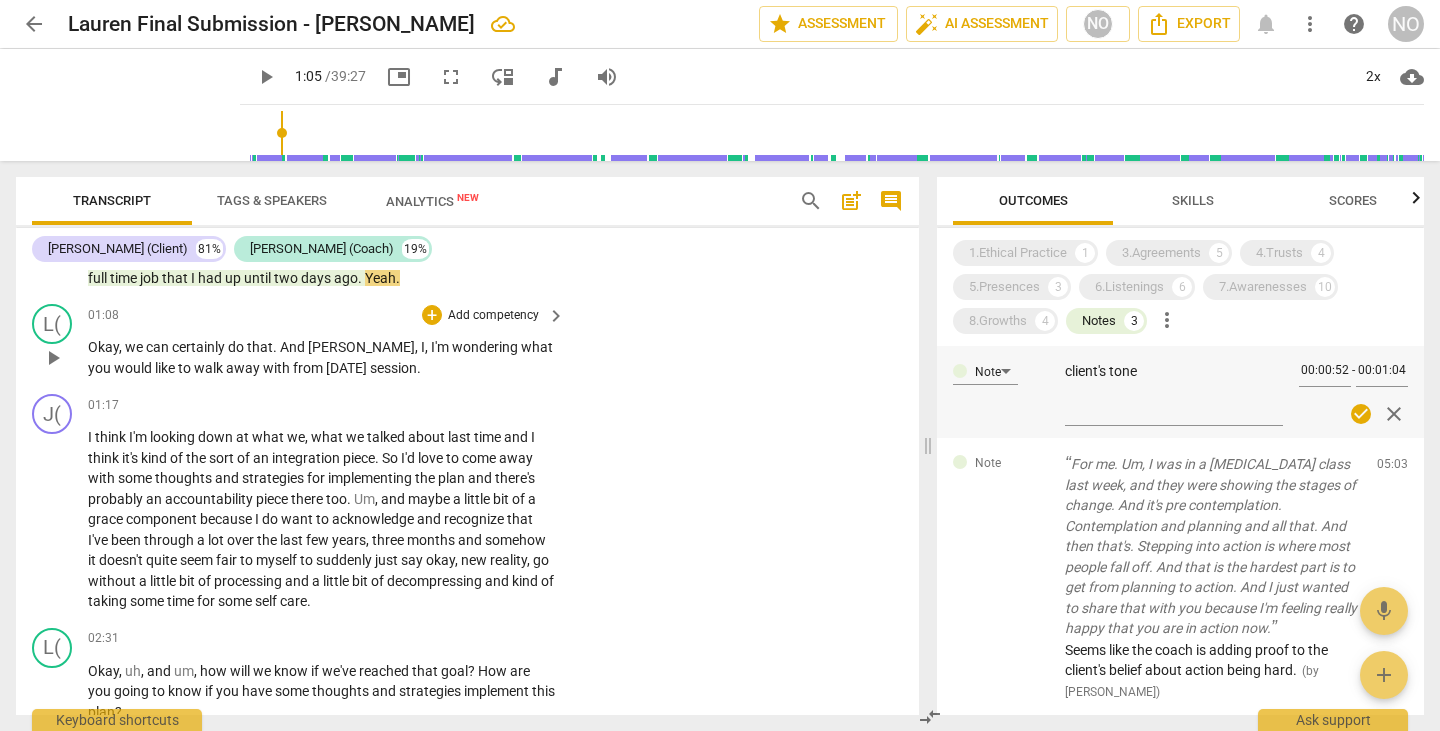 click on "L( play_arrow pause 01:08 + Add competency keyboard_arrow_right Okay ,   we   can   certainly   do   that .   And   [PERSON_NAME] ,   I ,   I'm   wondering   what   you   would   like   to   walk   away   with   from   [DATE]   session ." at bounding box center [467, 341] 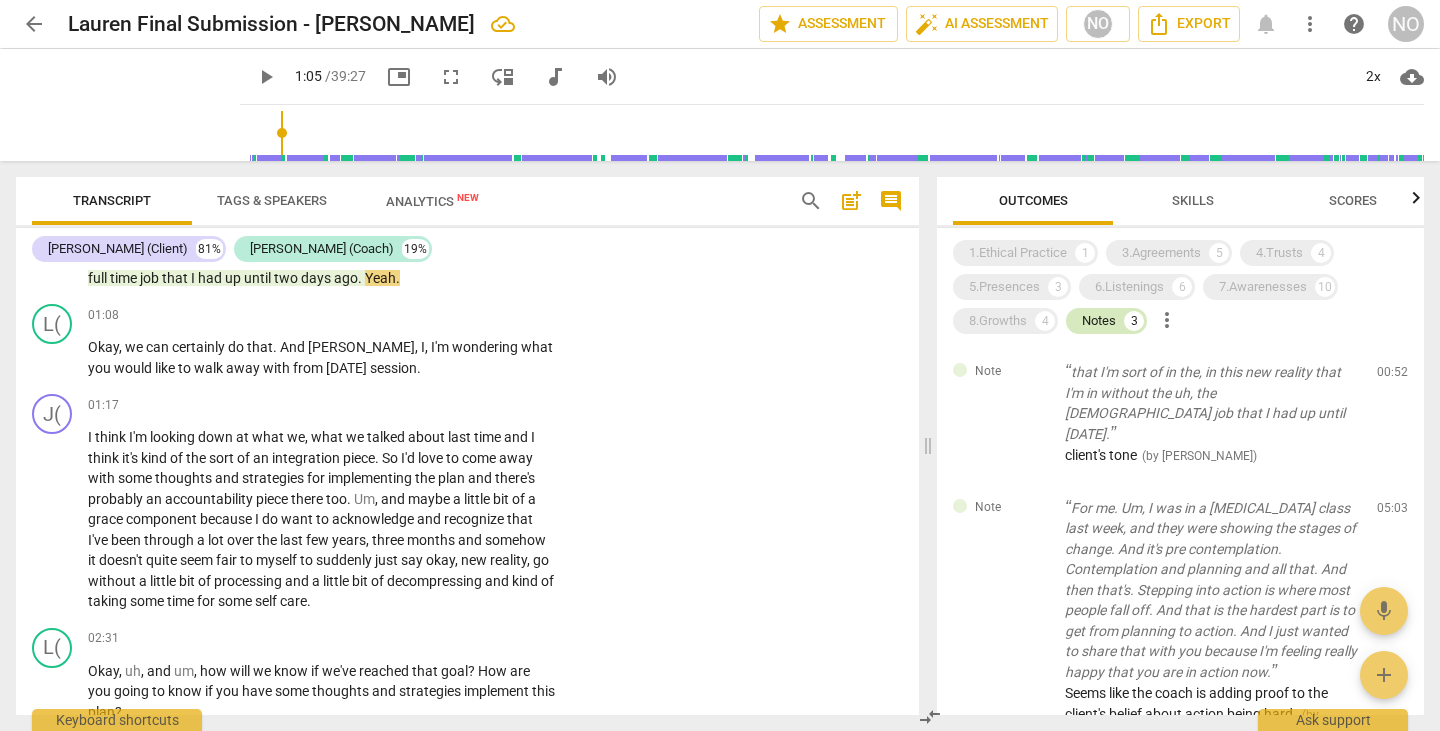click on "Notes" at bounding box center (1099, 321) 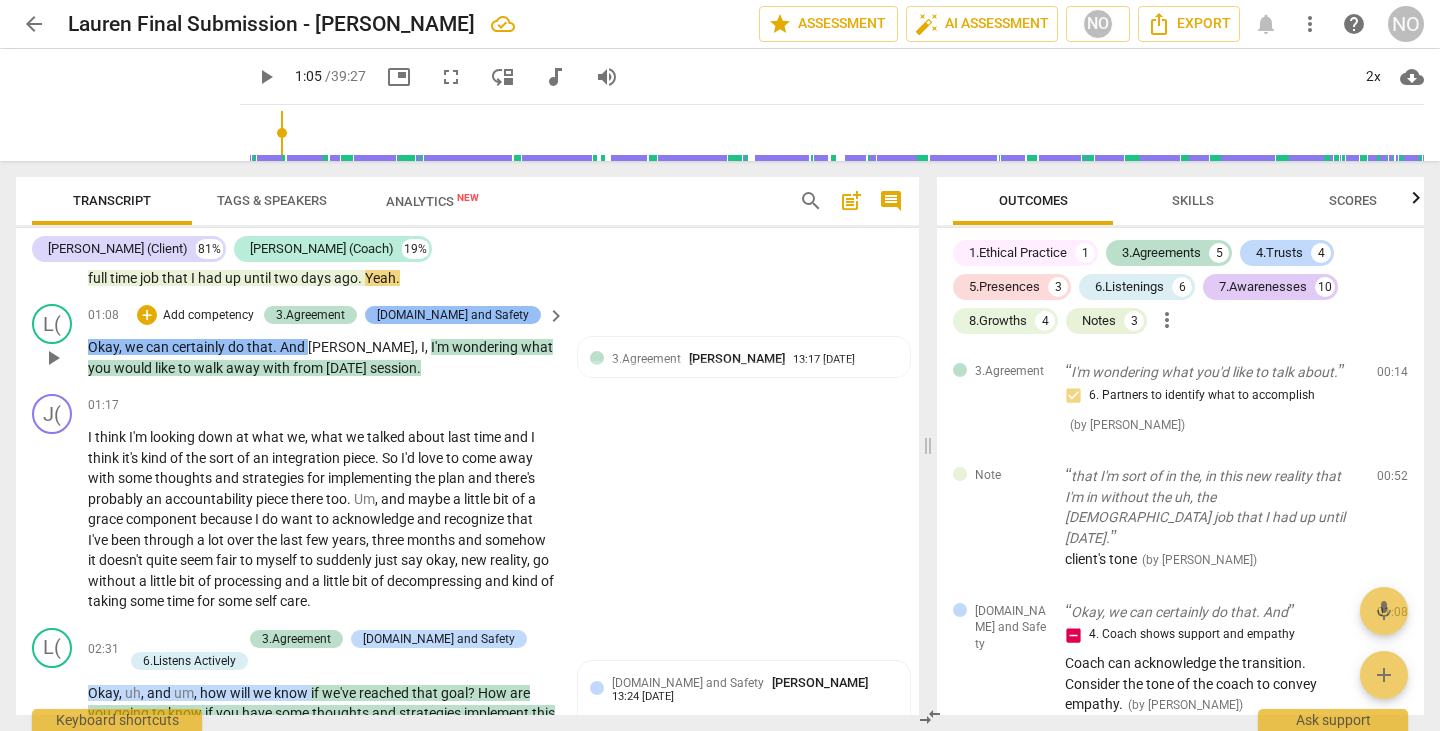 click on "[DOMAIN_NAME] and Safety" at bounding box center (453, 315) 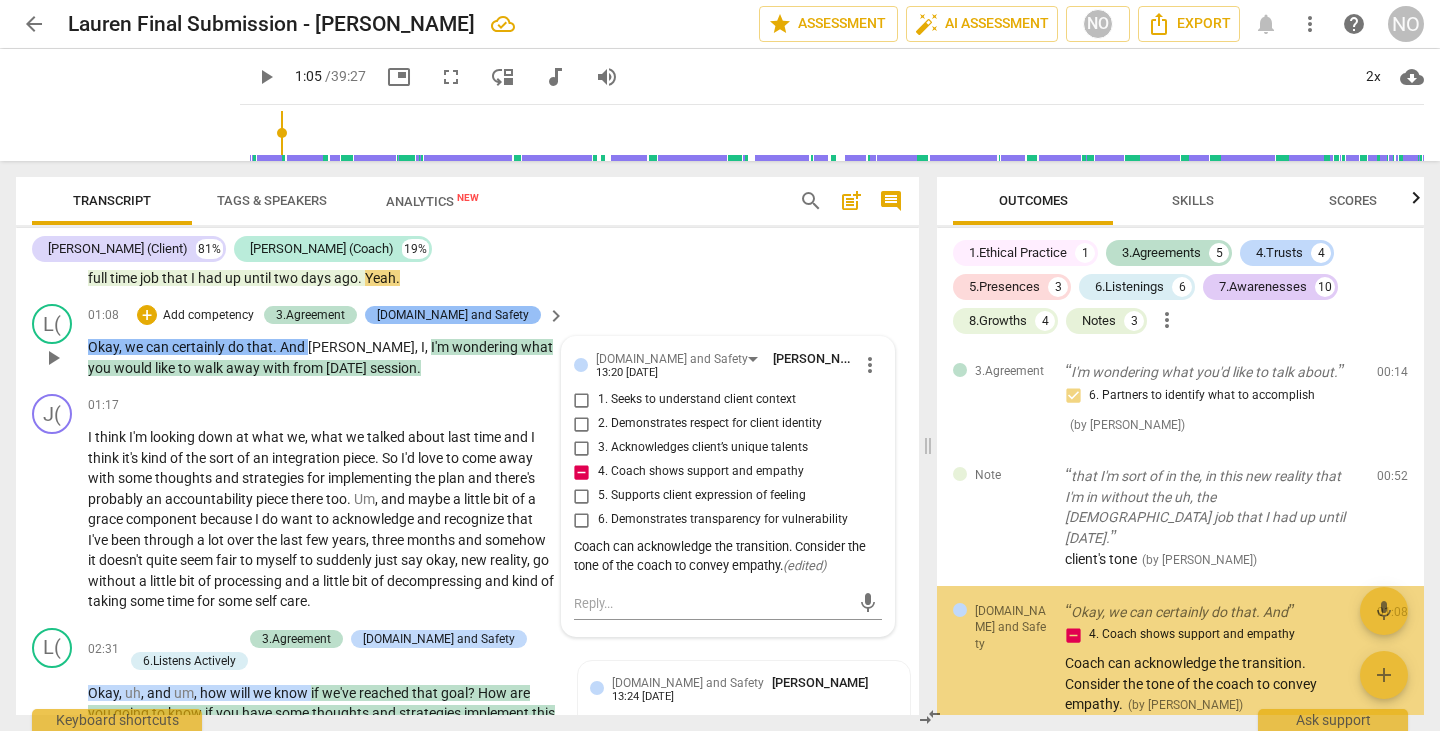 scroll, scrollTop: 107, scrollLeft: 0, axis: vertical 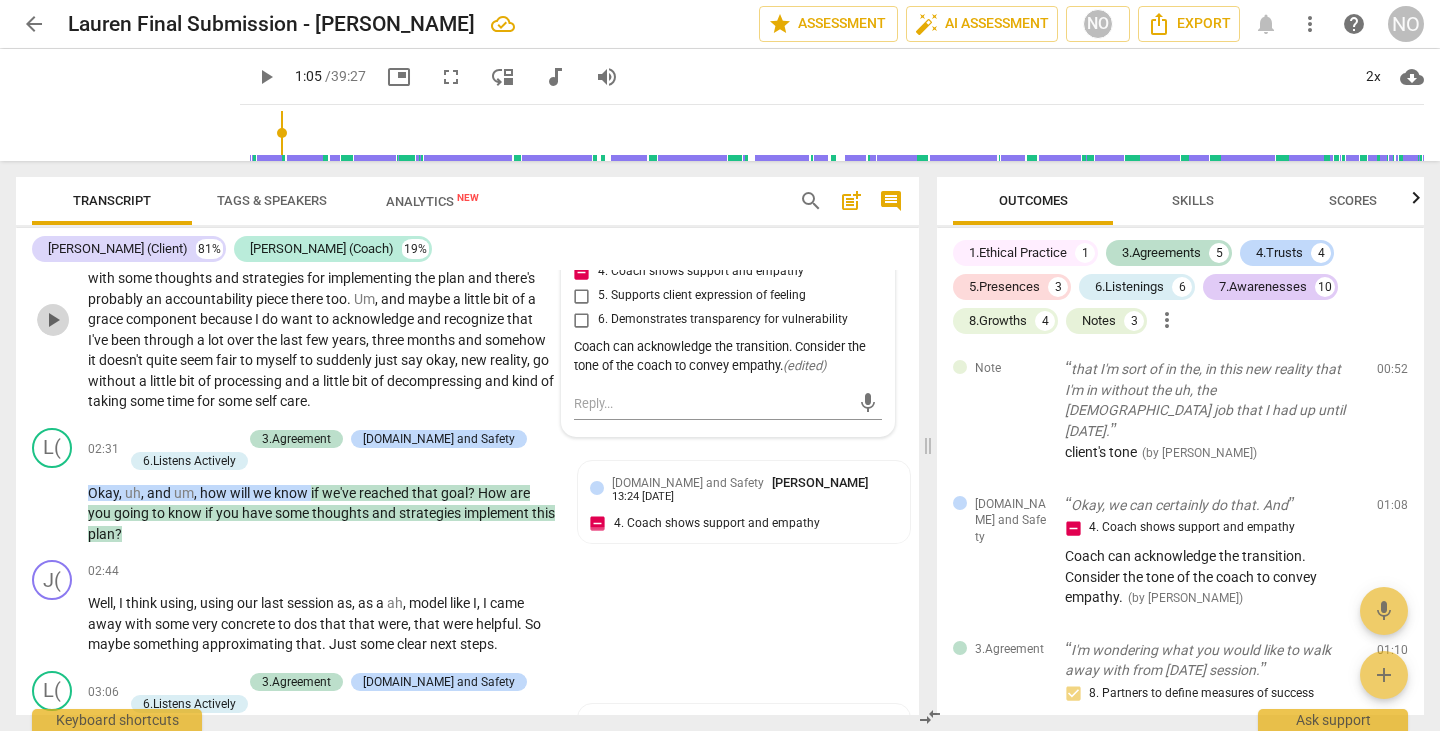 click on "play_arrow" at bounding box center (53, 320) 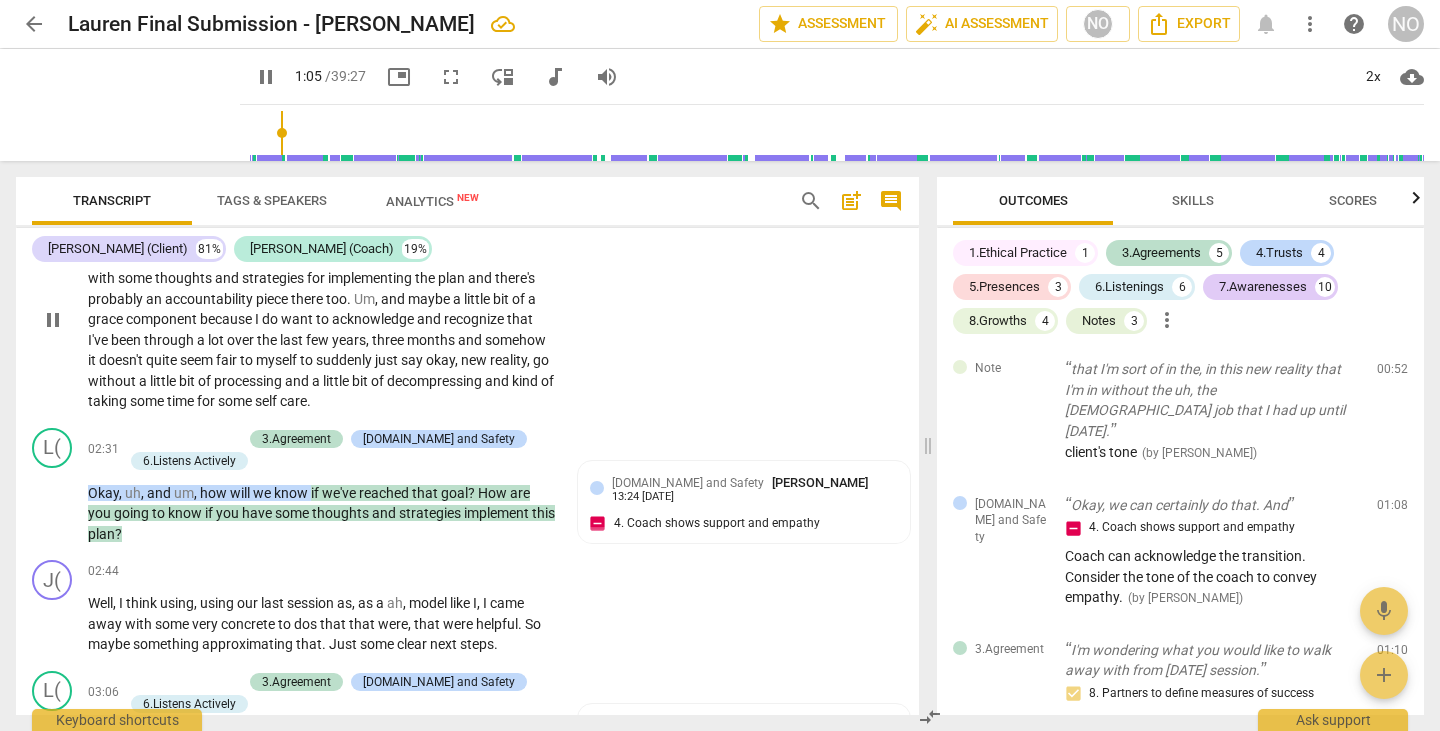 scroll, scrollTop: 600, scrollLeft: 0, axis: vertical 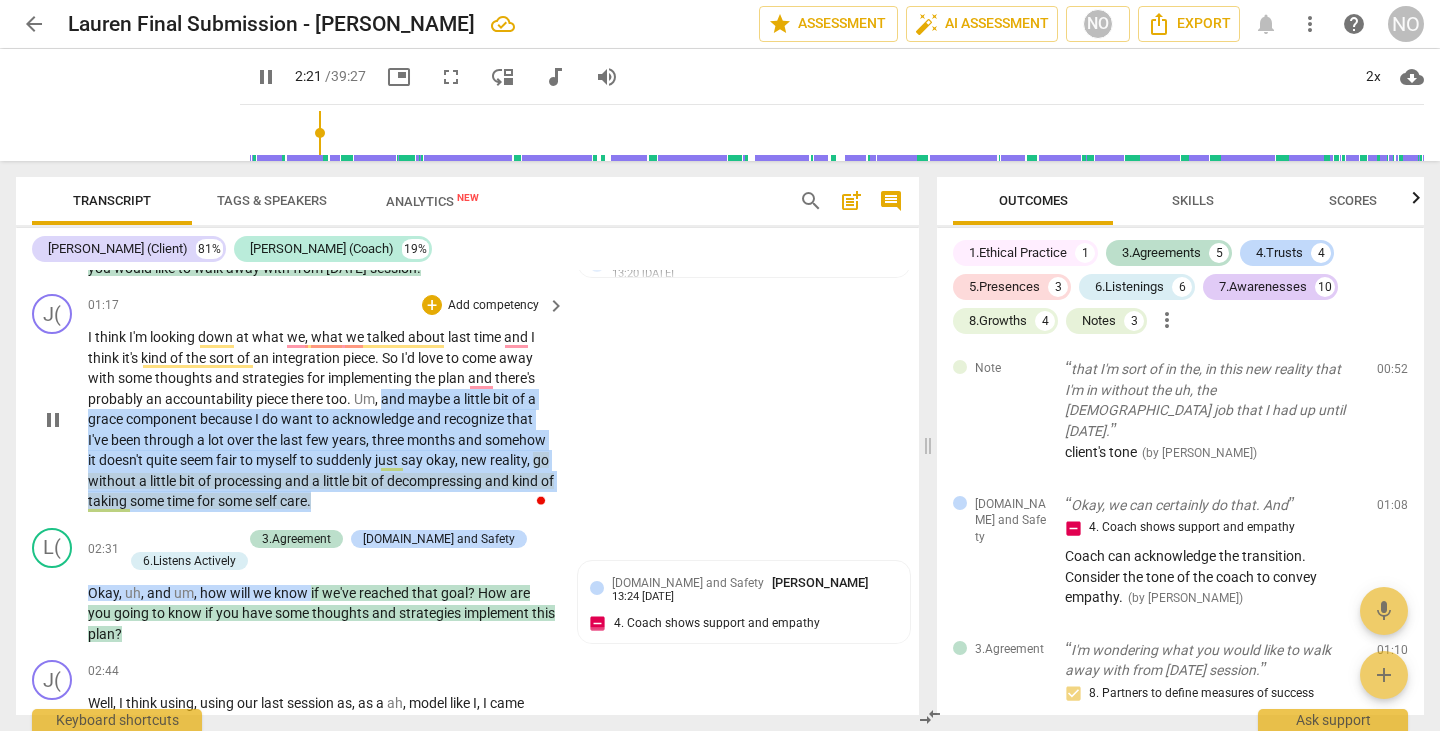 drag, startPoint x: 383, startPoint y: 400, endPoint x: 376, endPoint y: 498, distance: 98.24968 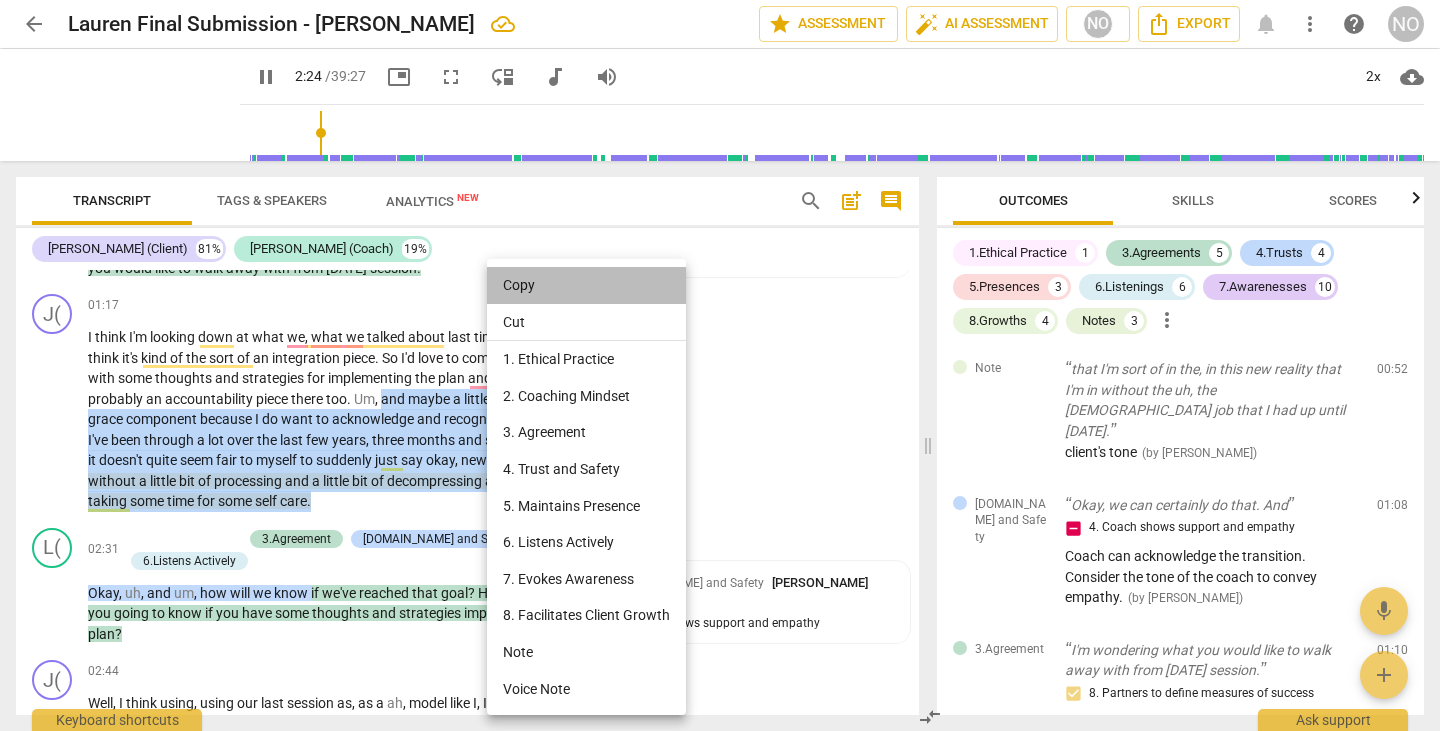 click on "Copy" at bounding box center (586, 285) 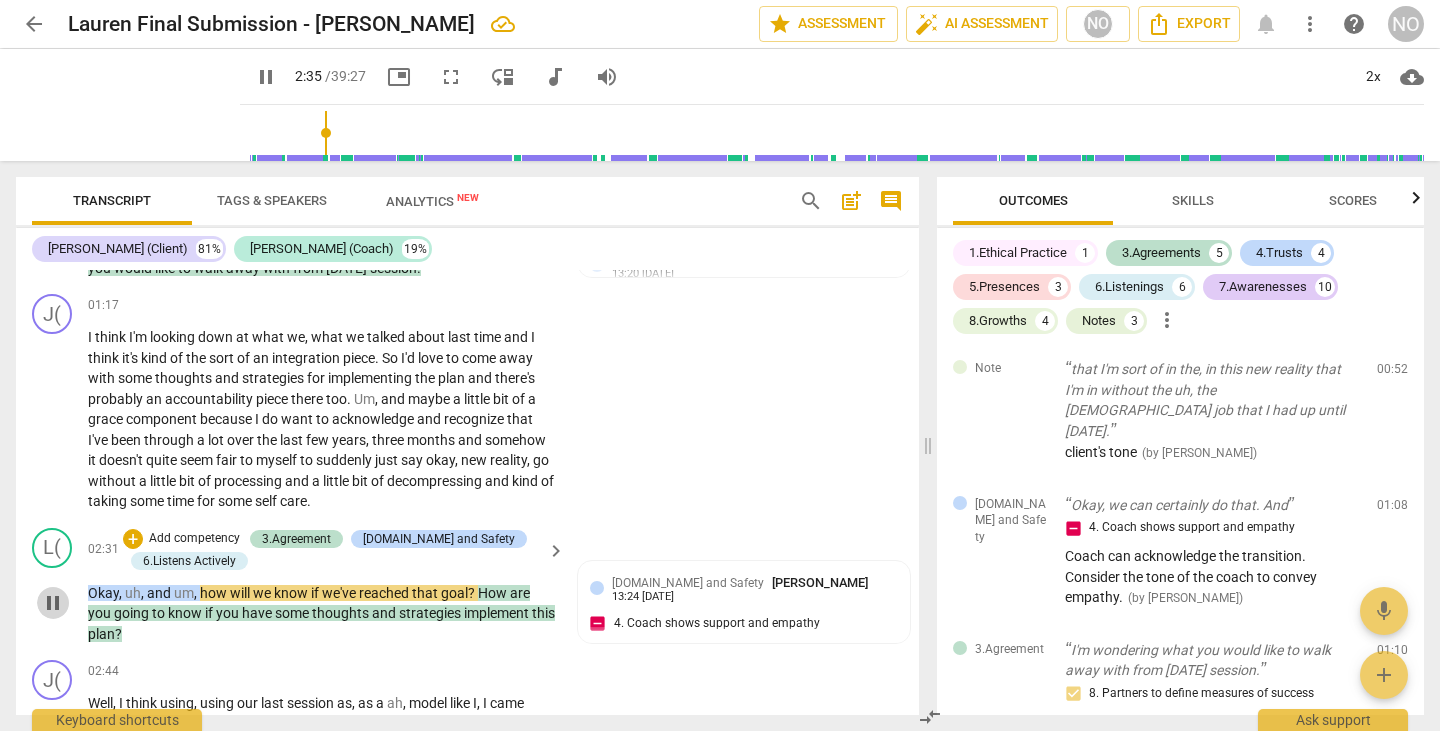 drag, startPoint x: 51, startPoint y: 600, endPoint x: 187, endPoint y: 543, distance: 147.46185 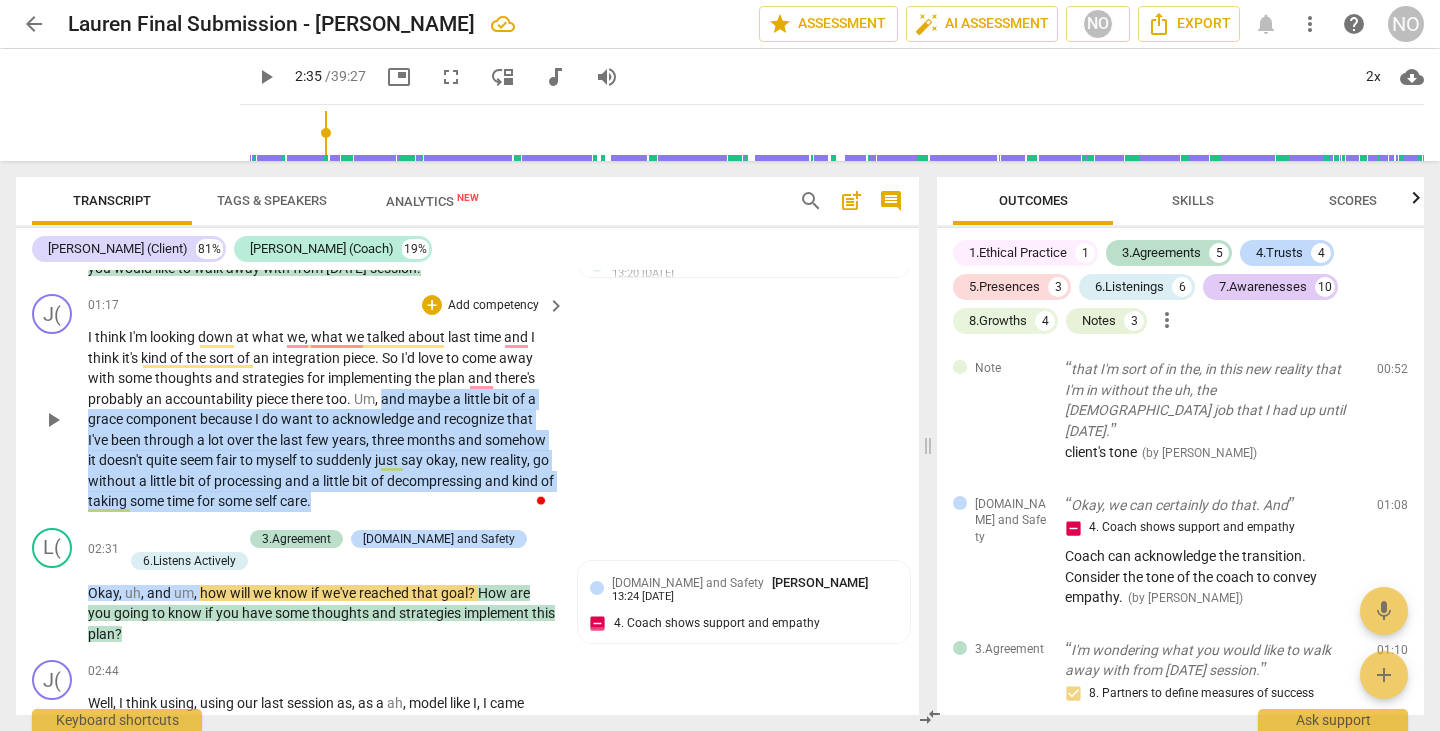 drag, startPoint x: 385, startPoint y: 402, endPoint x: 367, endPoint y: 502, distance: 101.607086 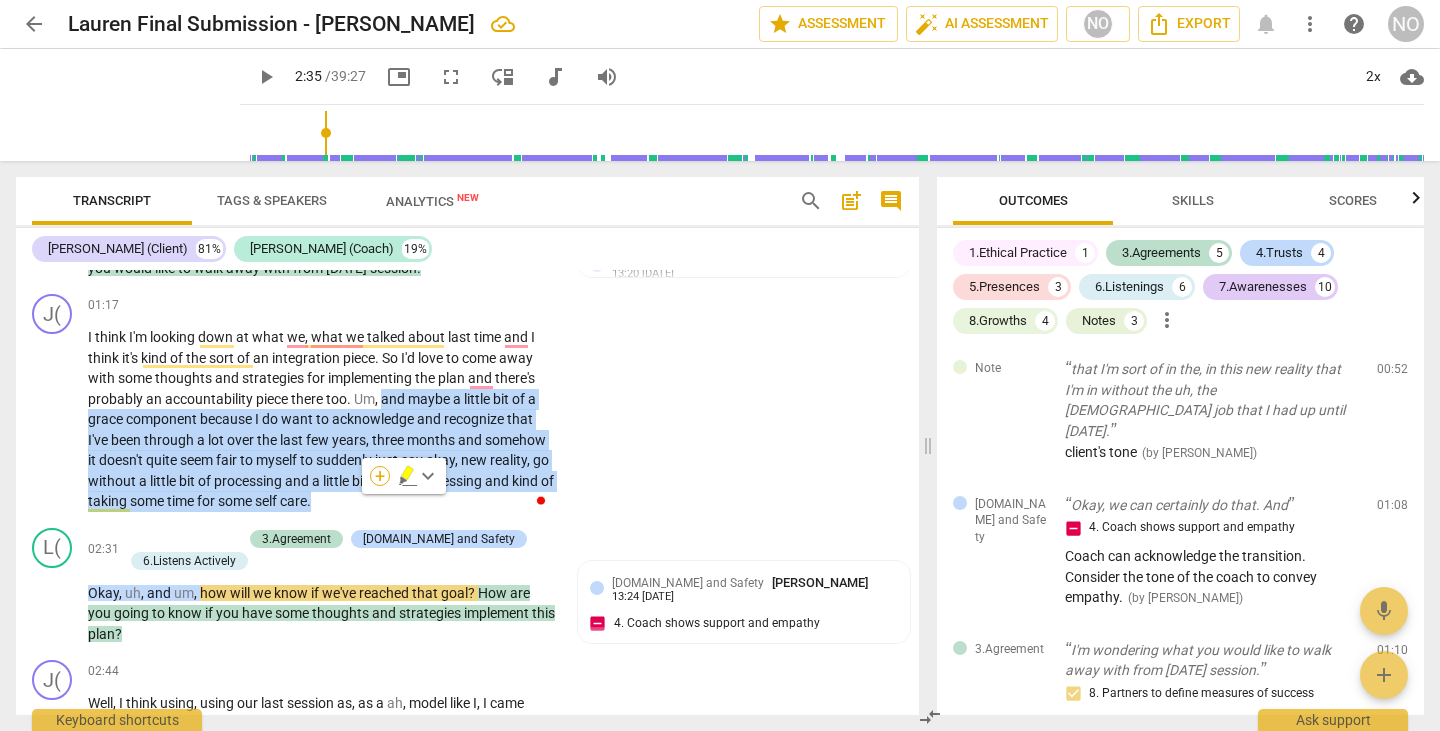 click on "+" at bounding box center (380, 476) 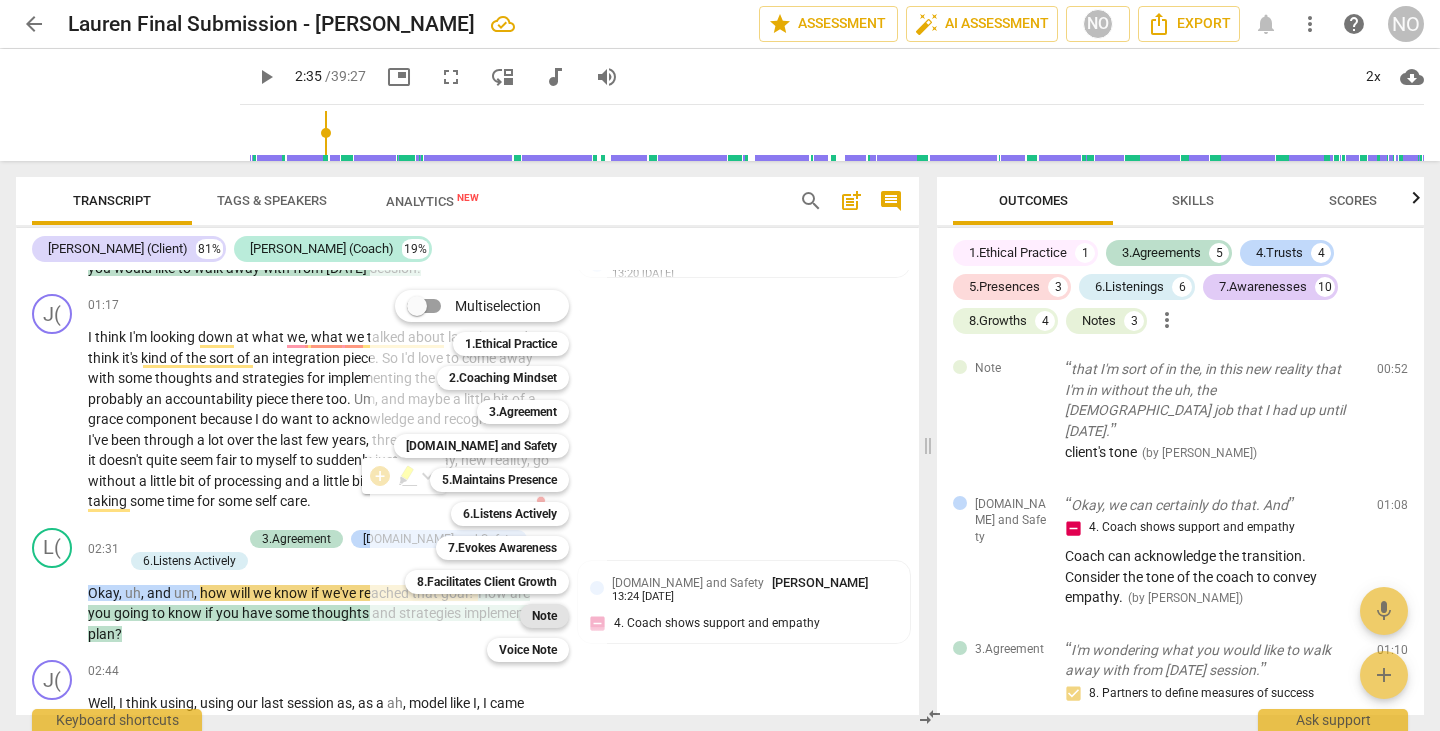 click on "Note" at bounding box center (544, 616) 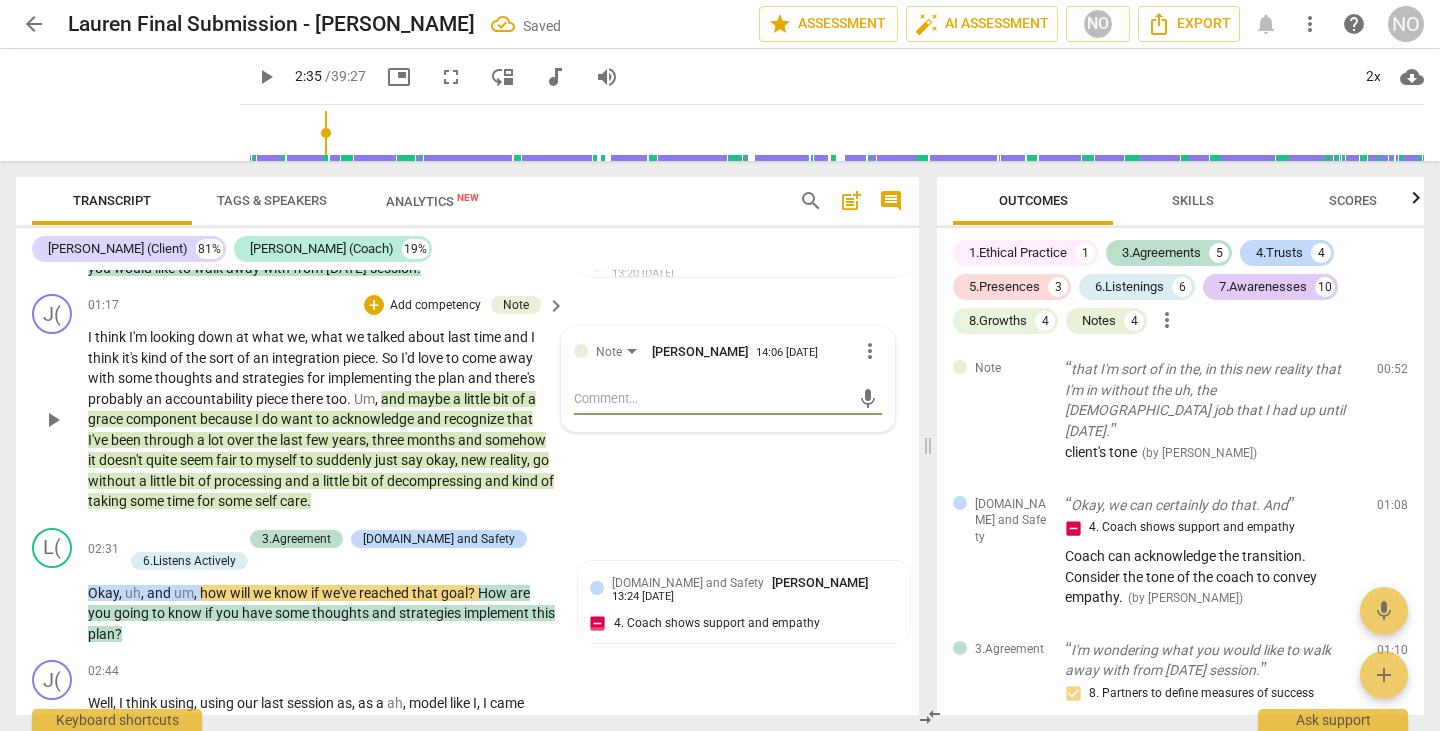 scroll, scrollTop: 423, scrollLeft: 0, axis: vertical 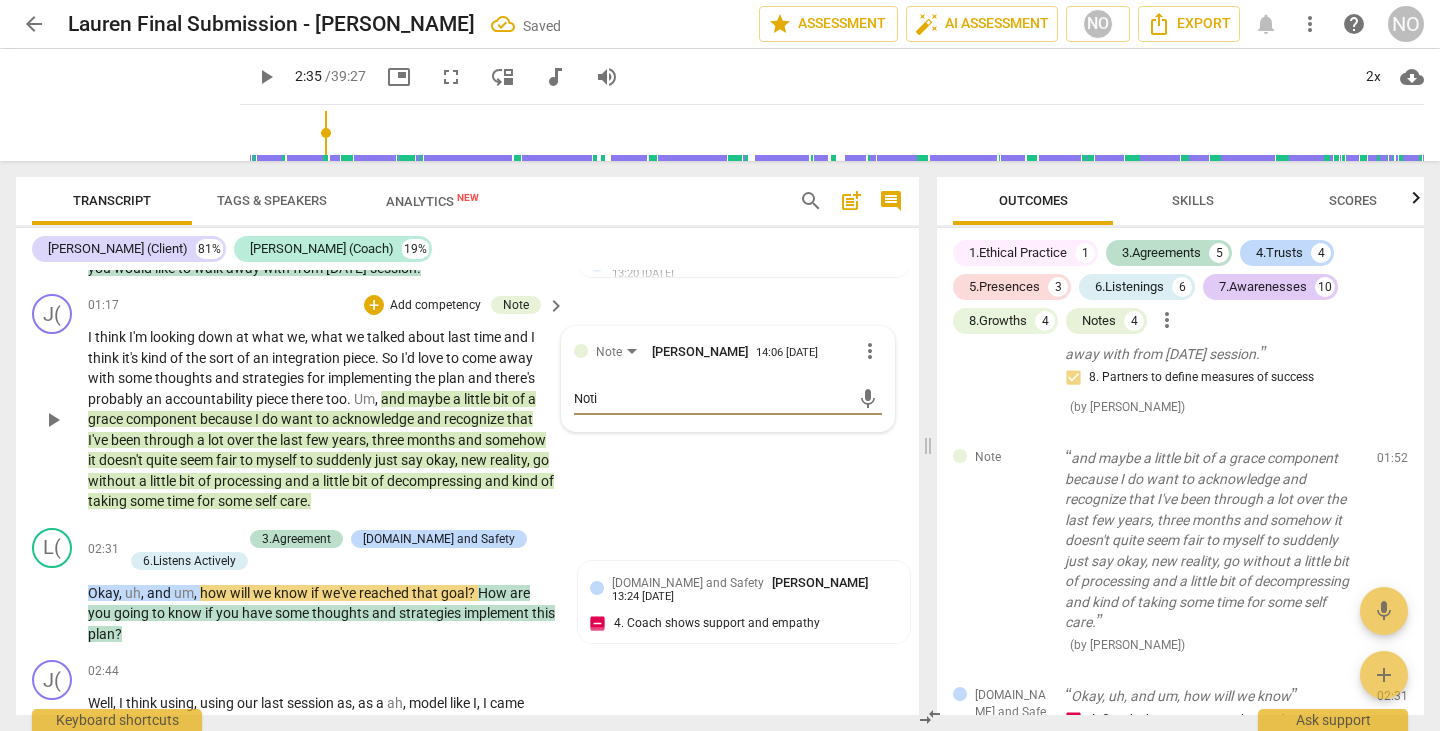 type on "Notic" 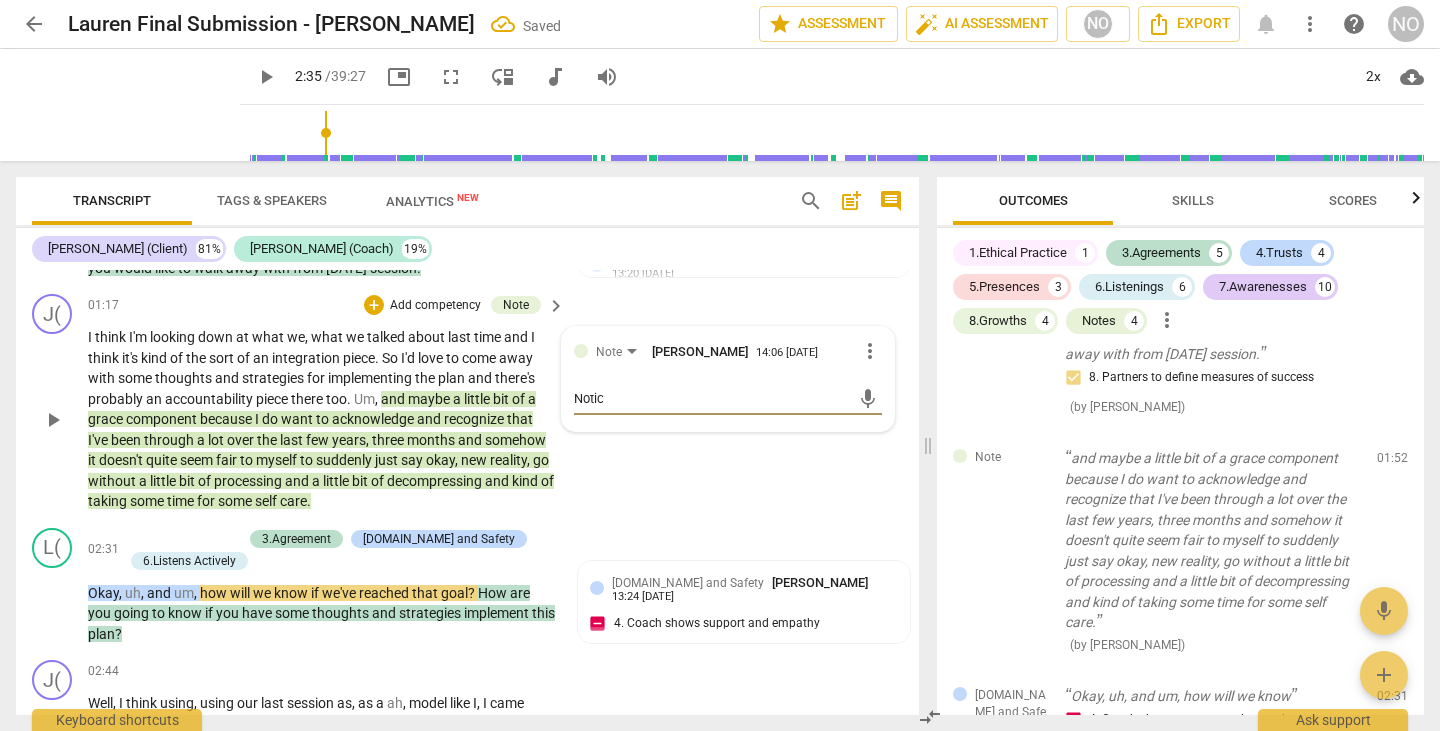 type on "Notice" 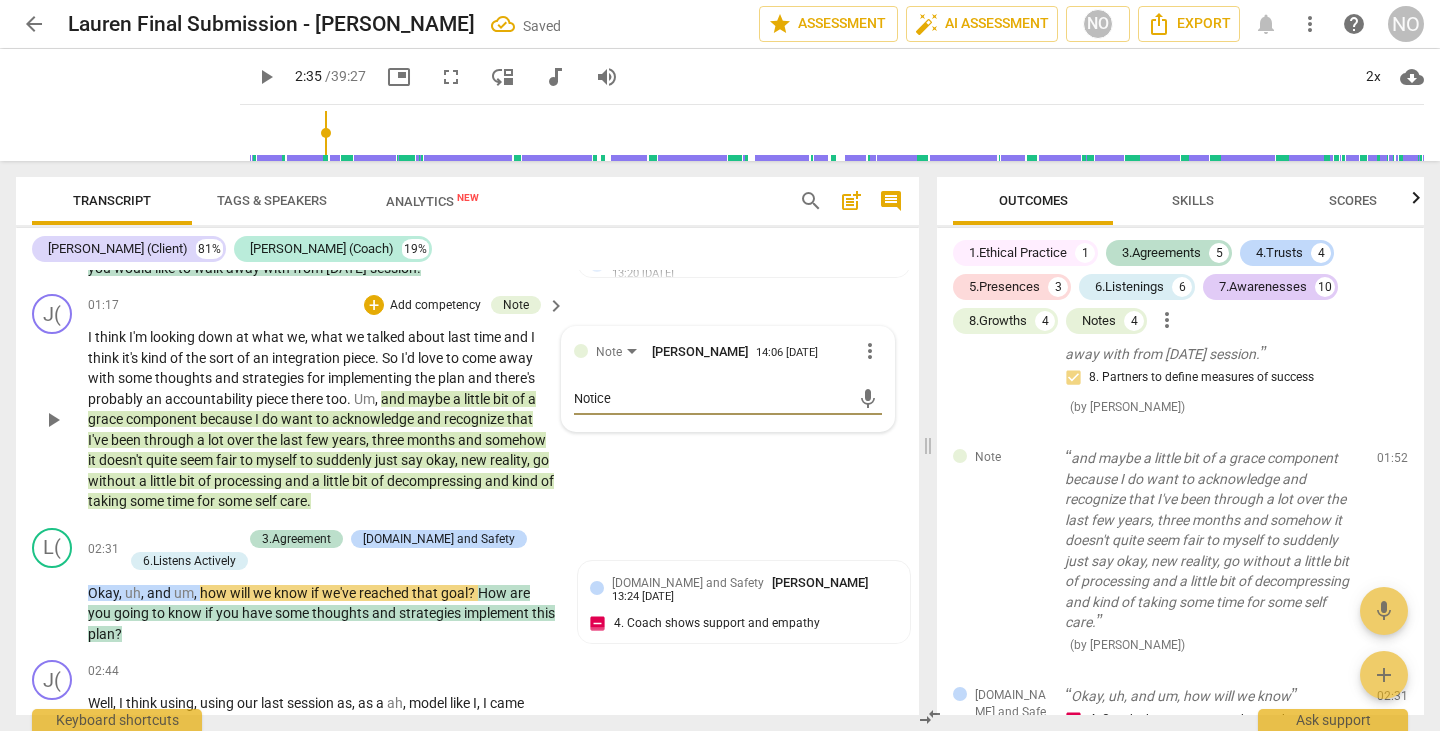 type on "Notice" 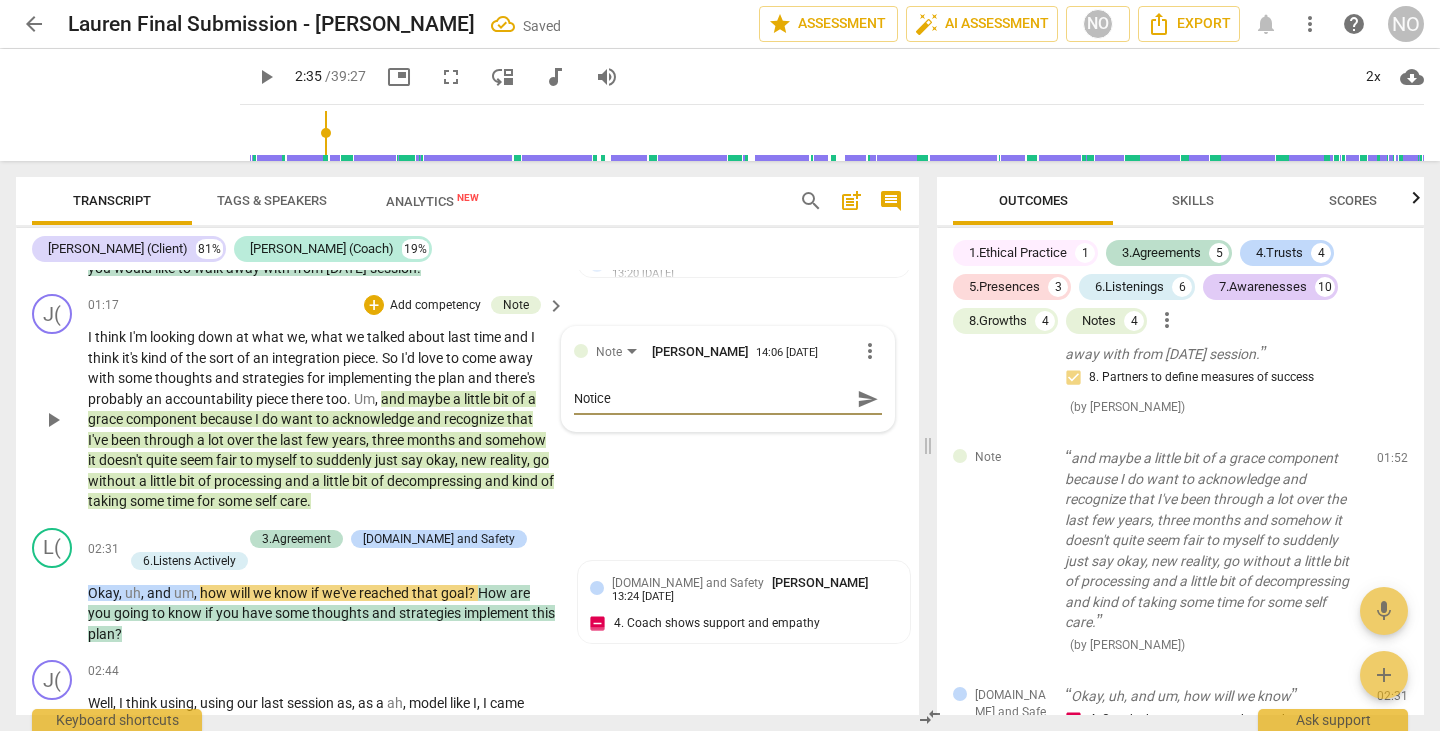 type on "Notice t" 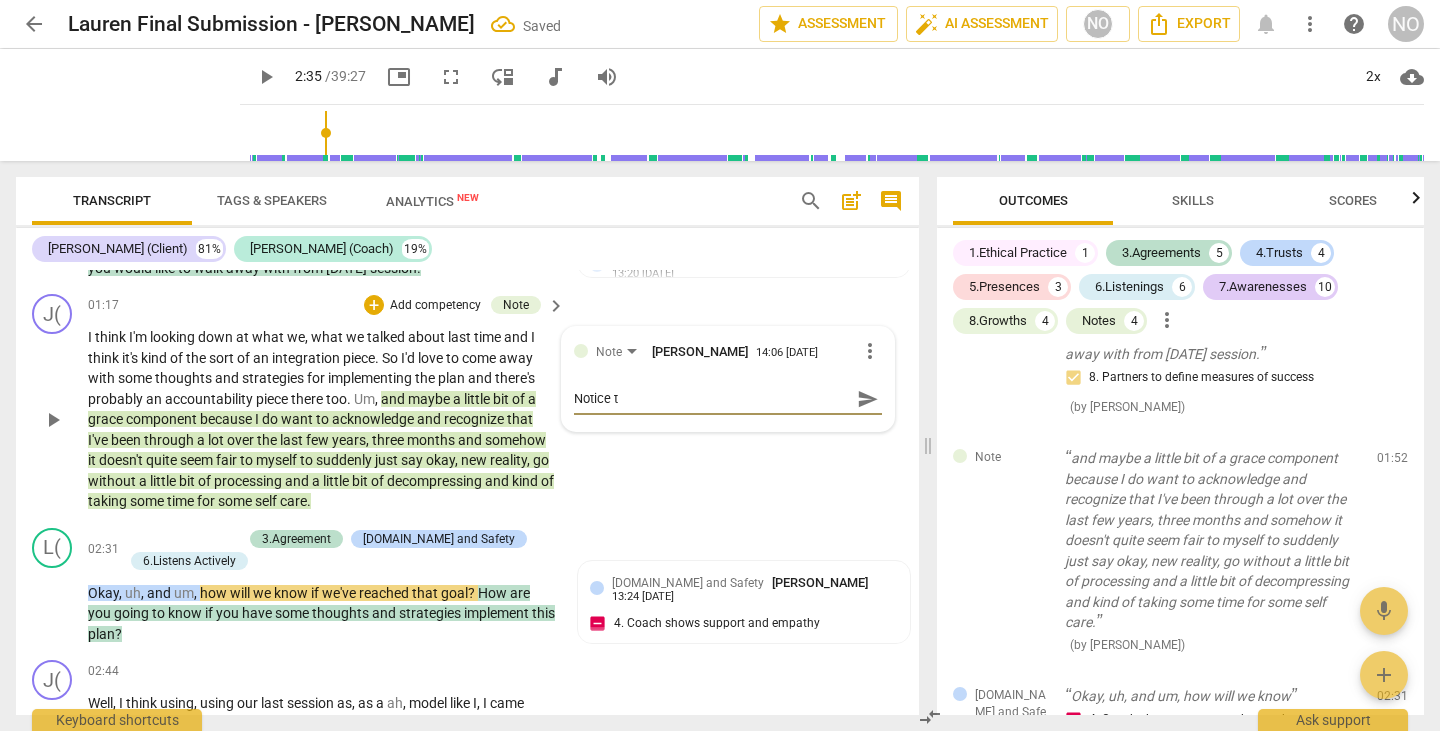 type on "Notice th" 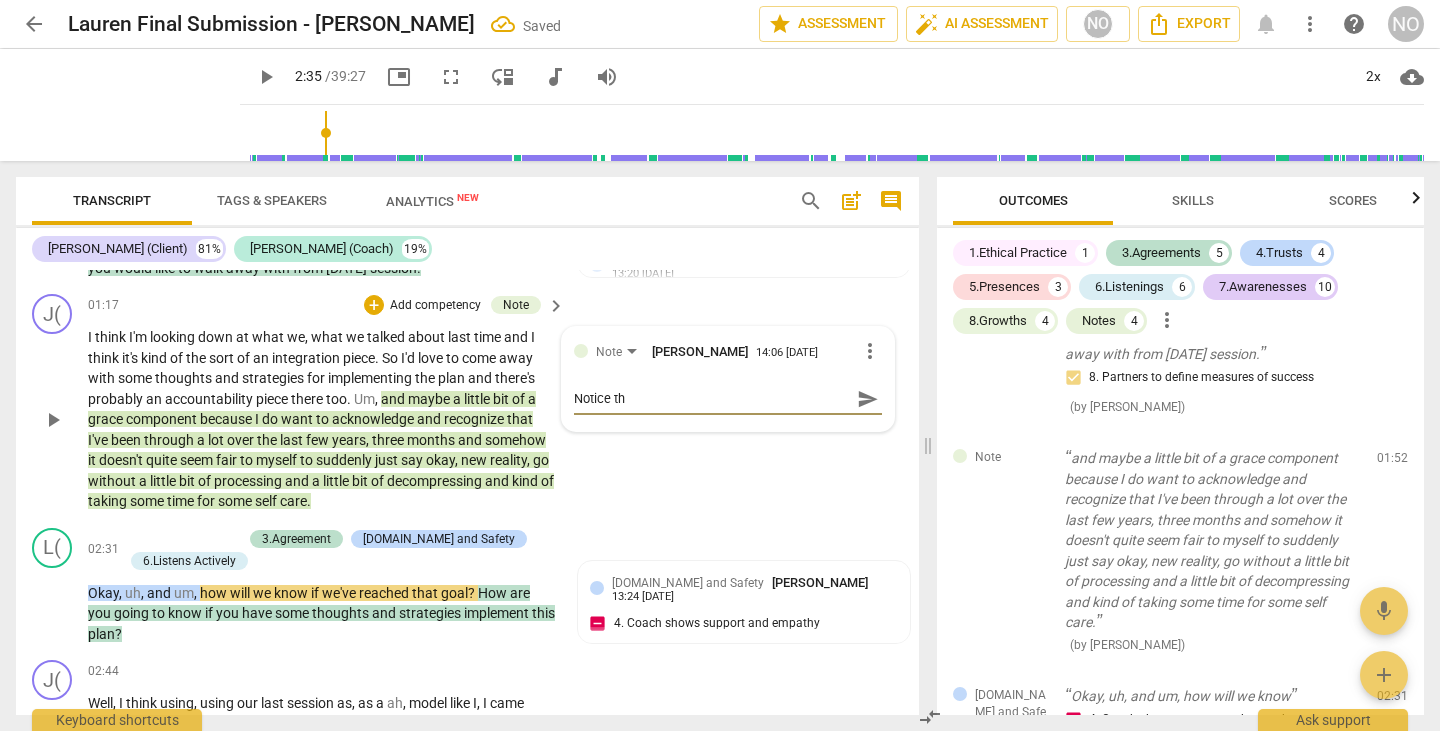 type on "Notice the" 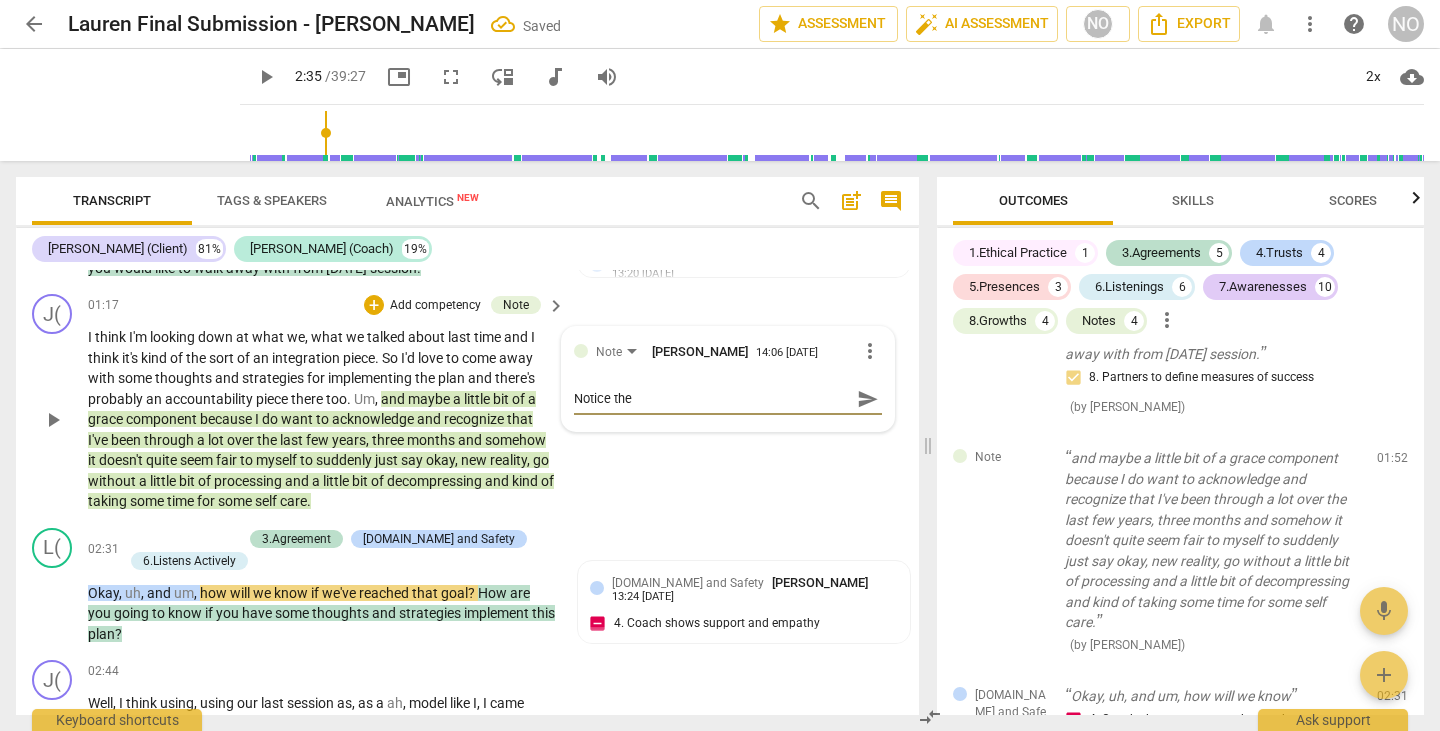 type on "Notice the" 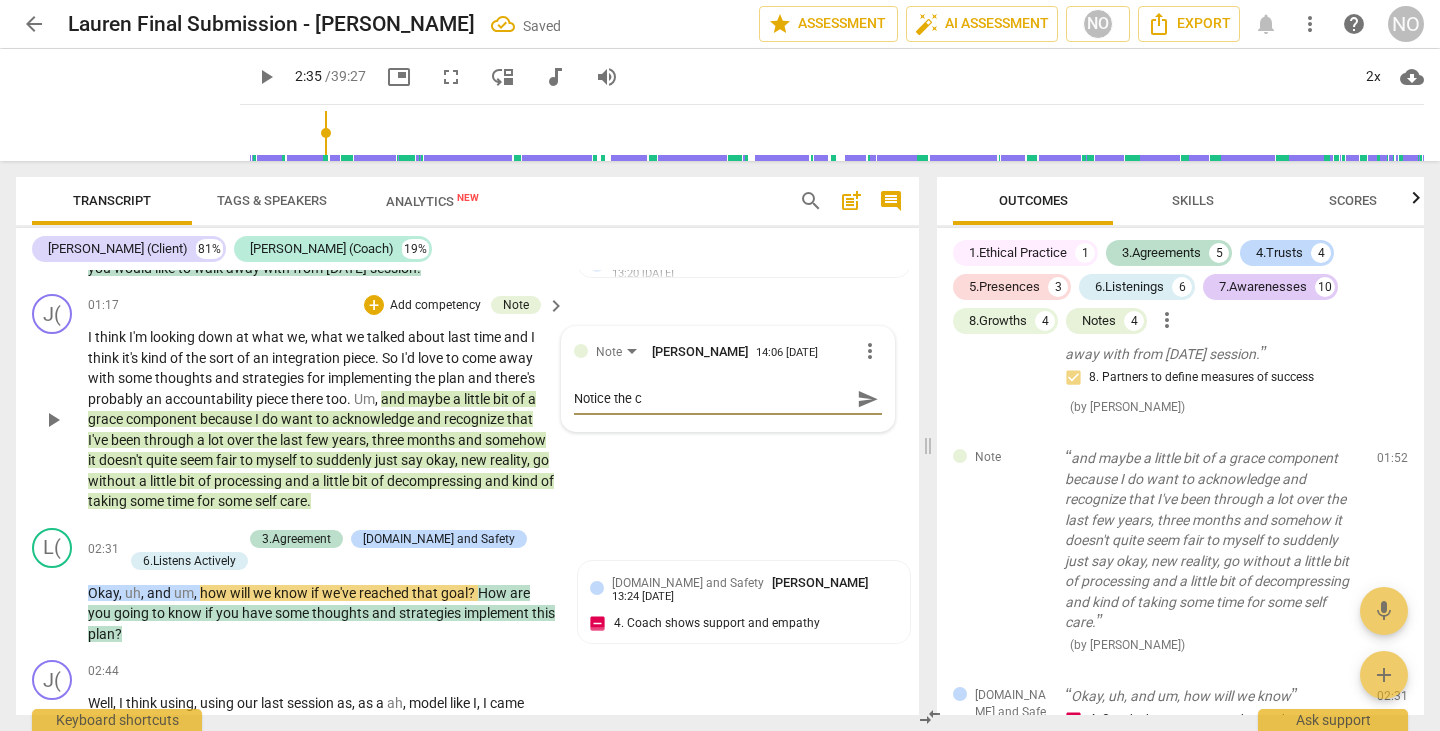 type on "Notice the ch" 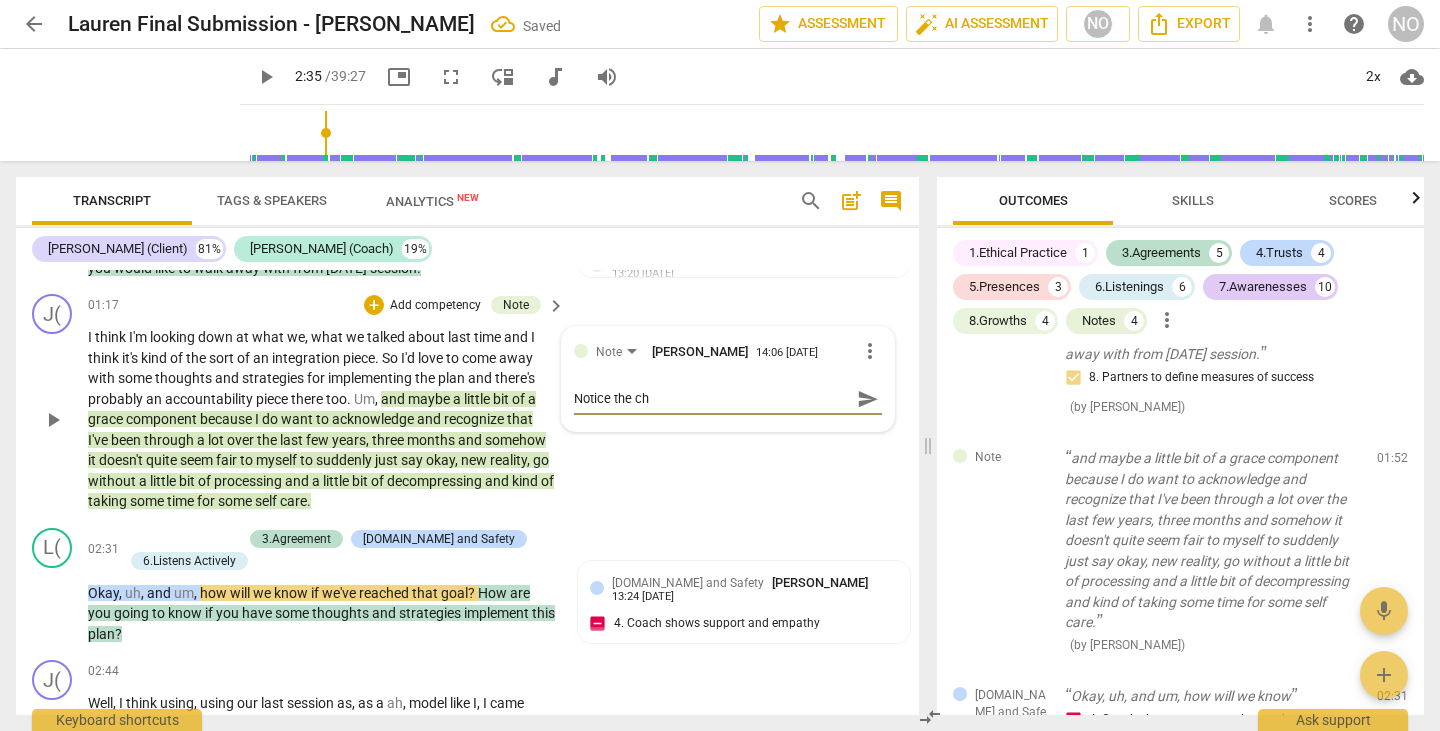 type on "Notice the cha" 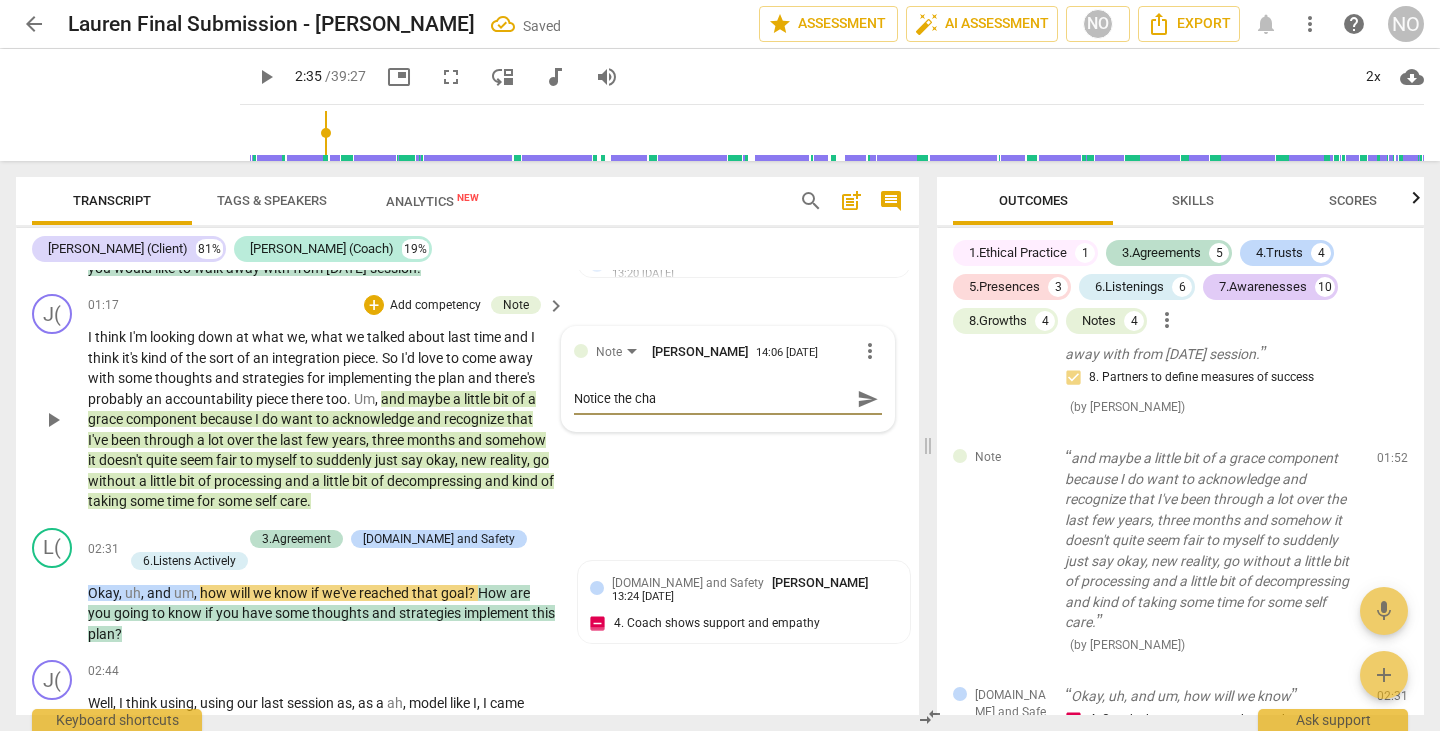 type on "Notice the chan" 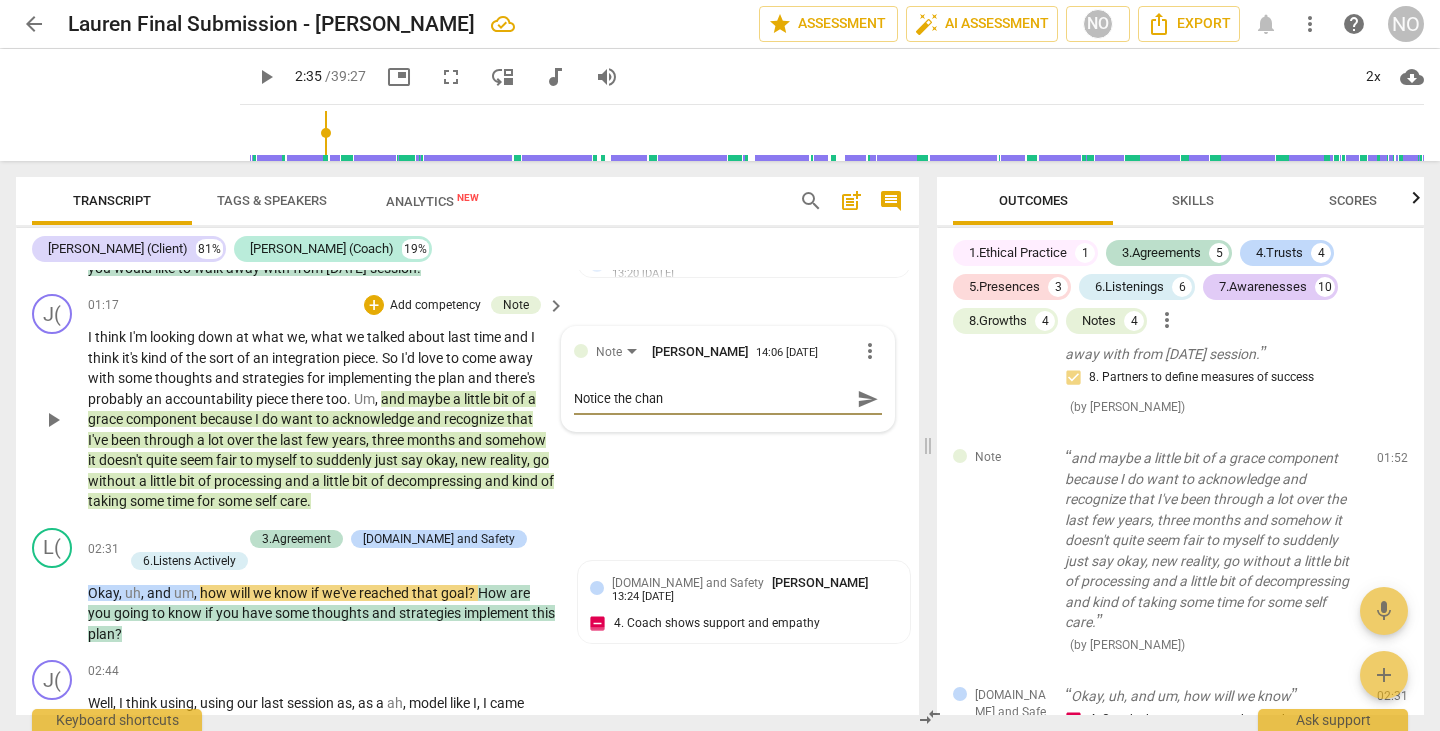type on "Notice the [PERSON_NAME]" 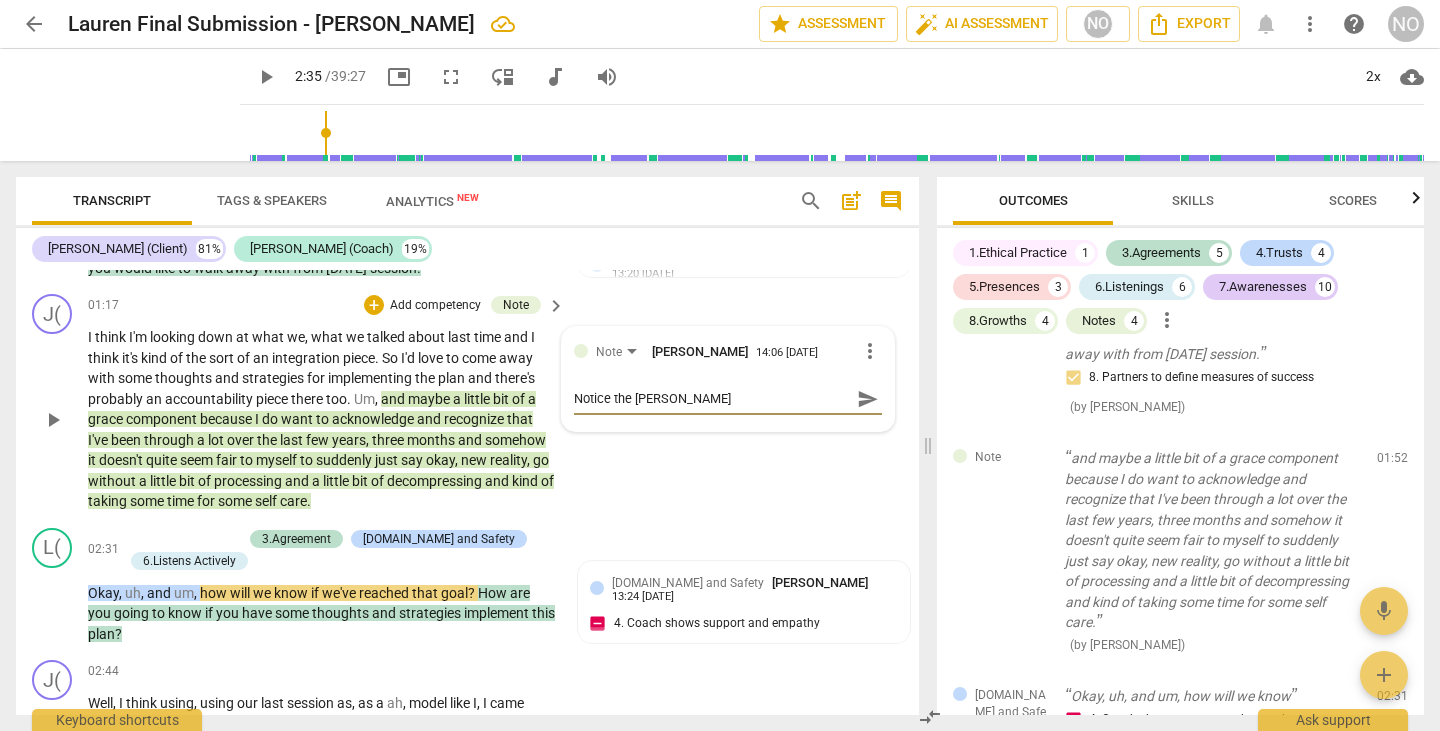 type on "Notice the change" 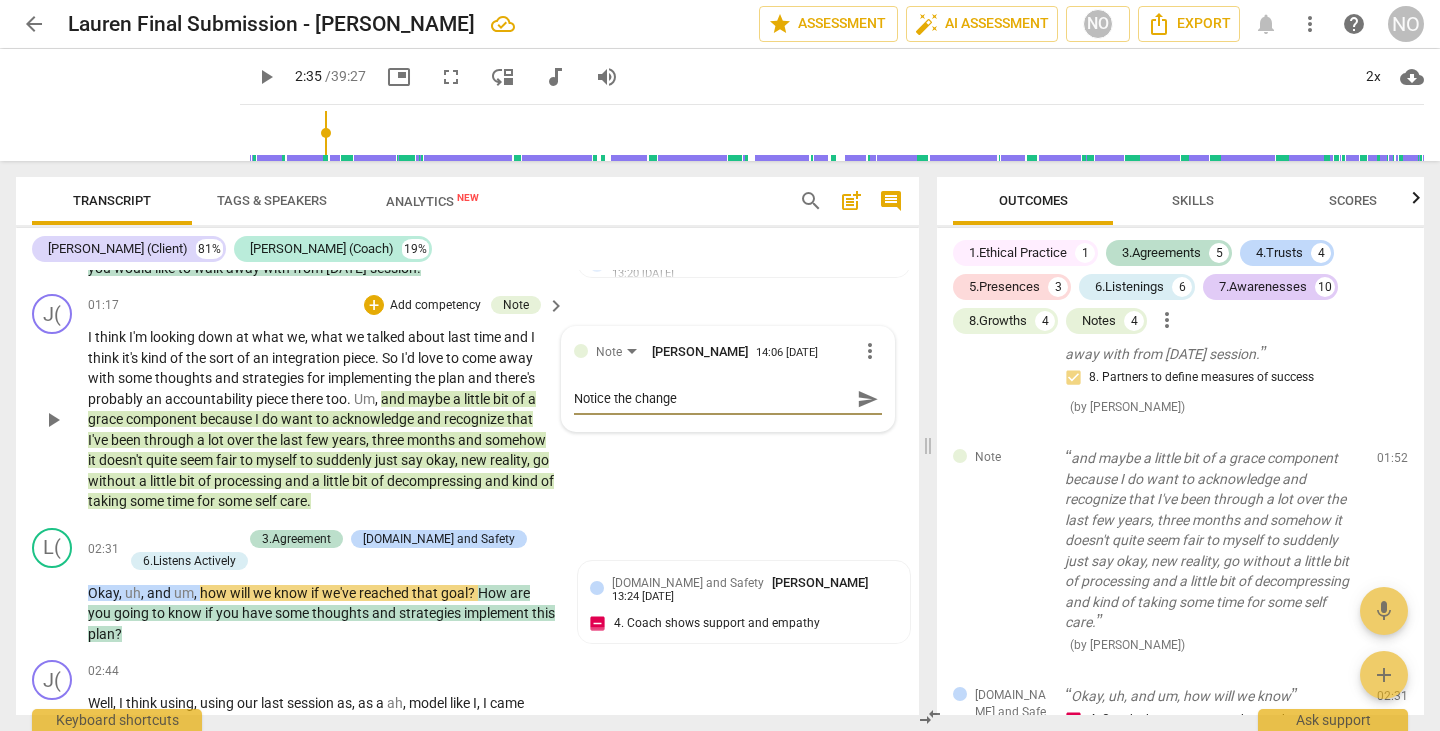 type on "Notice the change" 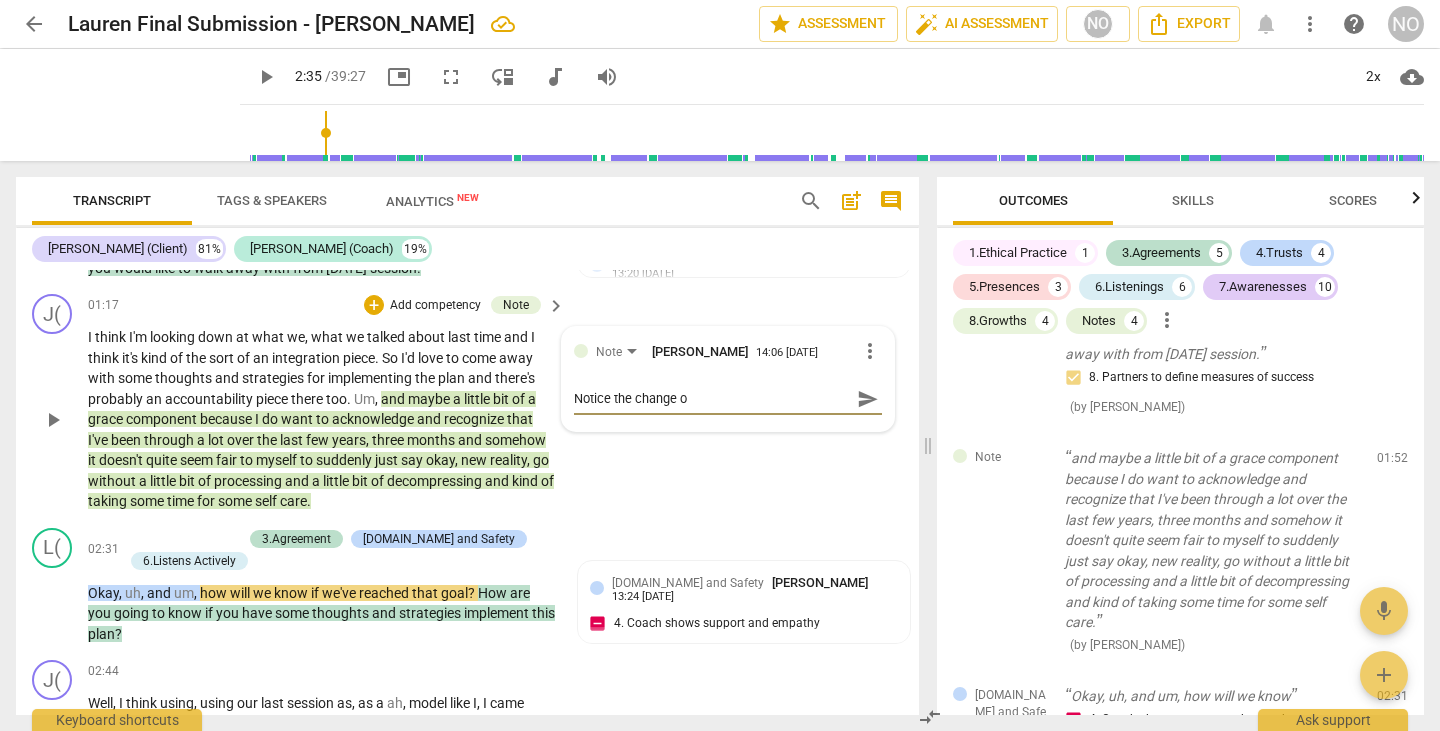 type on "Notice the change" 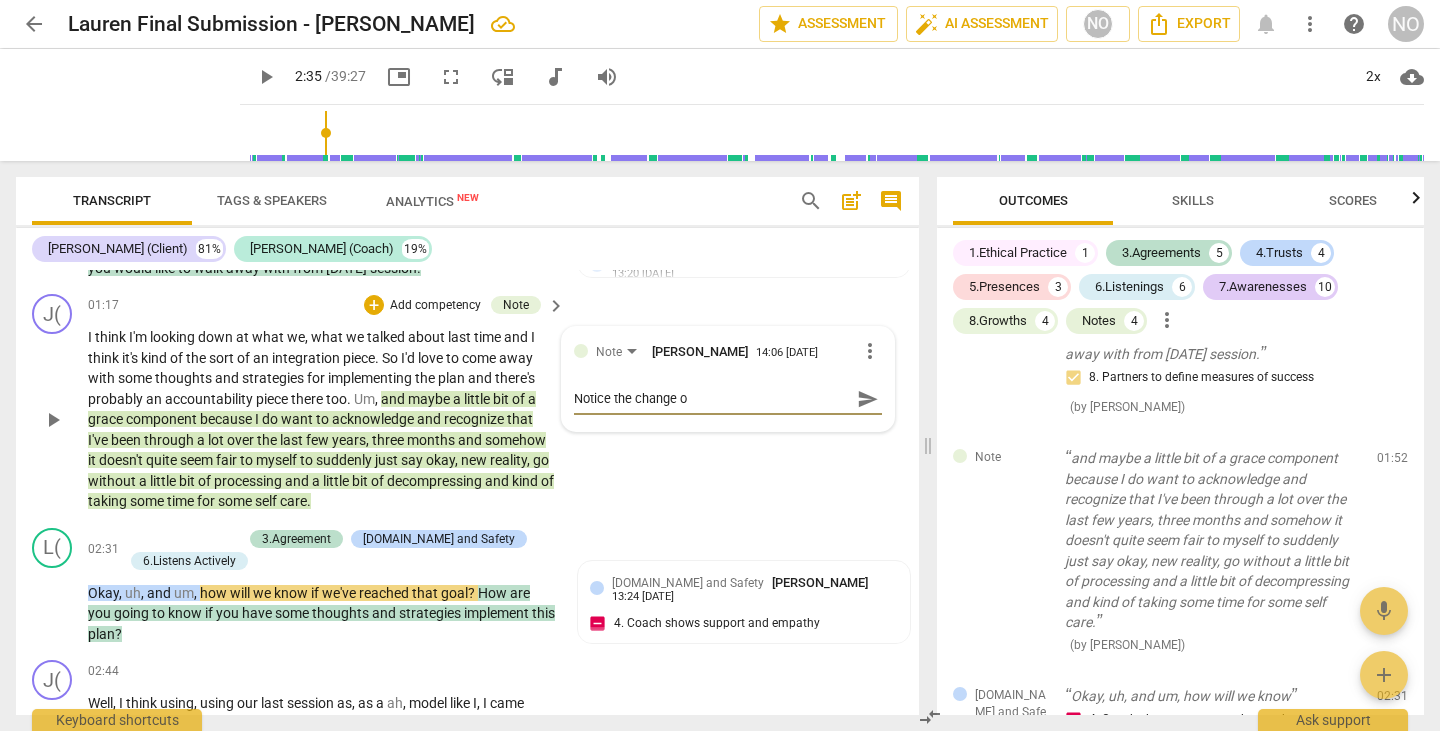 type on "Notice the change" 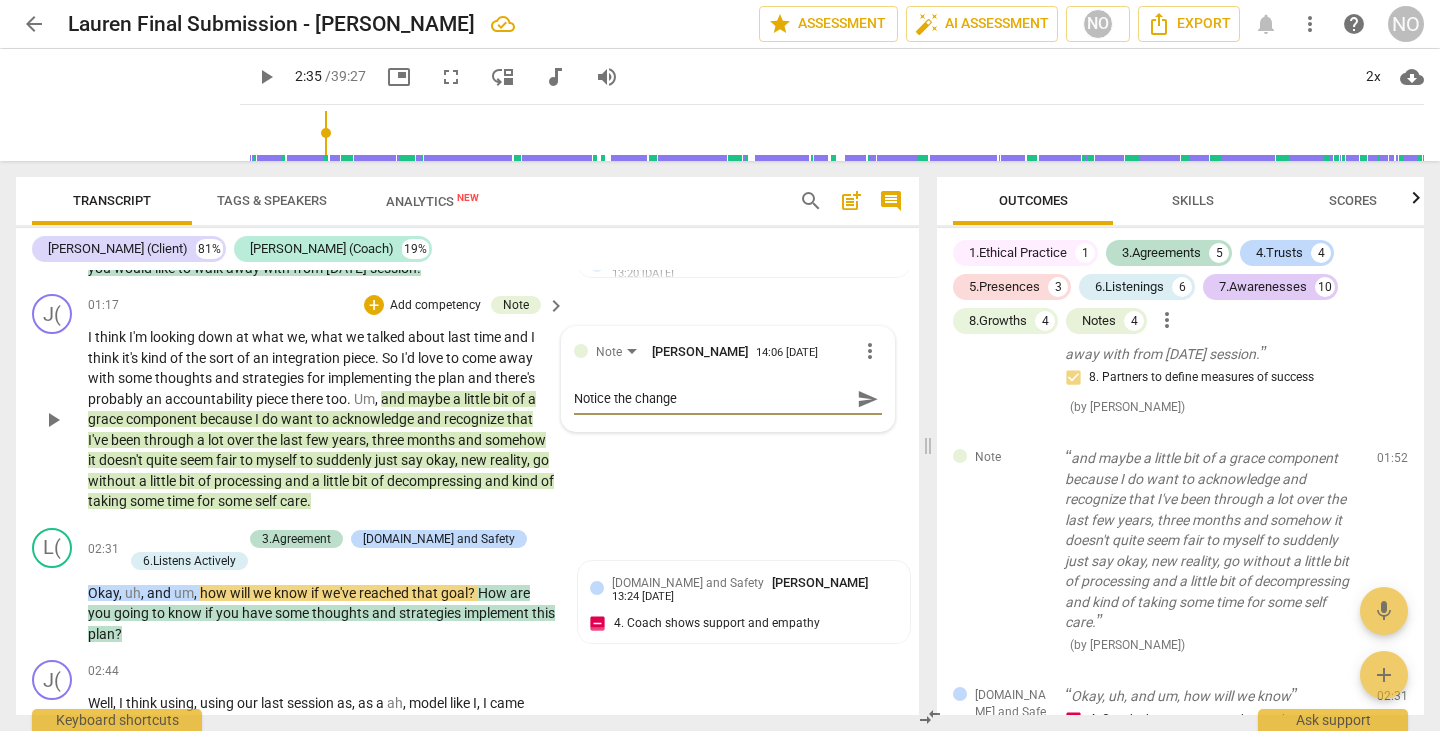 type on "Notice the change i" 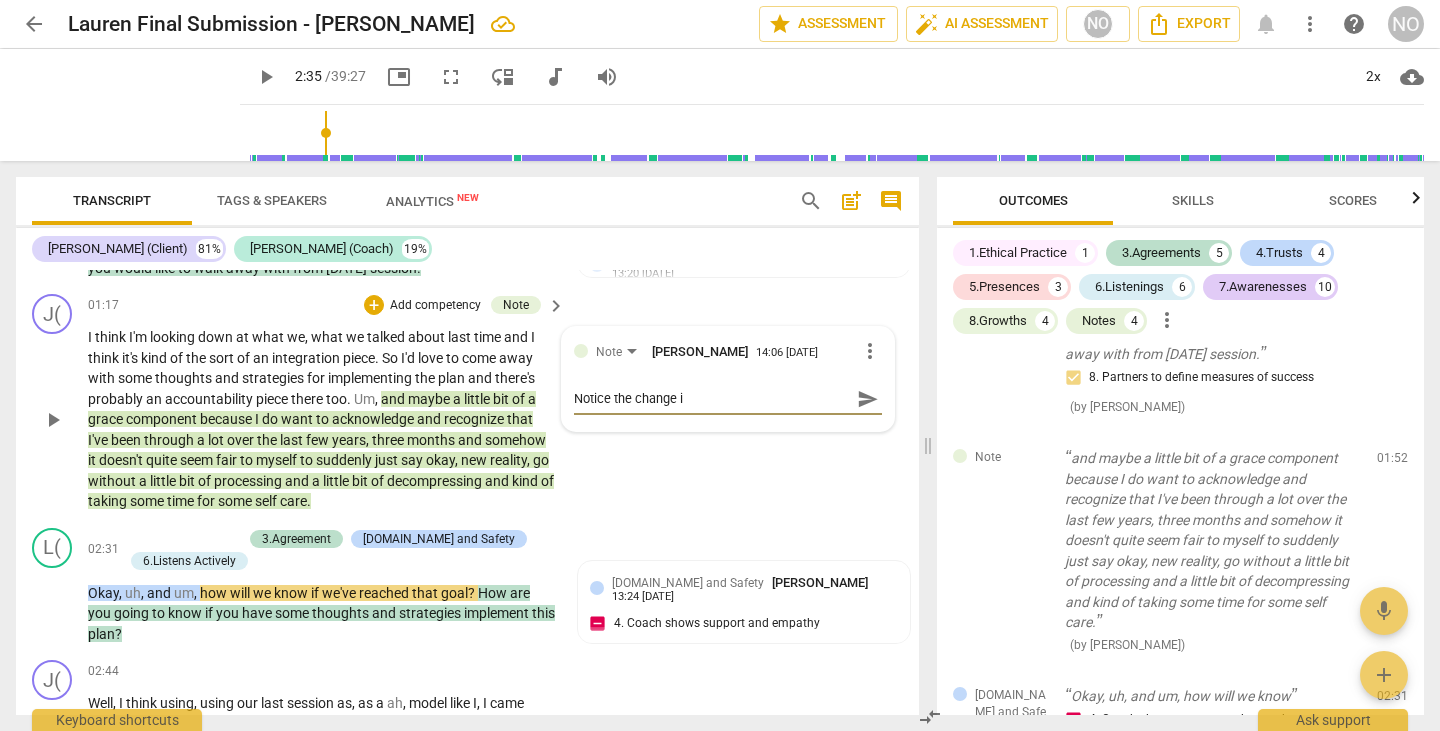 type on "Notice the change in" 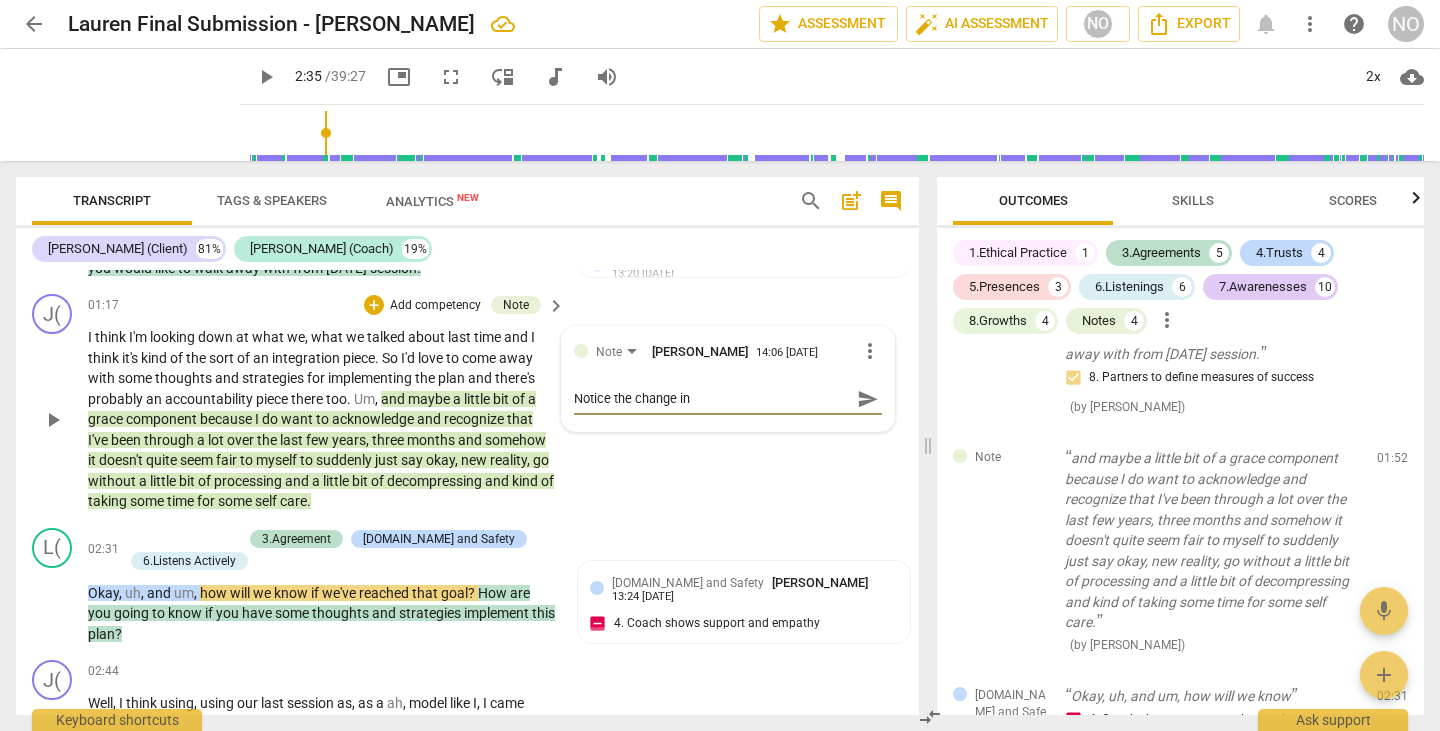 type on "Notice the change in" 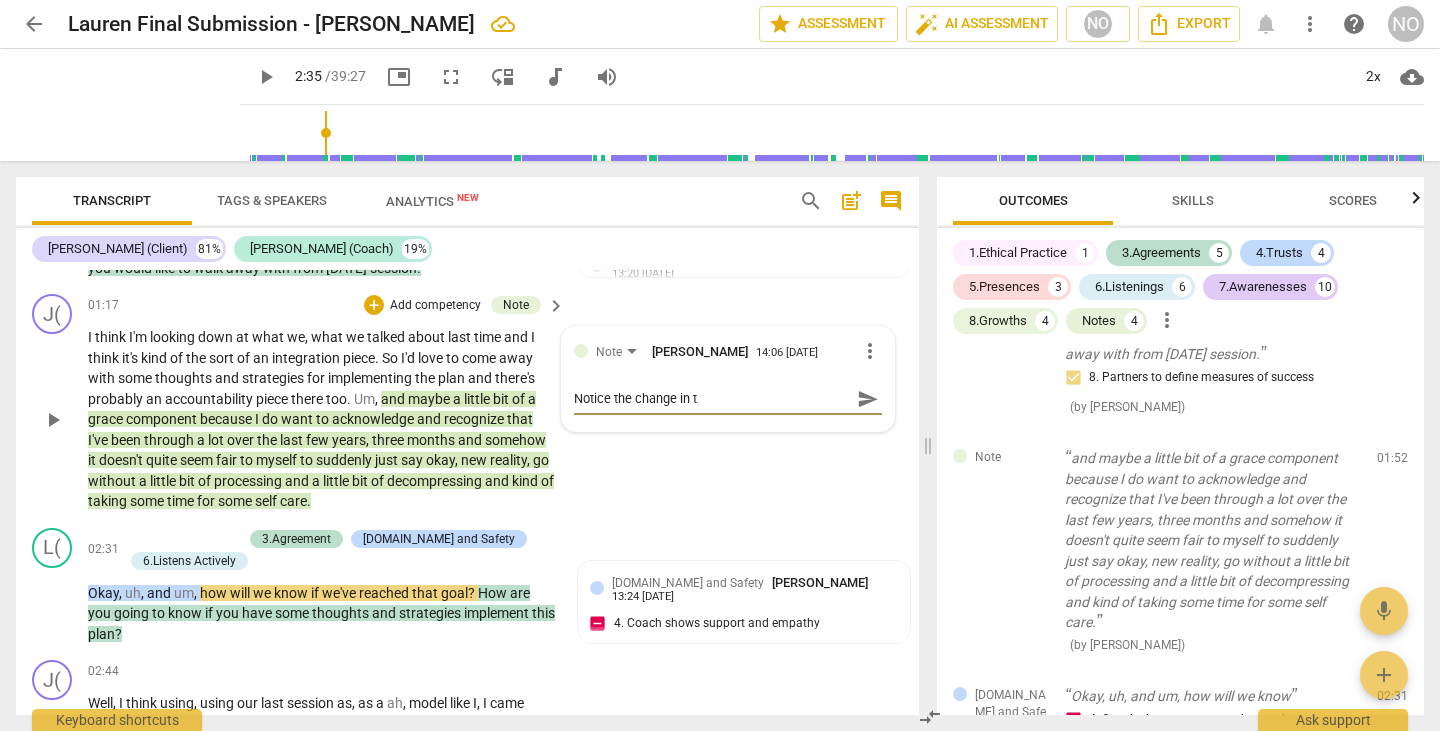 type on "Notice the change in th" 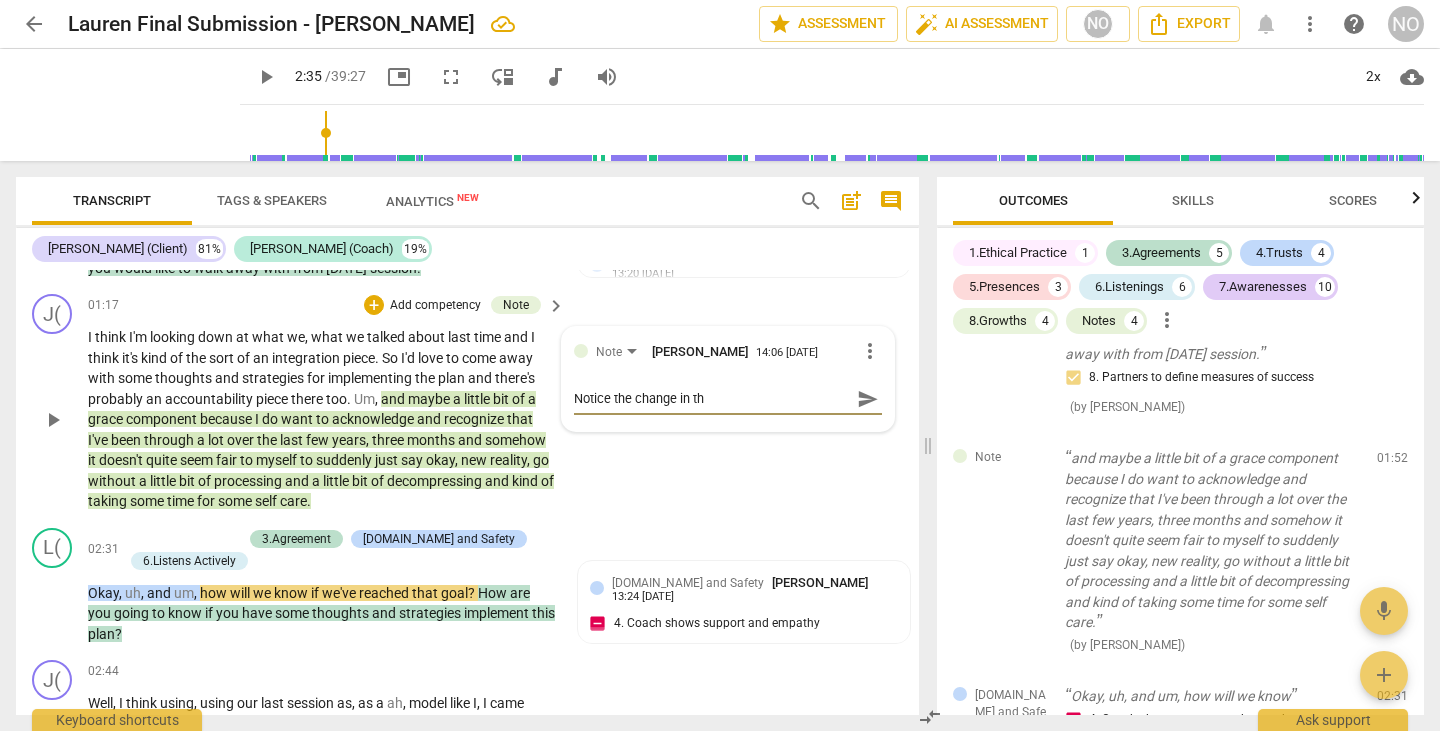 type on "Notice the change in the" 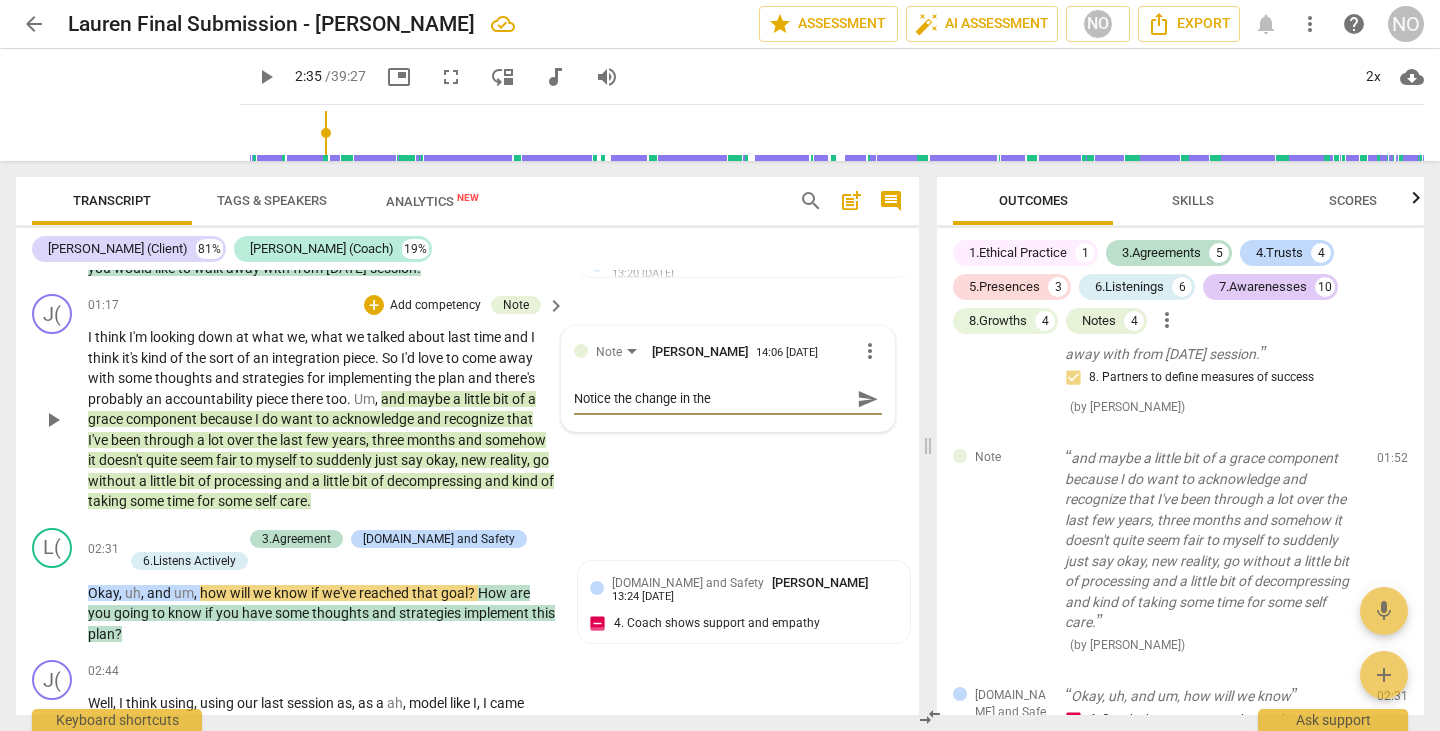 type on "Notice the change in the" 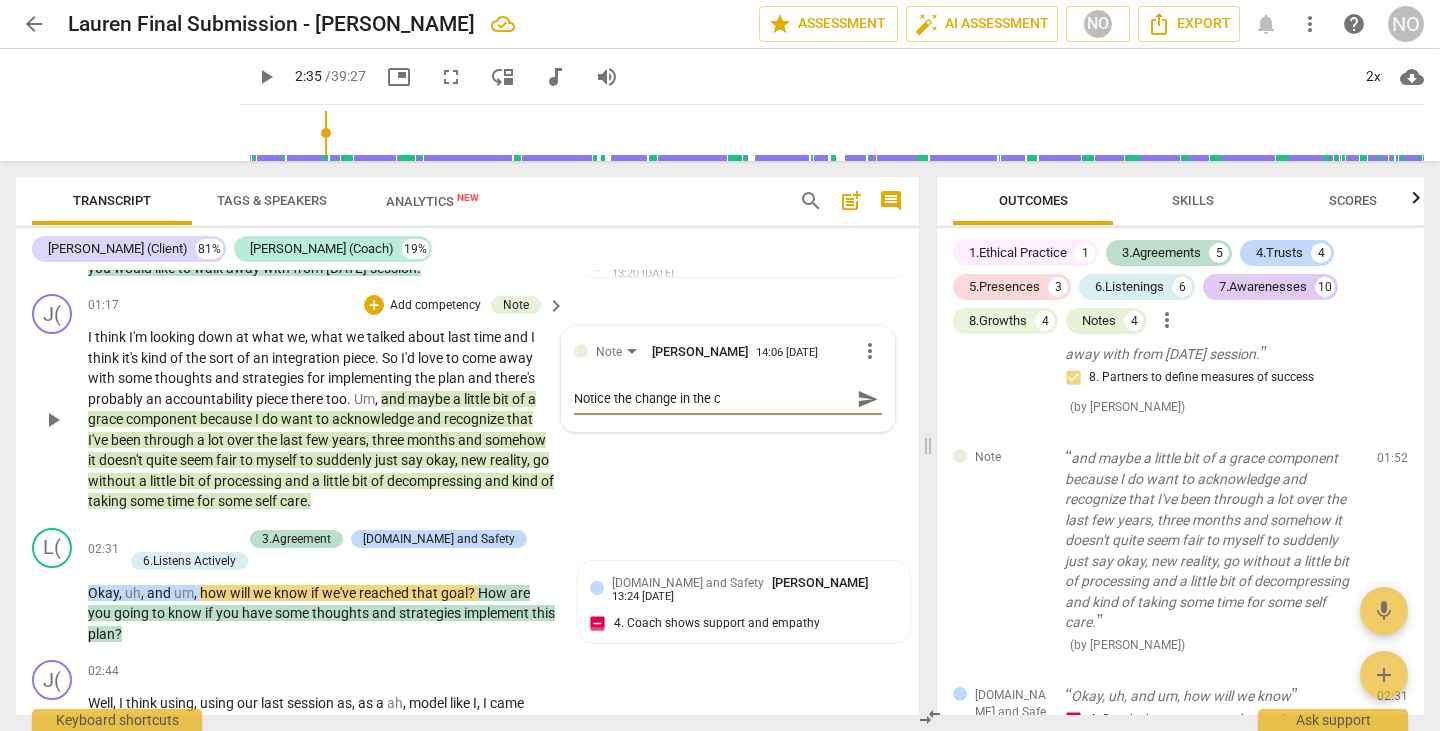 type on "Notice the change in the cl" 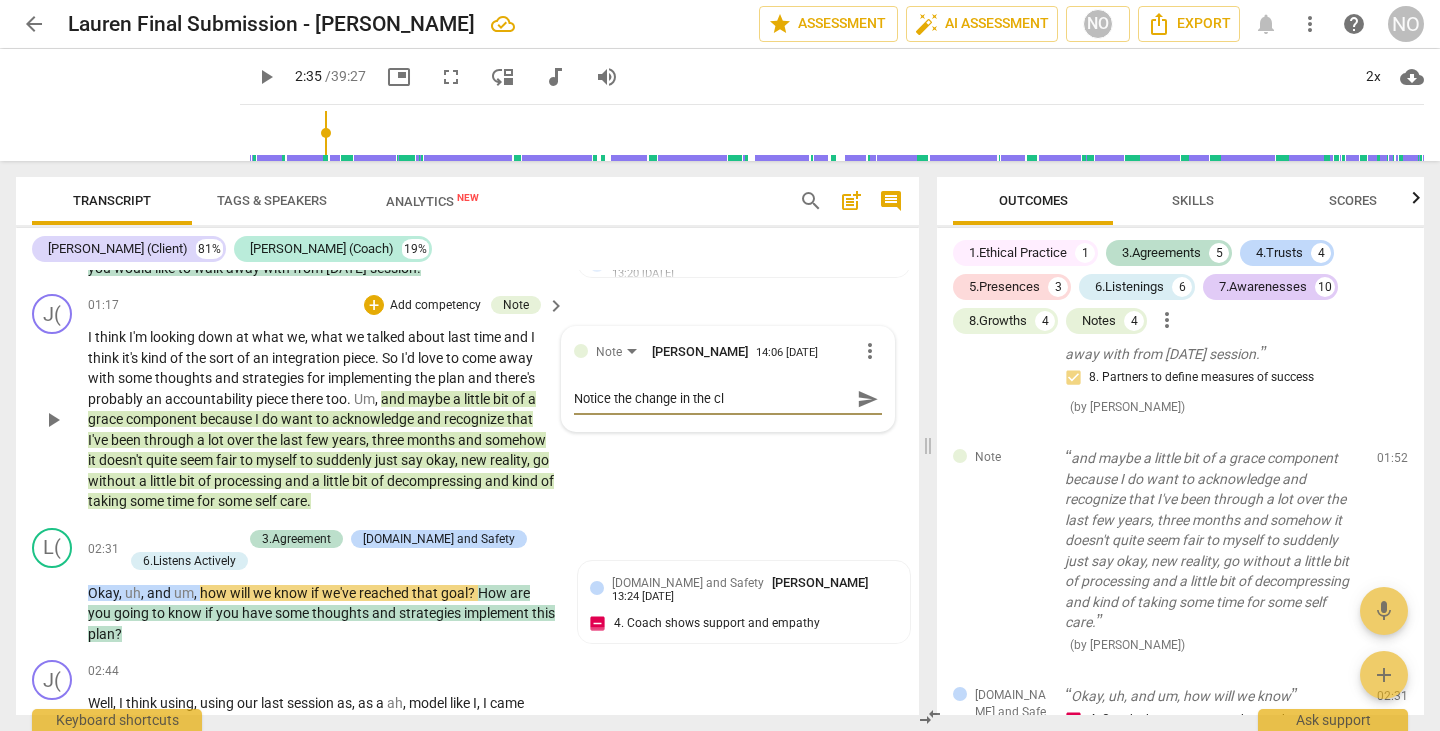 type on "Notice the change in the cli" 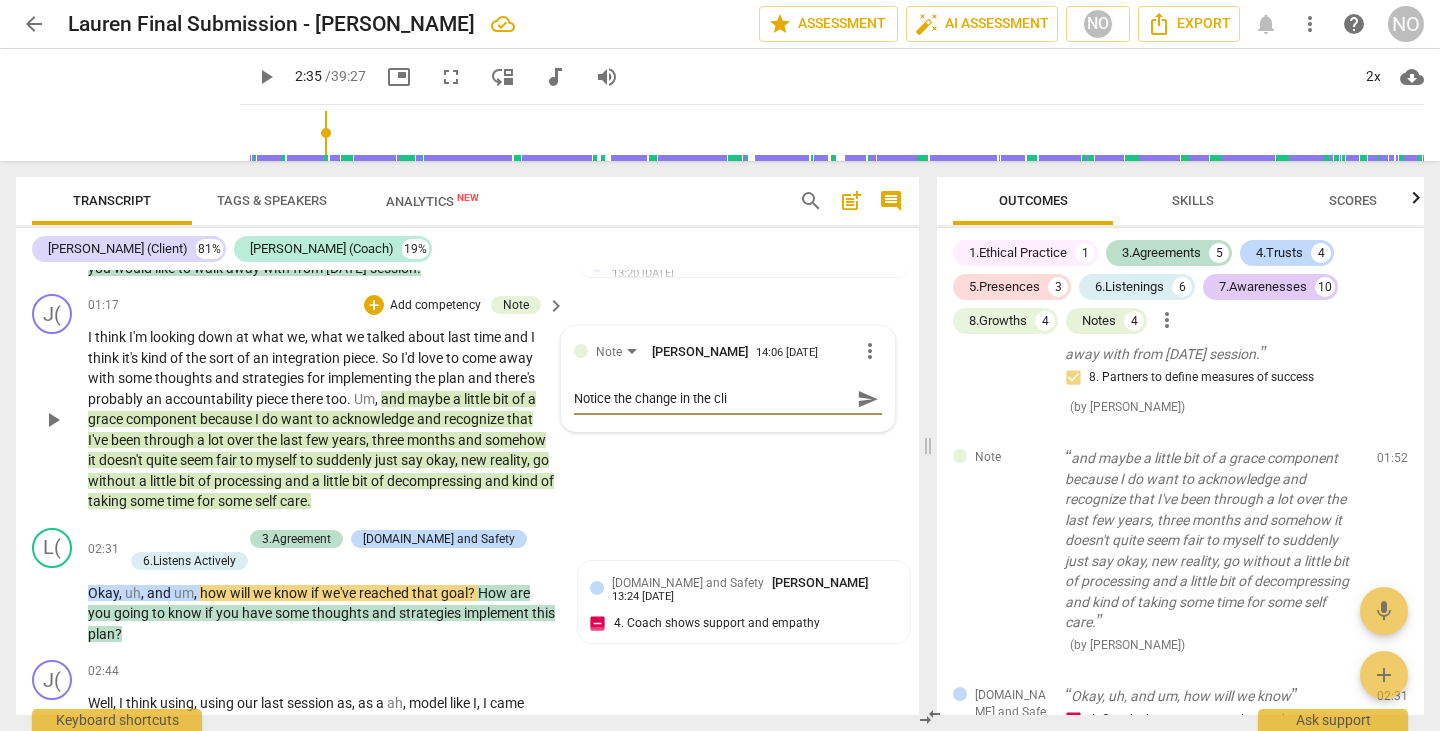 type on "Notice the change in the clie" 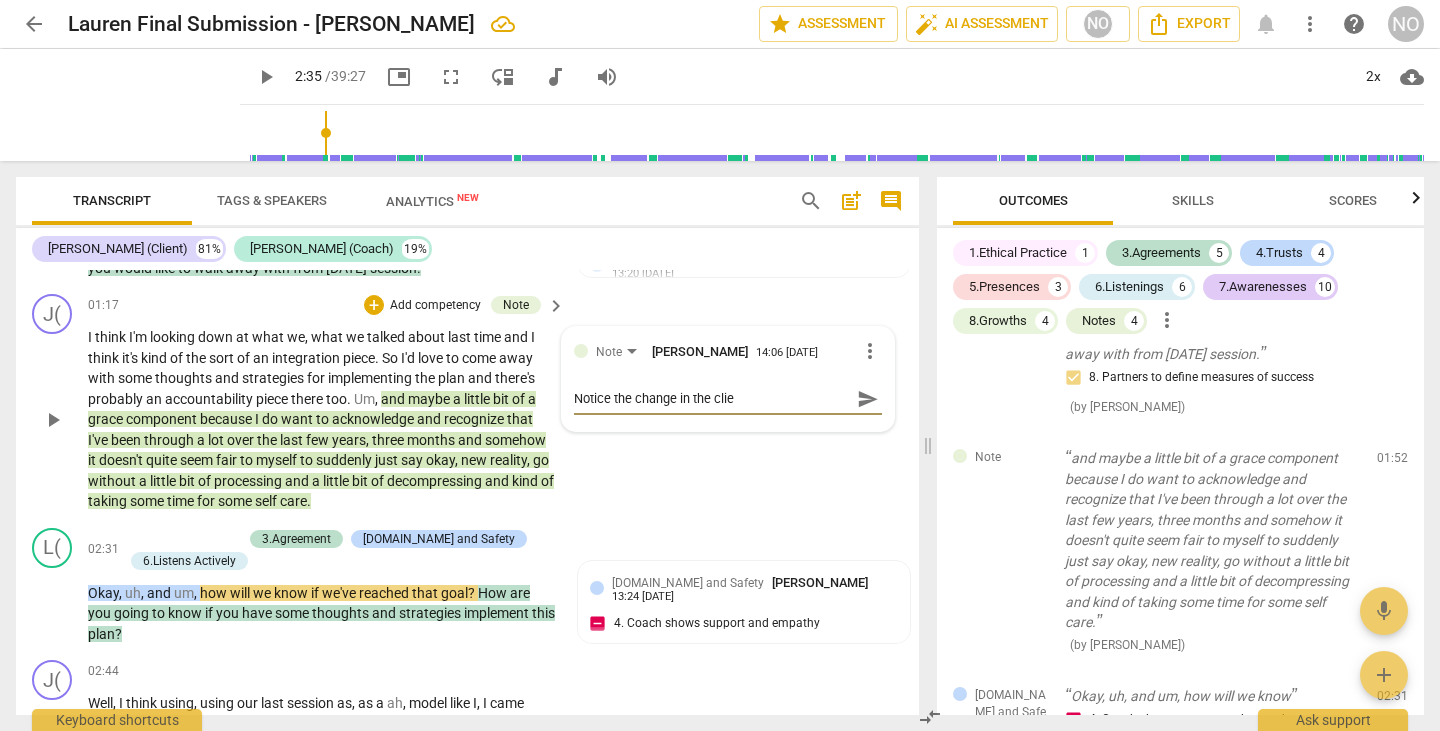 type on "Notice the change in the clien" 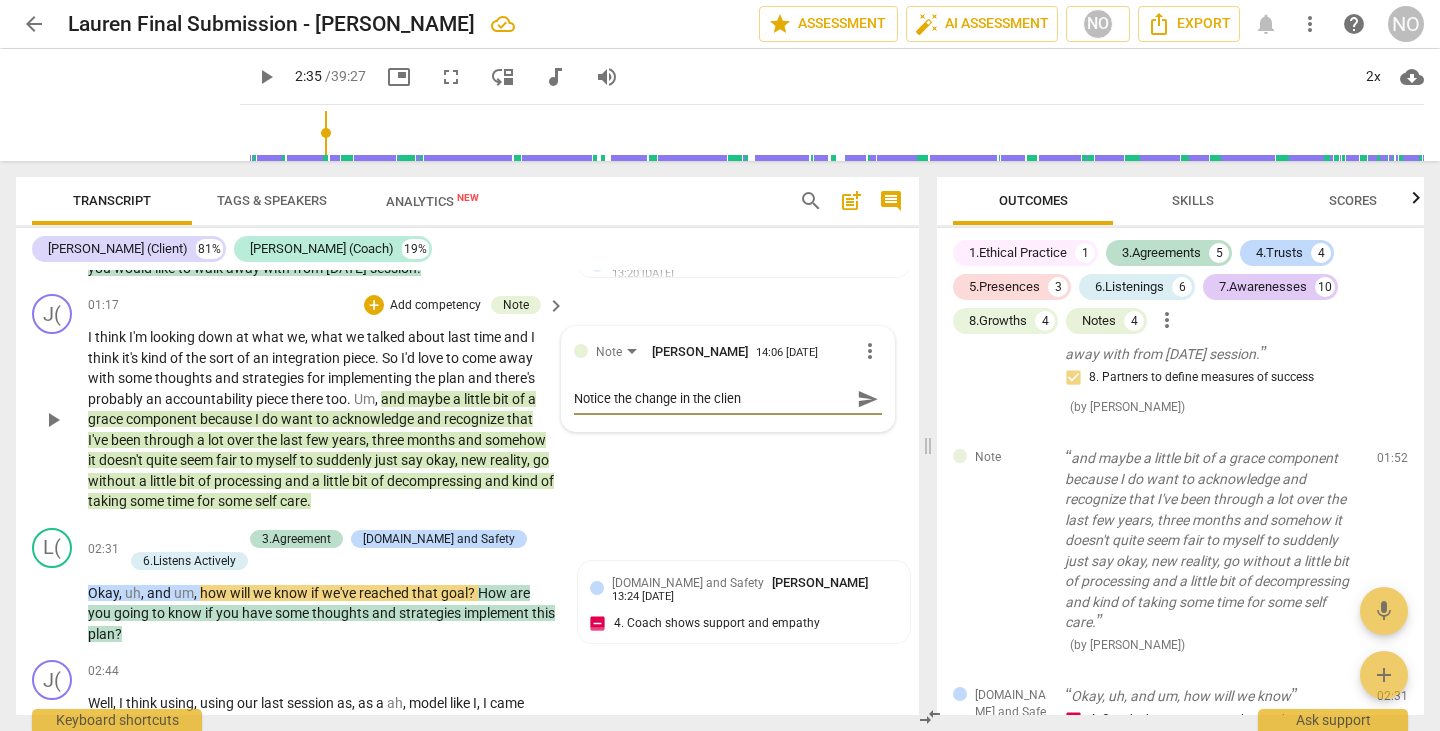 type on "Notice the change in the client" 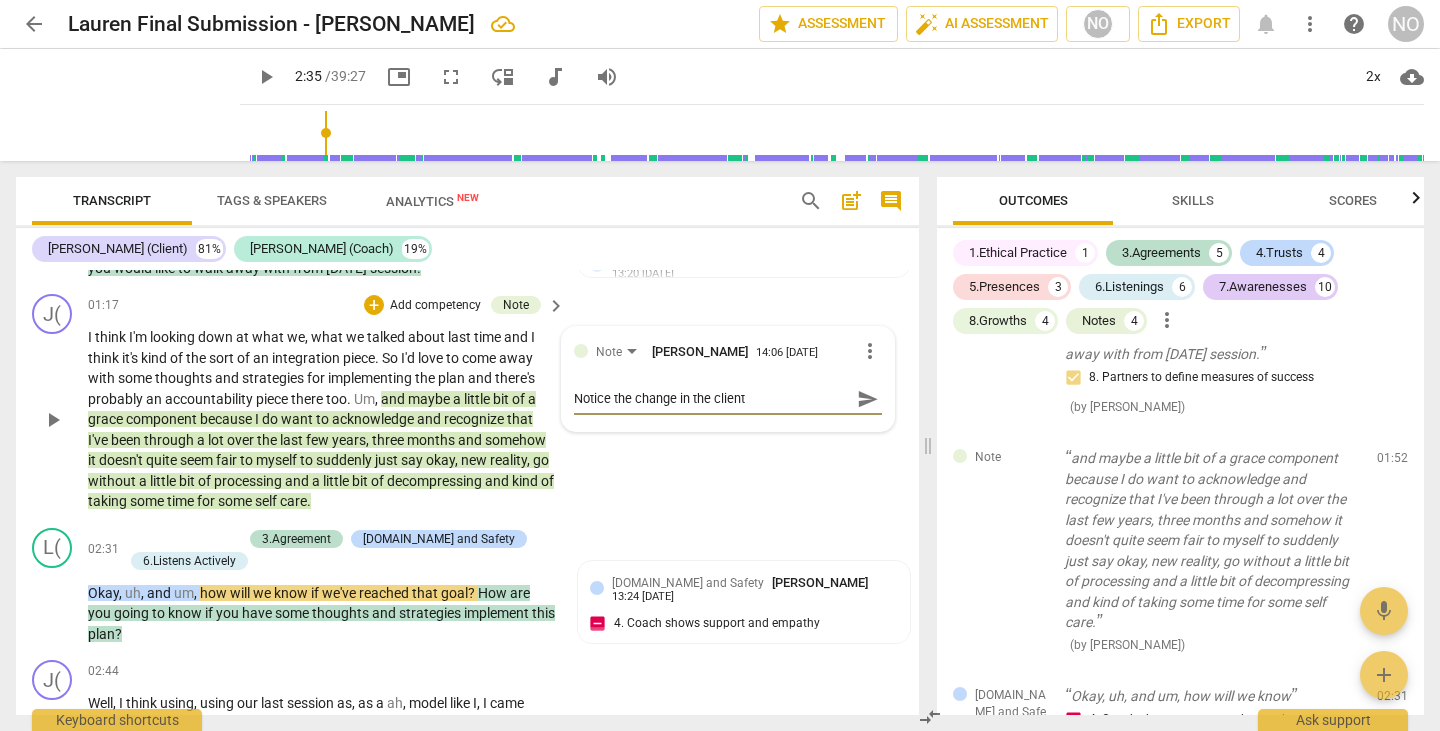 type on "Notice the change in the client'" 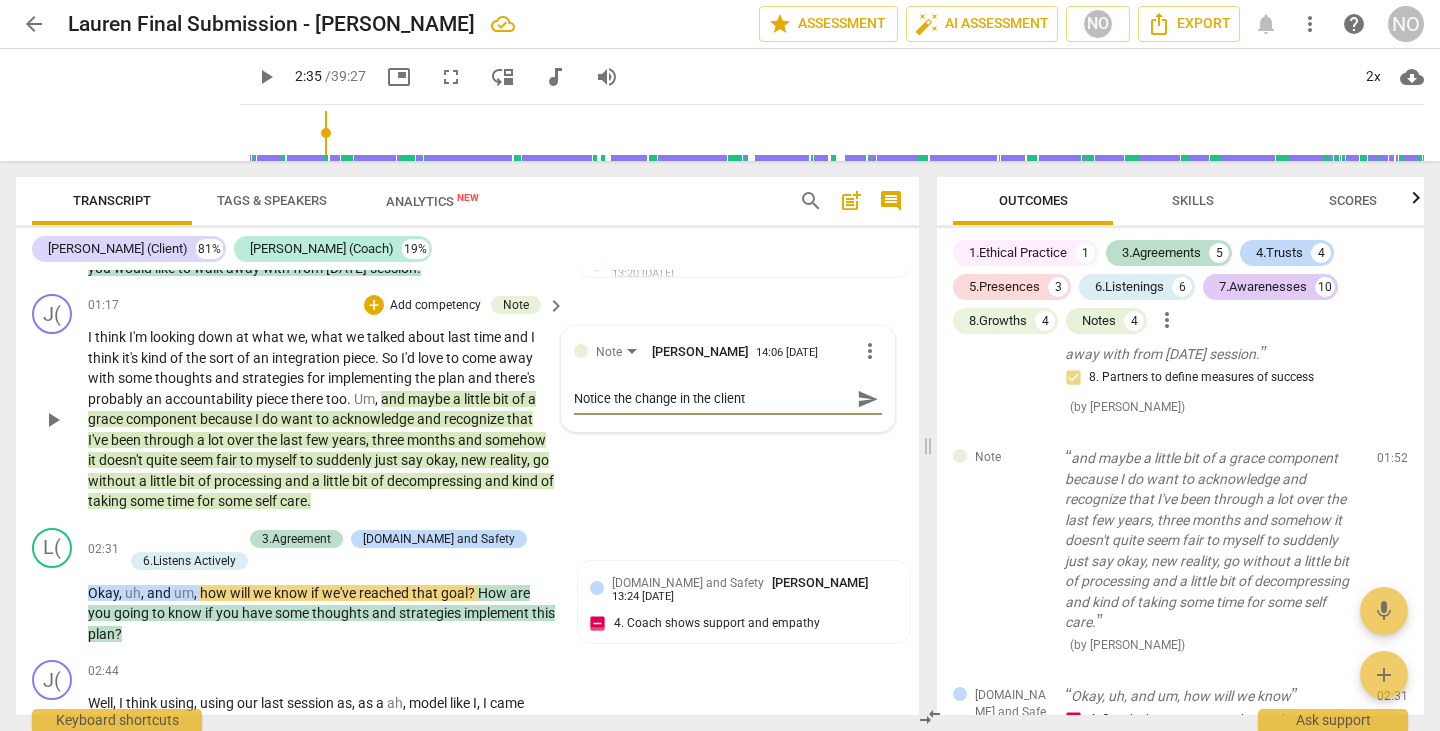 type on "Notice the change in the client'" 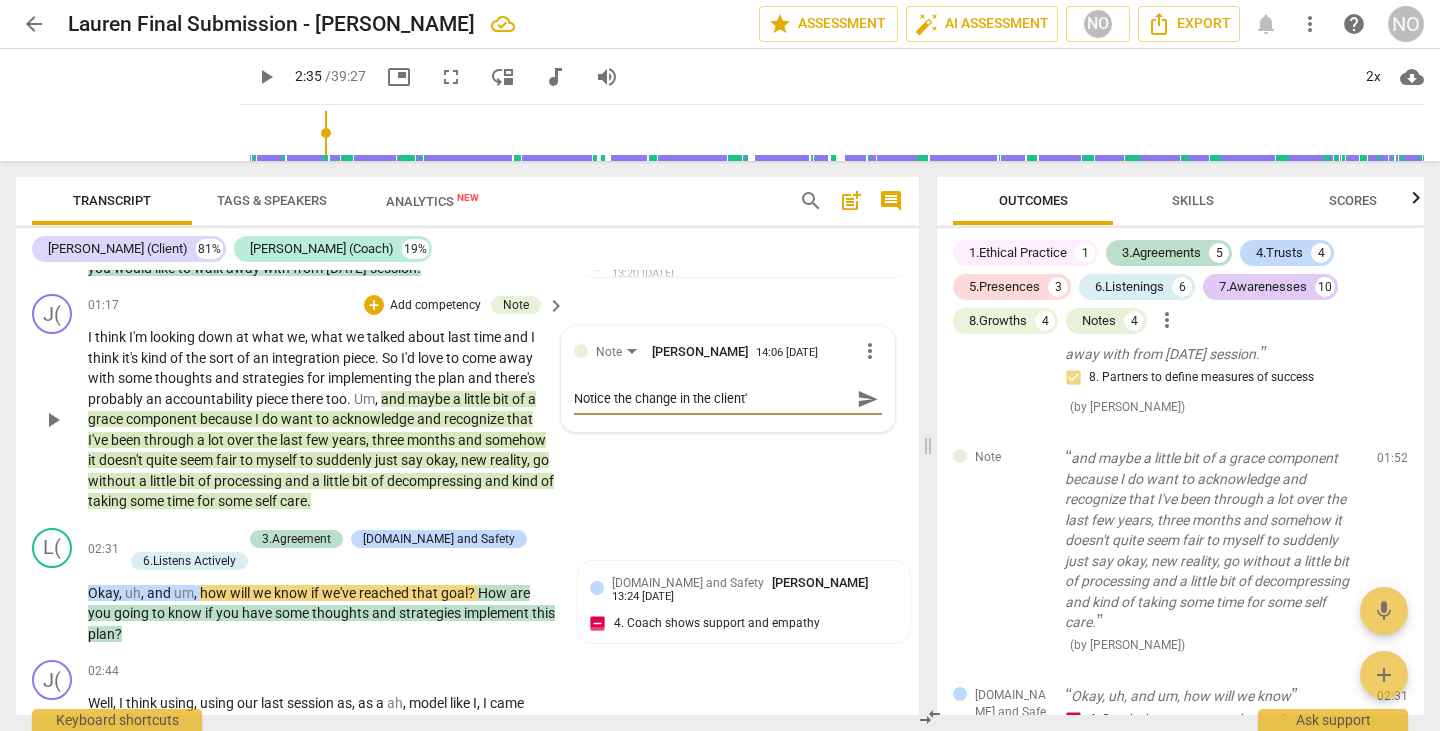 type on "Notice the change in the client's" 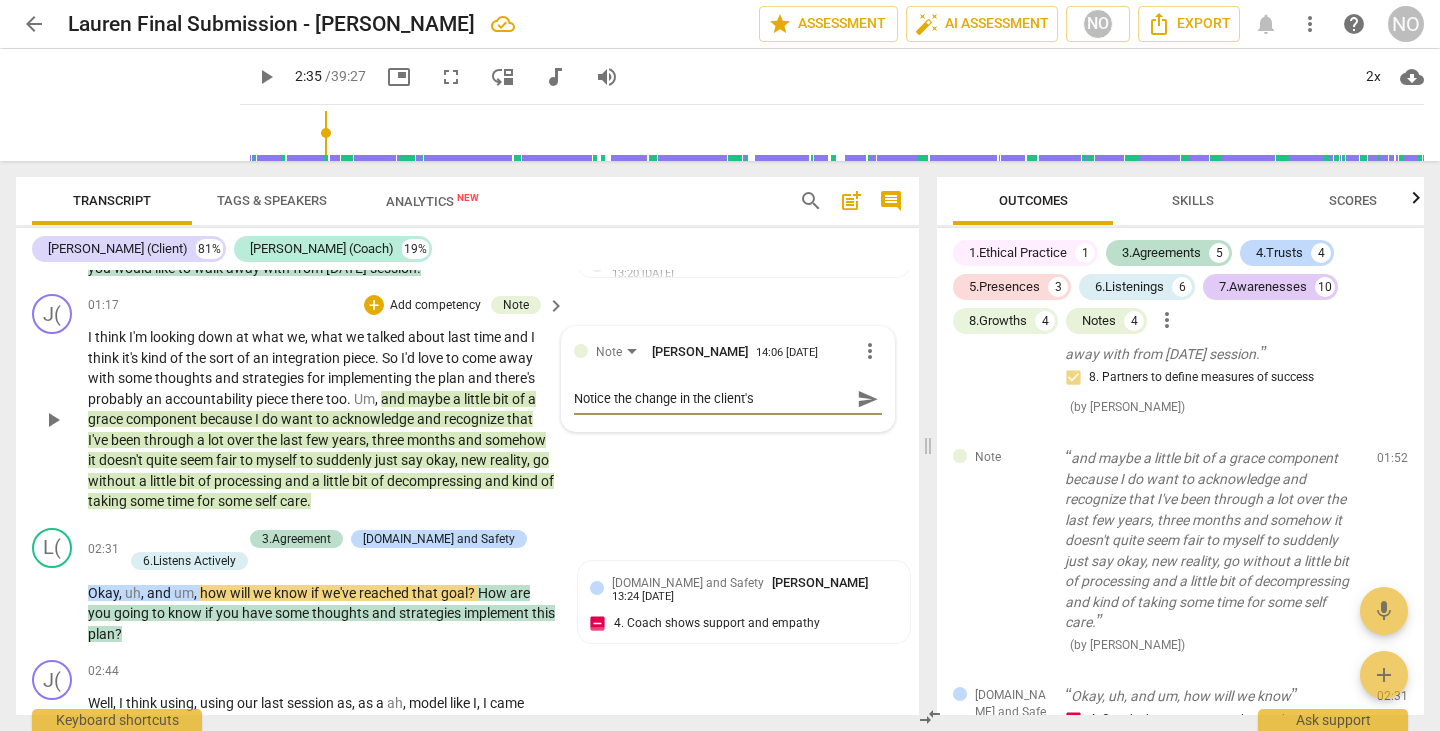 type on "Notice the change in the client's" 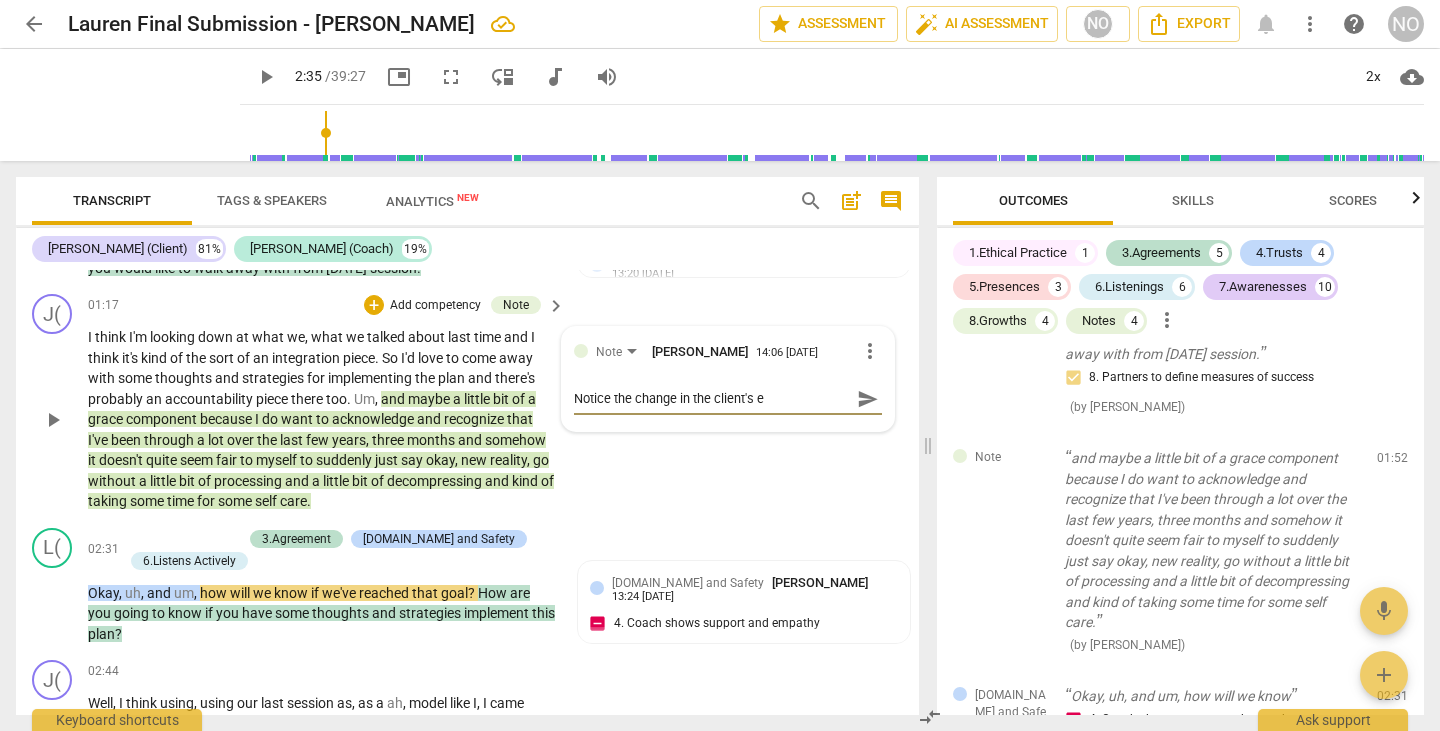 type on "Notice the change in the client's en" 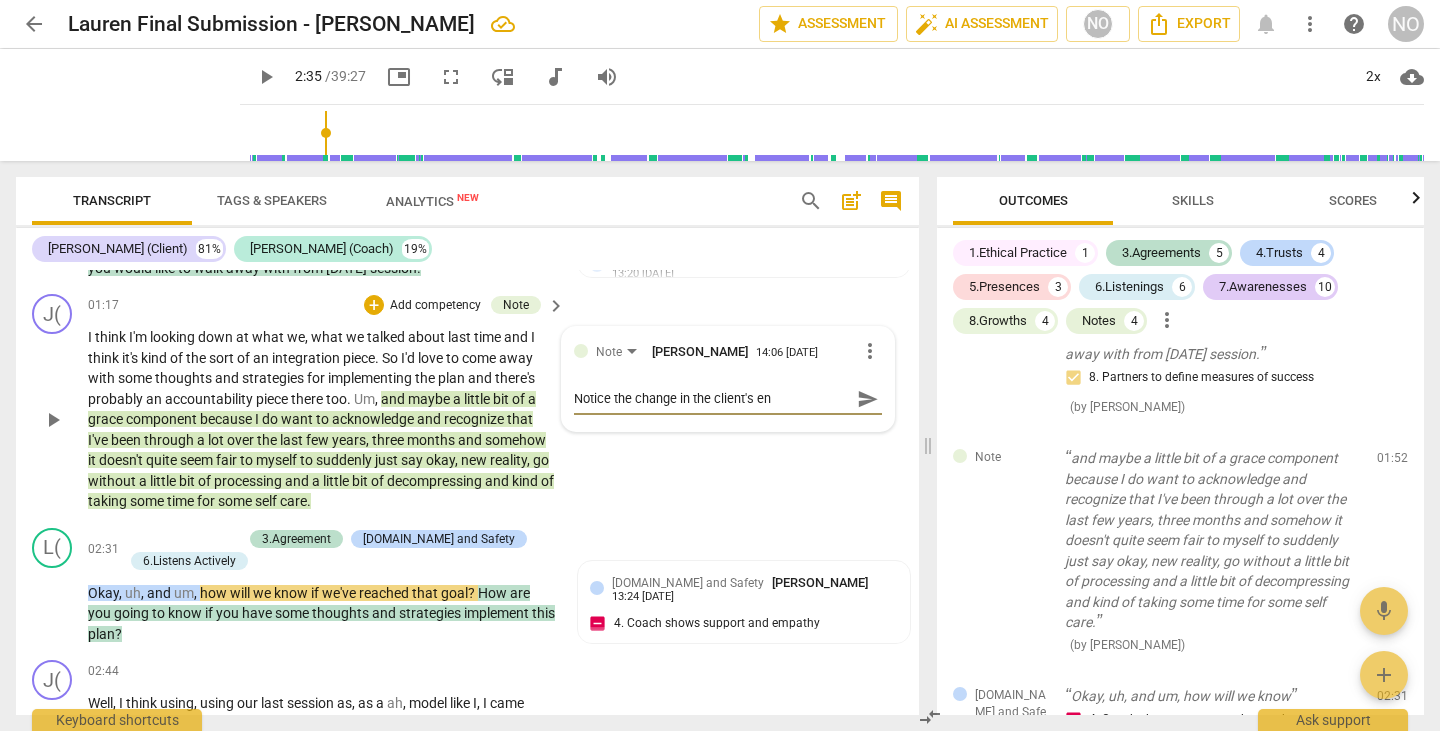 type on "Notice the change in the client's ene" 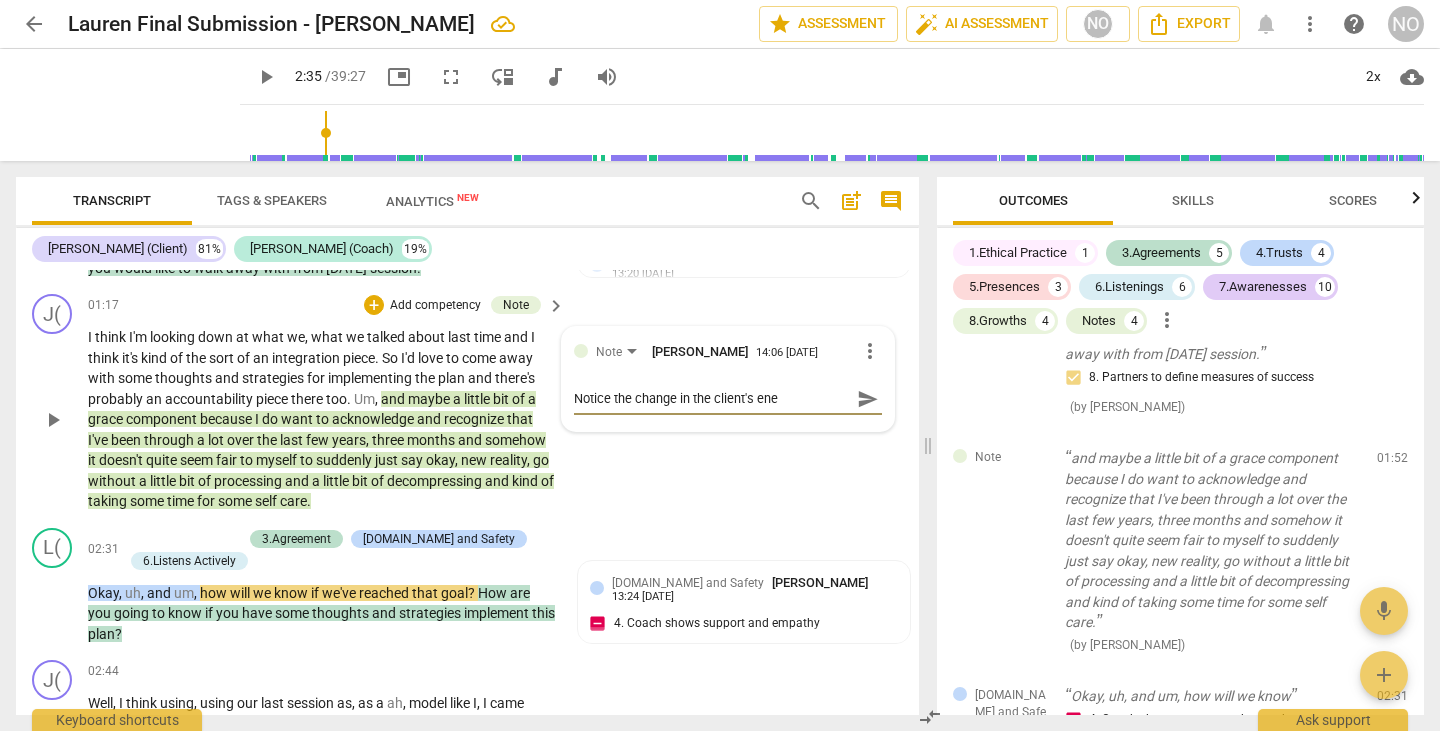 type on "Notice the change in the client's ener" 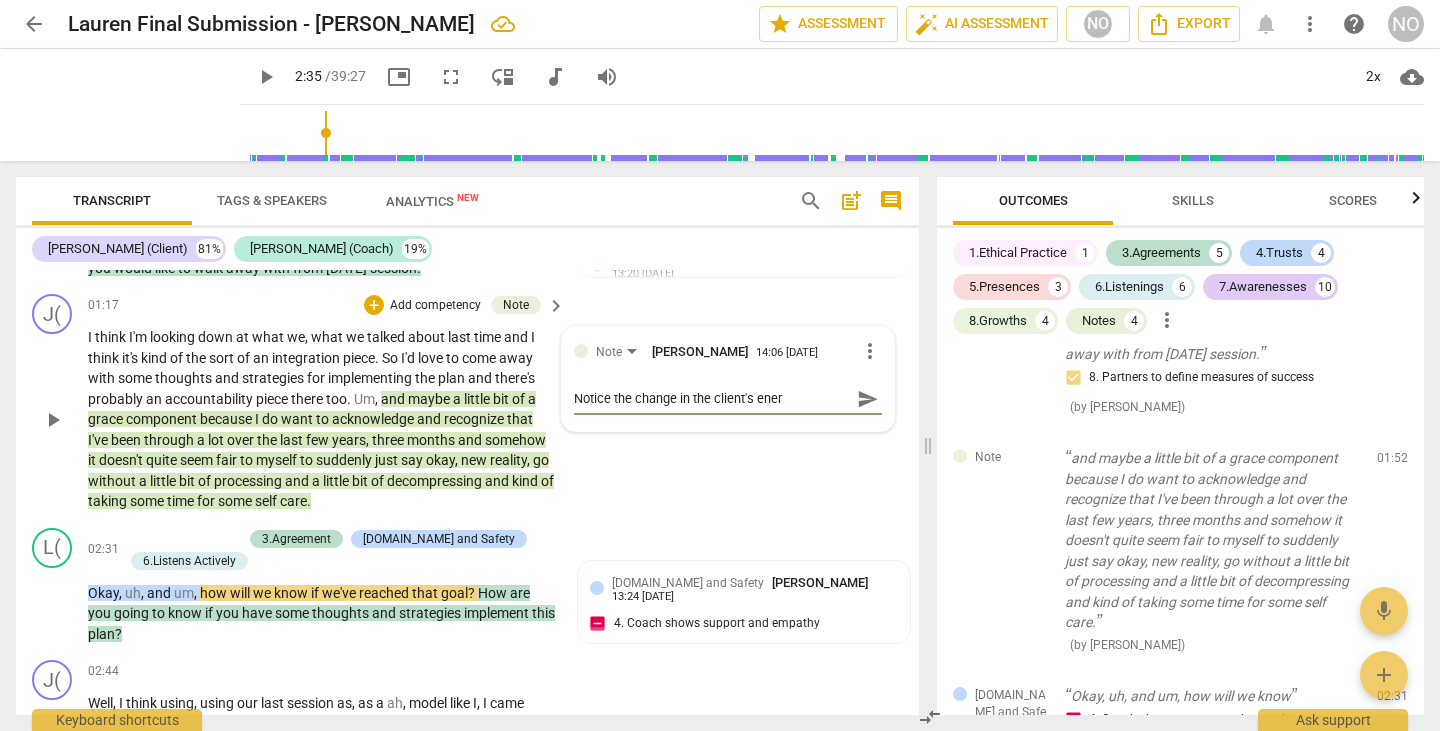 type on "Notice the change in the client's energ" 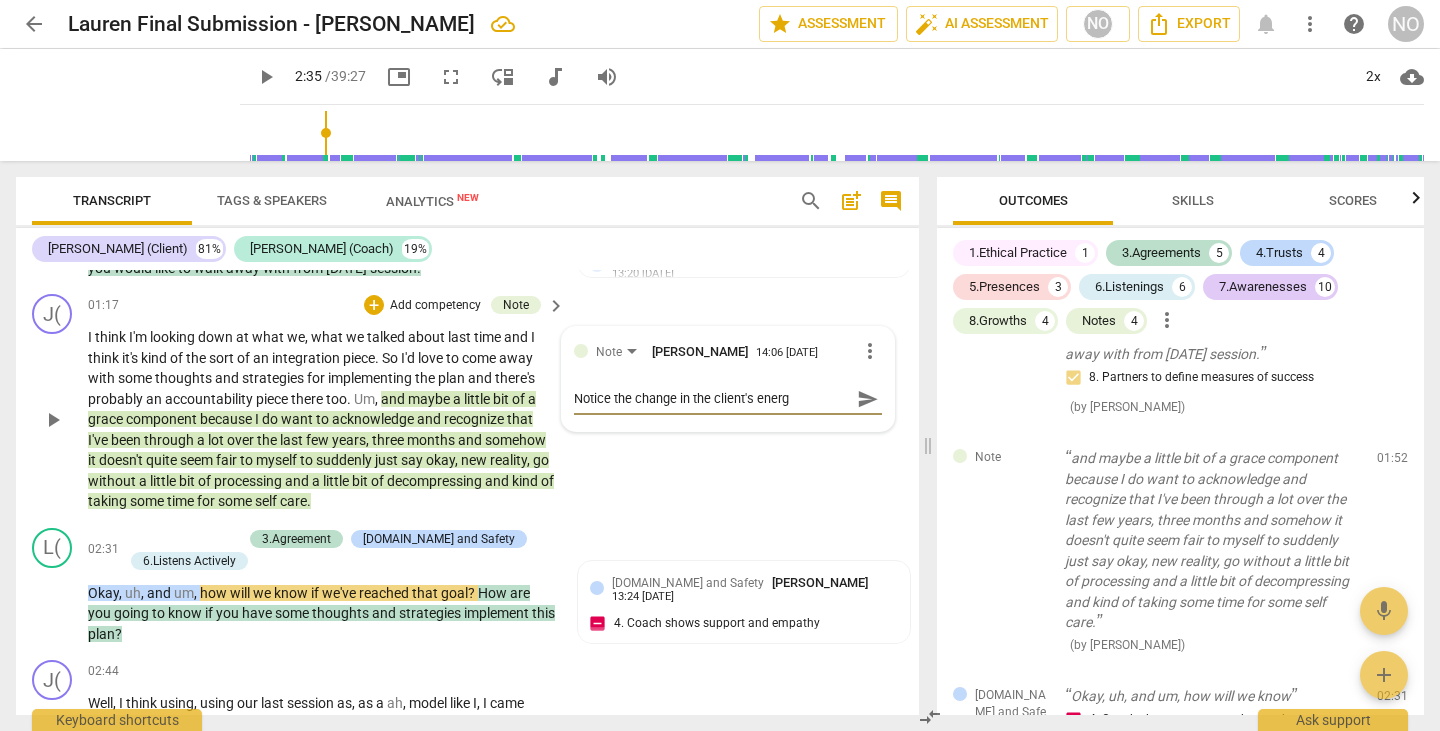 type on "Notice the change in the client's energy" 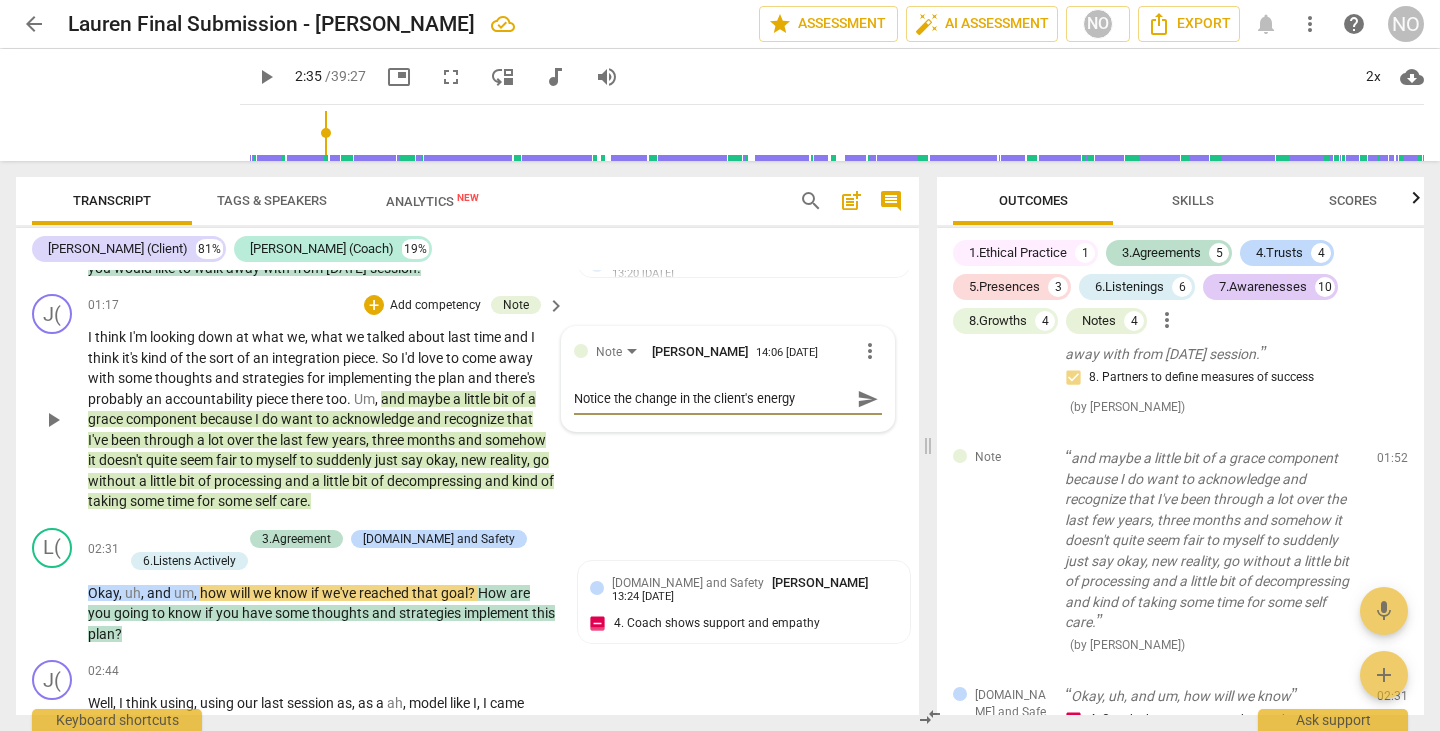 type on "Notice the change in the client's energy" 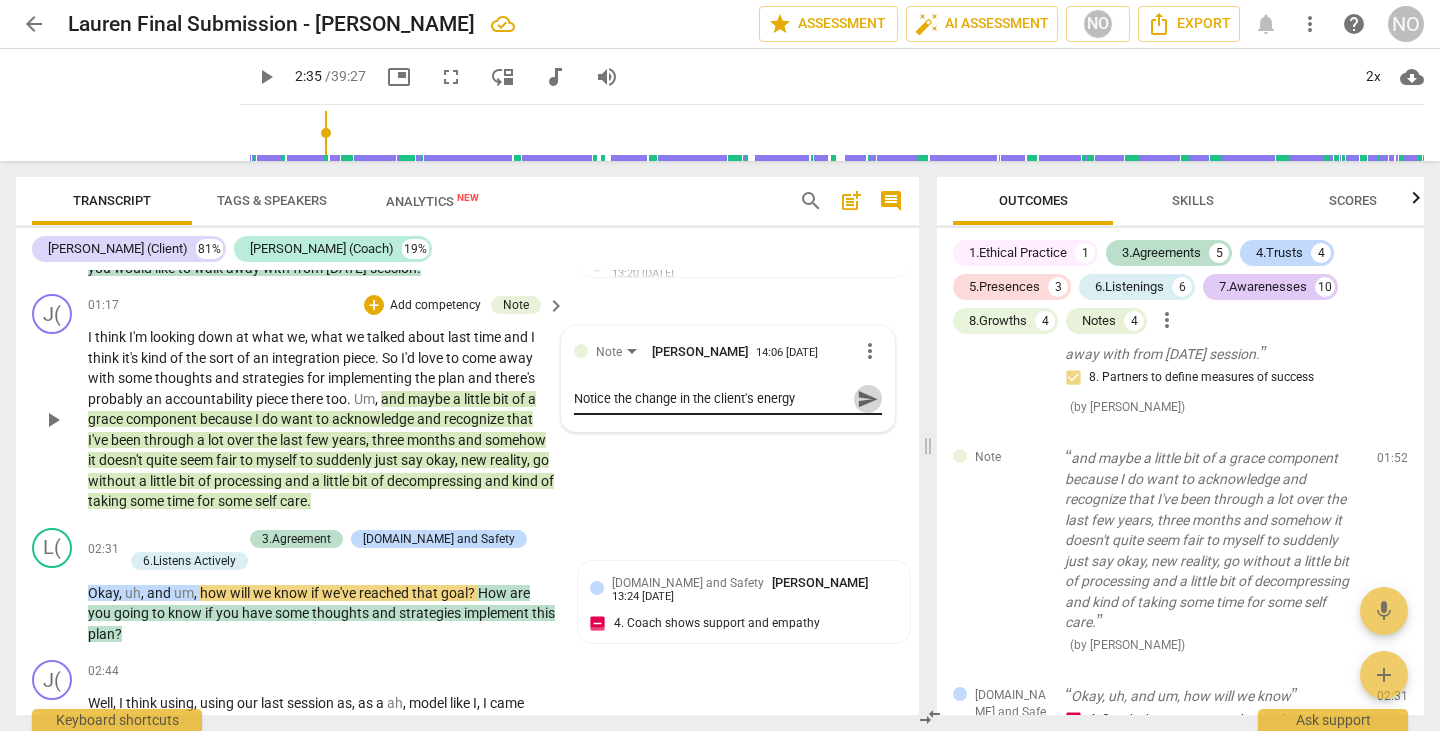 click on "send" at bounding box center (868, 399) 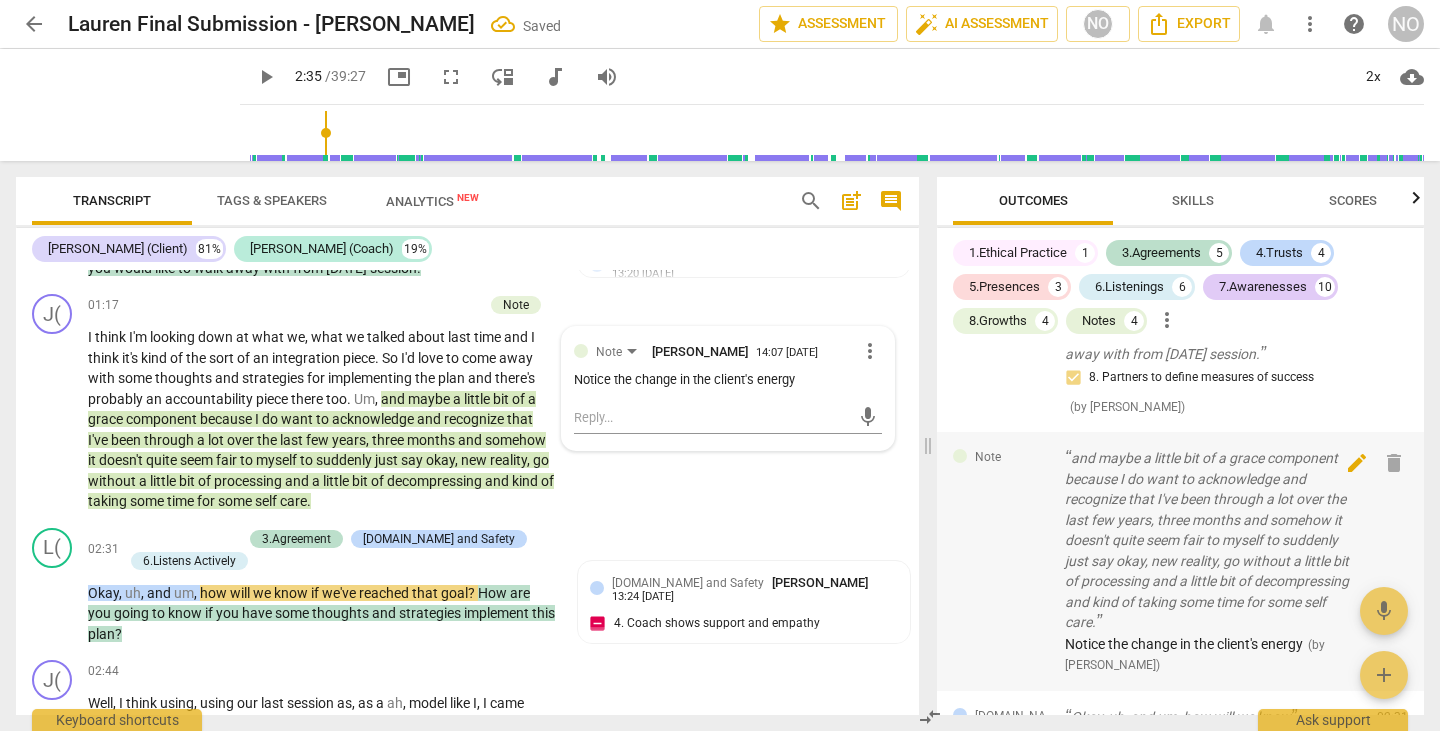 click on "edit" at bounding box center (1357, 463) 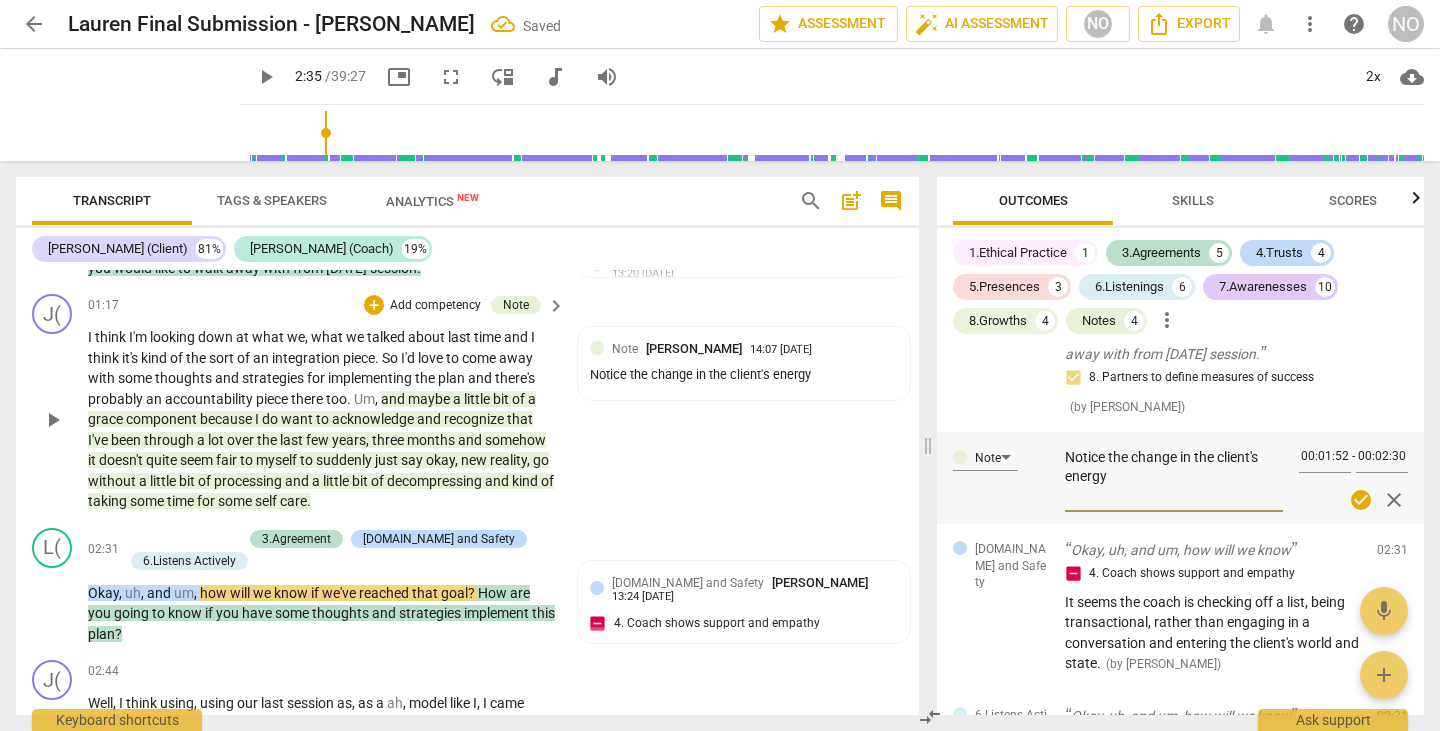click on "J( play_arrow pause 01:17 + Add competency Note keyboard_arrow_right I   think   I'm   looking   down   at   what   we ,   what   we   talked   about   last   time   and   I   think   it's   kind   of   the   sort   of   an   integration   piece .   So   I'd   love   to   come   away   with   some   thoughts   and   strategies   for   implementing   the   plan   and   there's   probably   an   accountability   piece   there   too .   Um ,   and   maybe   a   little   bit   of   a   grace   component   because   I   do   want   to   acknowledge   and   recognize   that   I've   been   through   a   lot   over   the   last   few   years ,   three   months   and   somehow   it   doesn't   quite   seem   fair   to   myself   to   suddenly   just   say   okay ,   new   reality ,   go   without   a   little   bit   of   processing   and   a   little   bit   of   decompressing   and   kind   of   taking   some   time   for   some   self   care . Note [PERSON_NAME] 14:07 [DATE]" at bounding box center (467, 403) 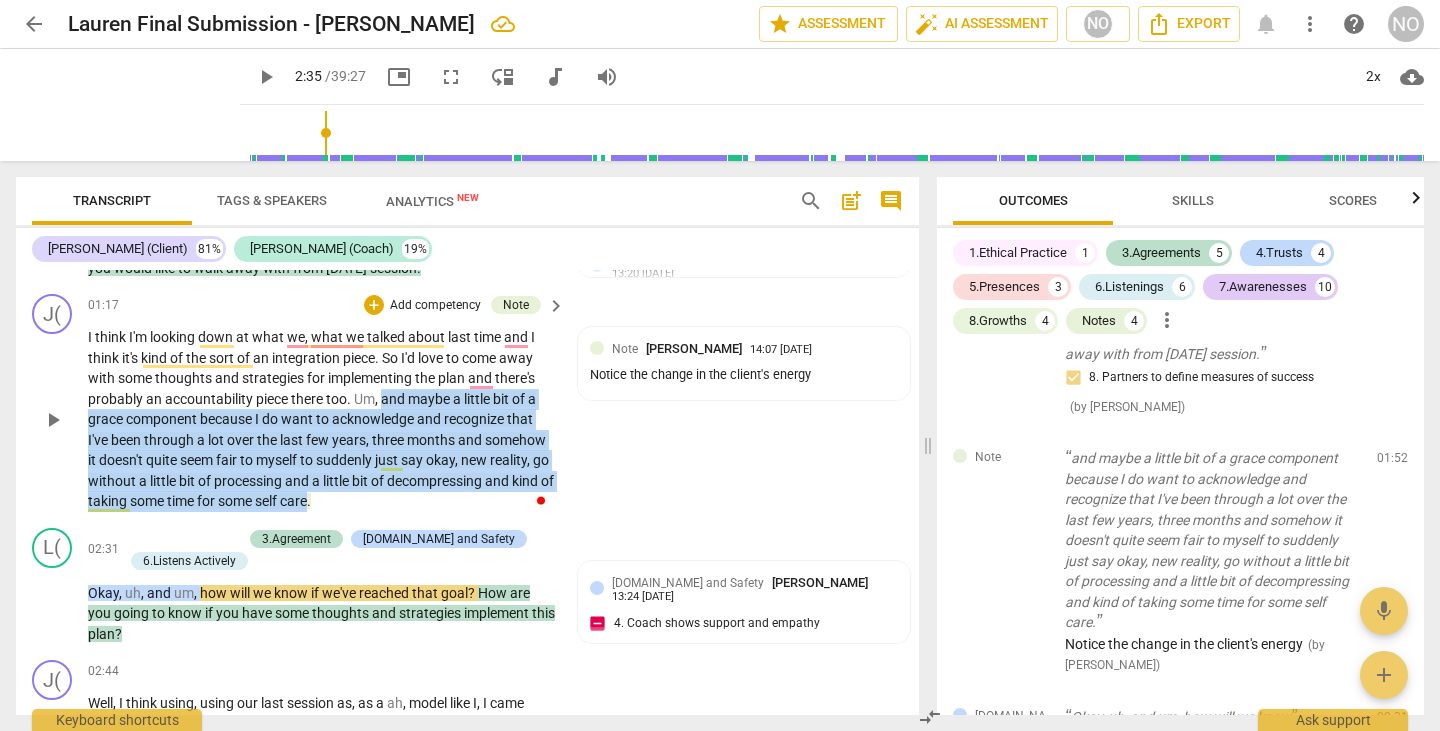 drag, startPoint x: 384, startPoint y: 399, endPoint x: 356, endPoint y: 506, distance: 110.60289 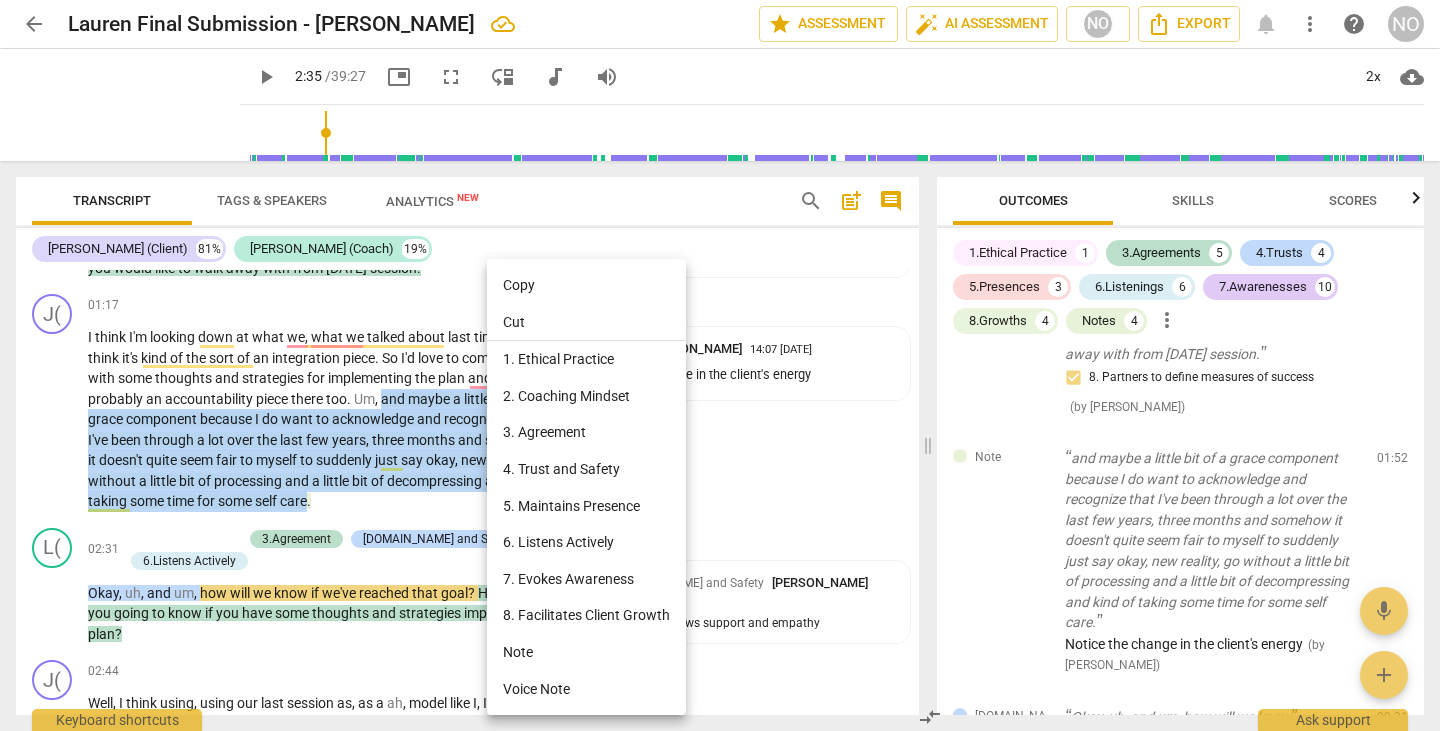 click on "Copy" at bounding box center [586, 285] 